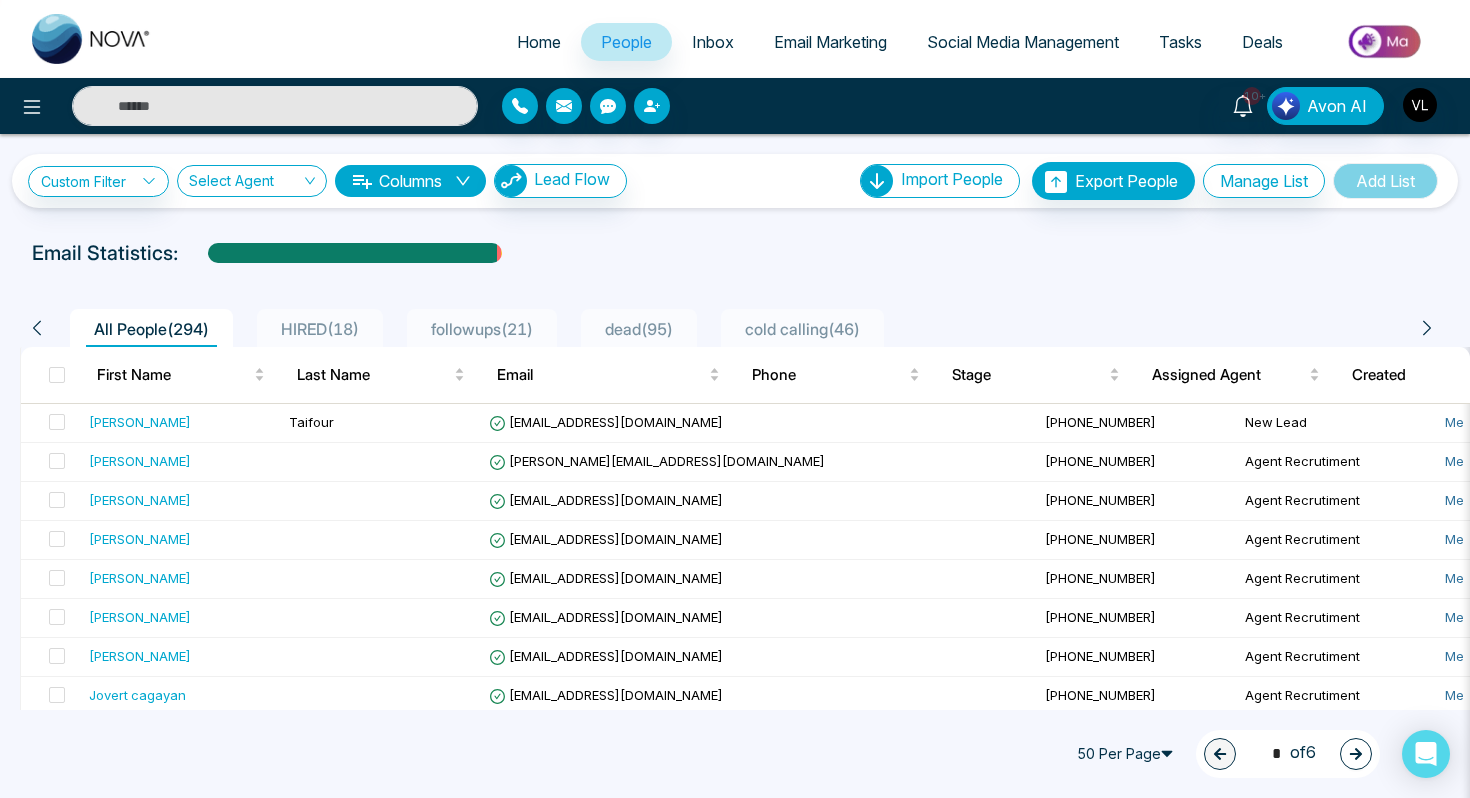 scroll, scrollTop: 63, scrollLeft: 0, axis: vertical 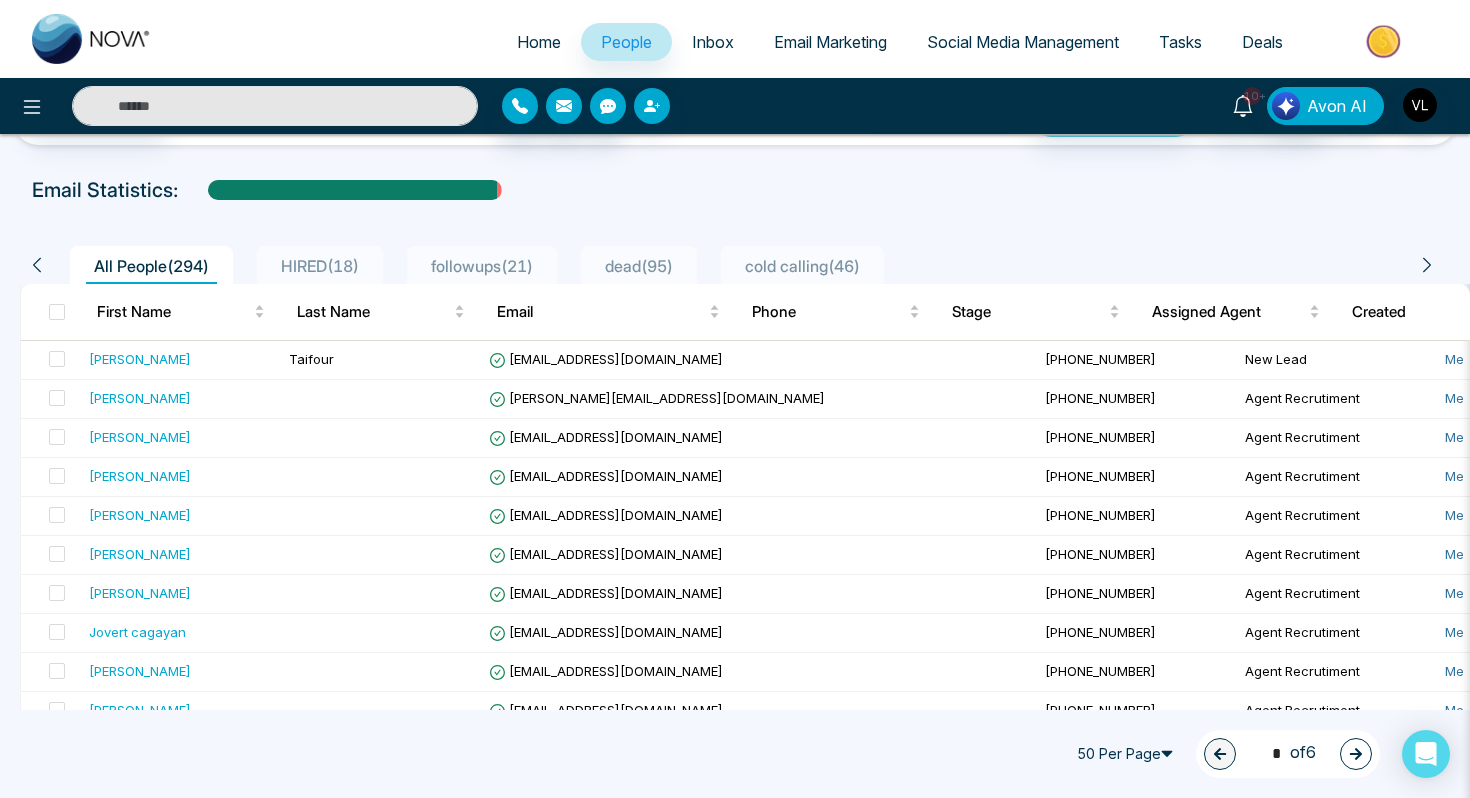 click 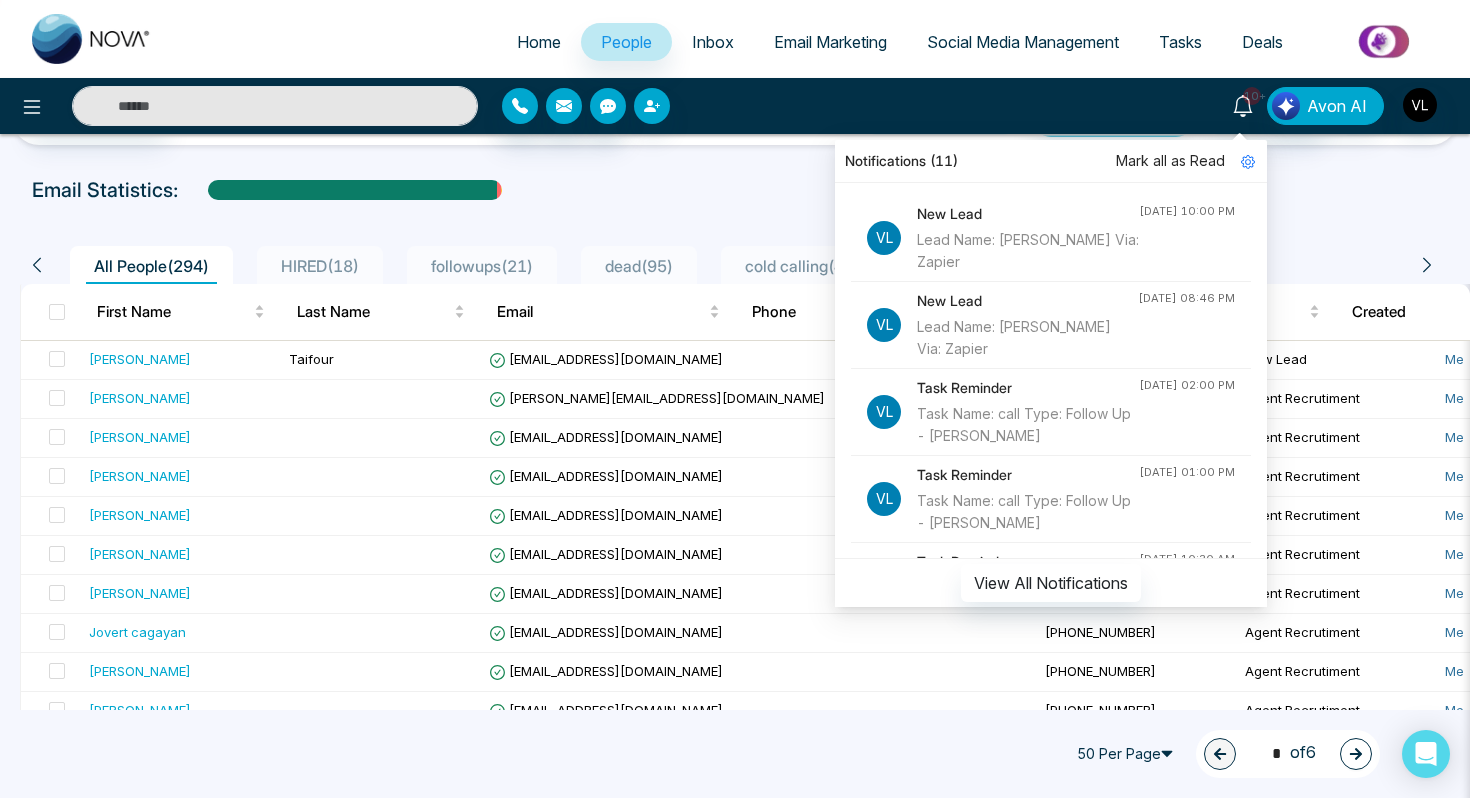 click on "10+" at bounding box center (1243, 104) 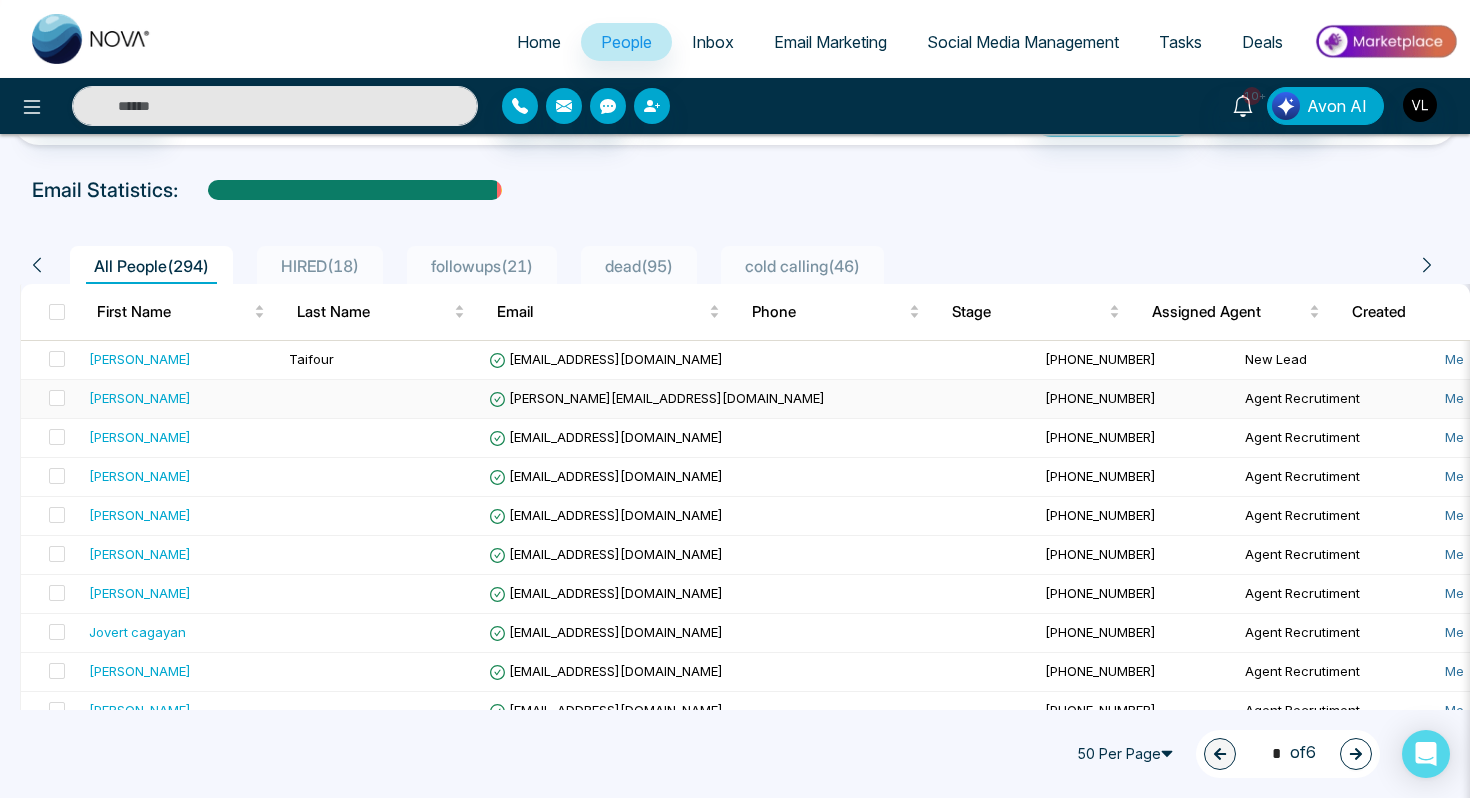 click on "[PERSON_NAME]" at bounding box center (140, 398) 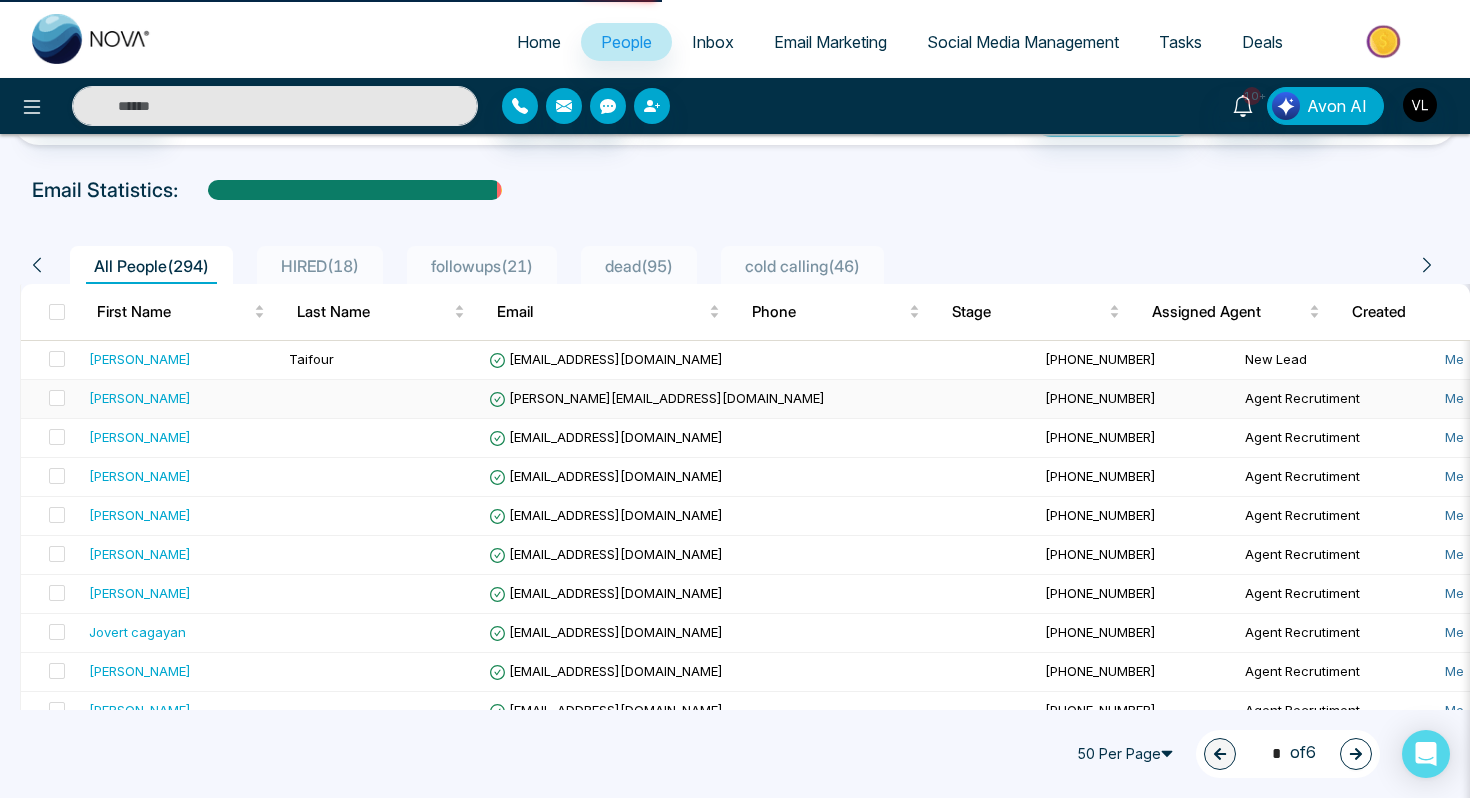 scroll, scrollTop: 0, scrollLeft: 0, axis: both 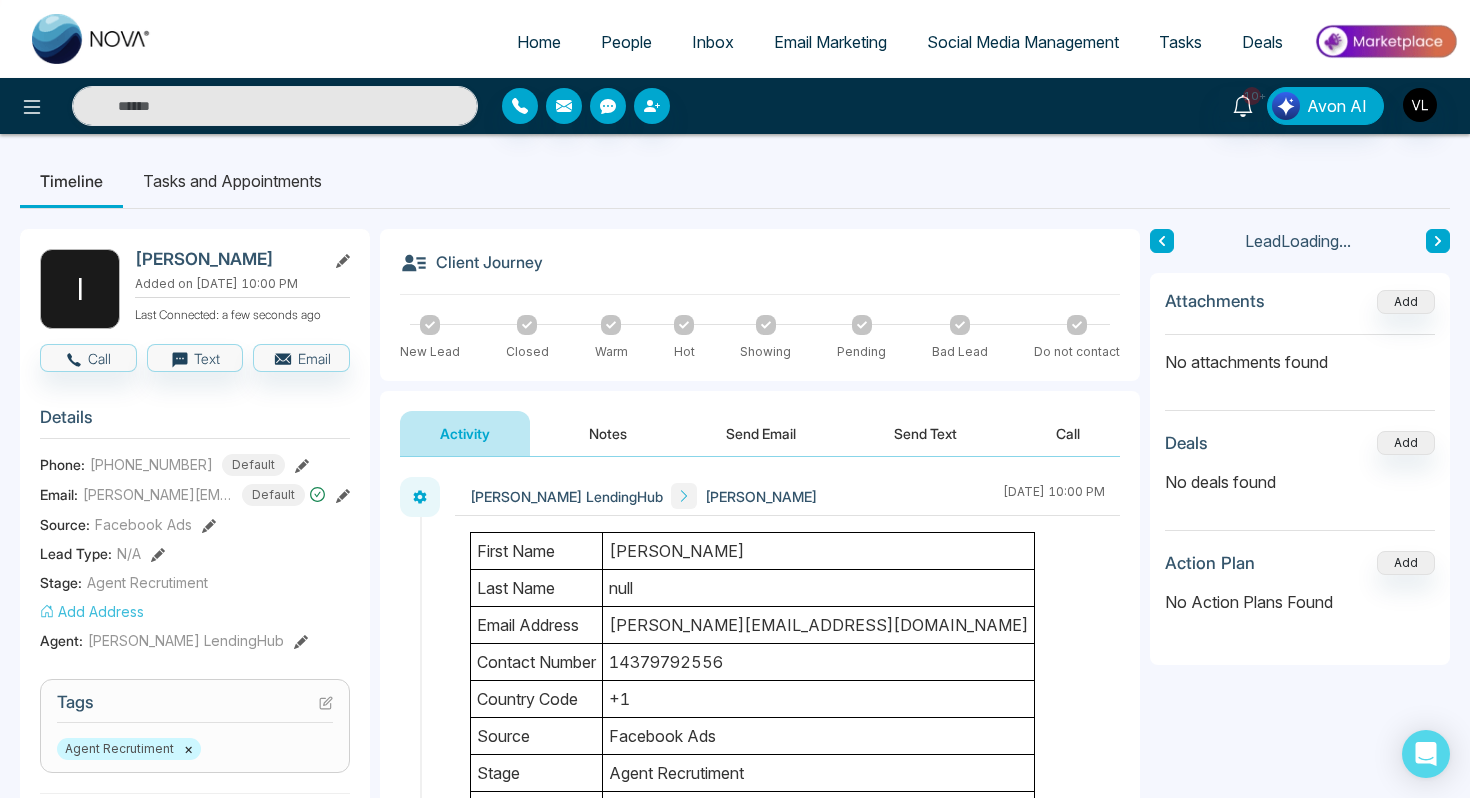 click on "Tasks and Appointments" at bounding box center (232, 181) 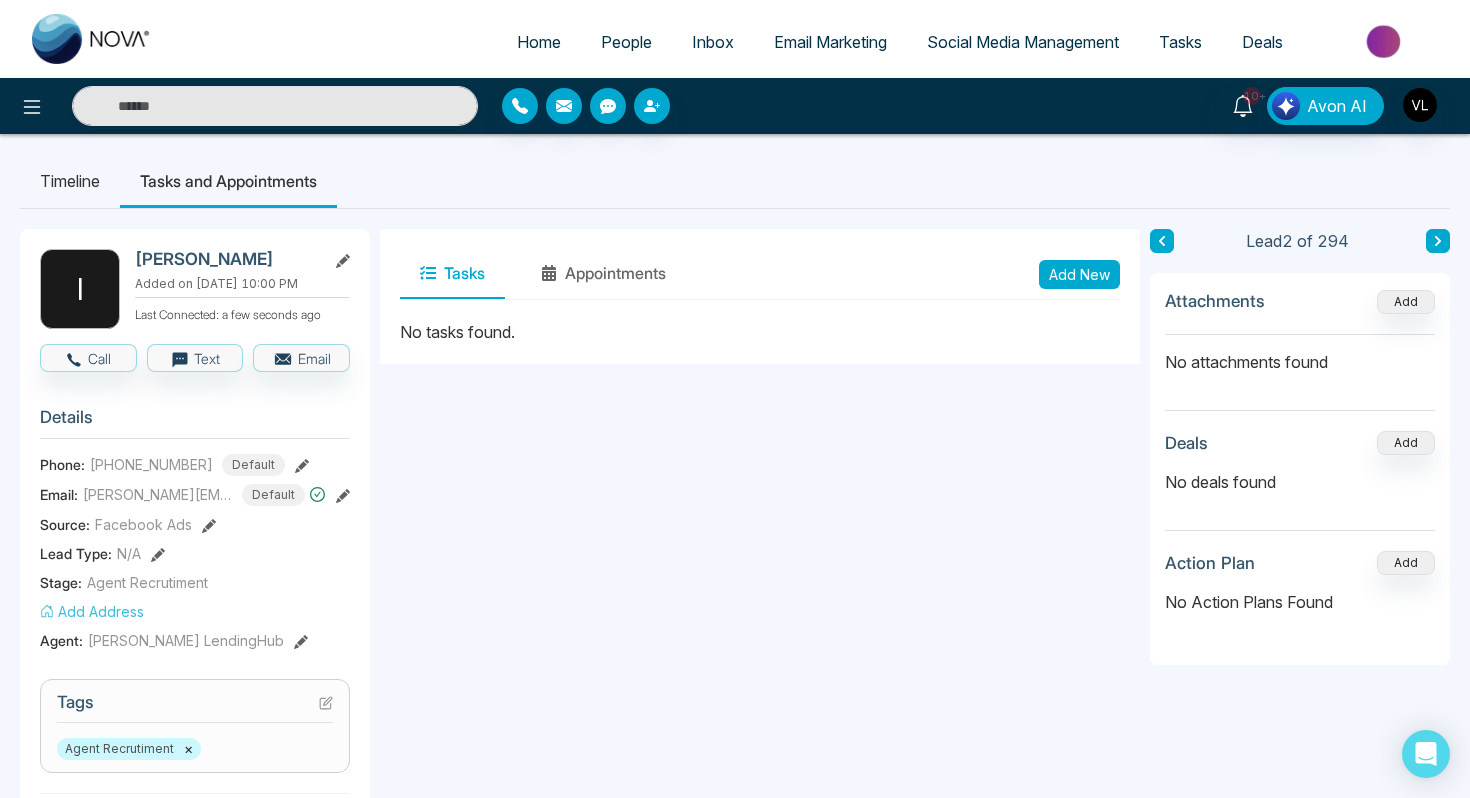 click on "Add New" at bounding box center (1079, 274) 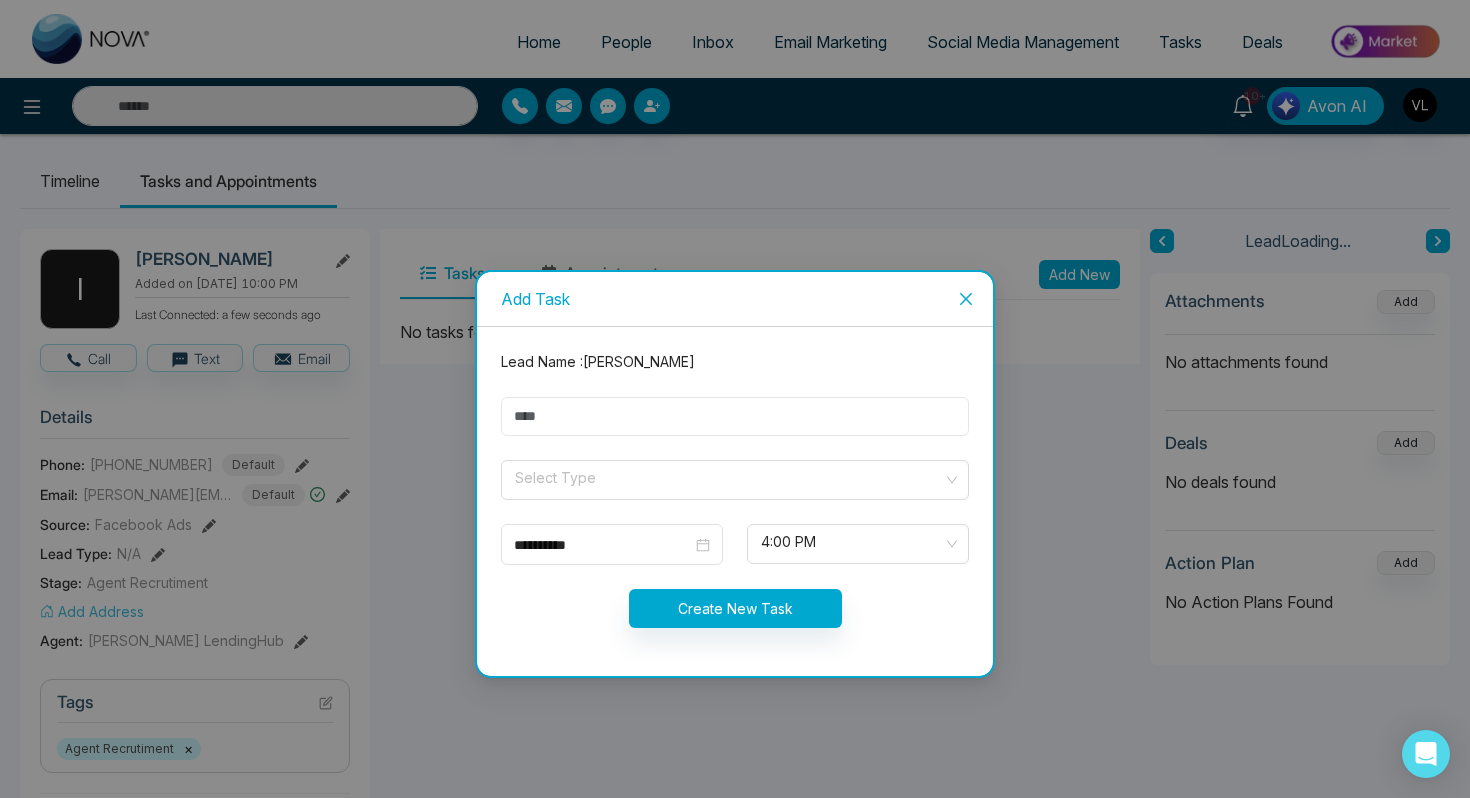 click at bounding box center (735, 416) 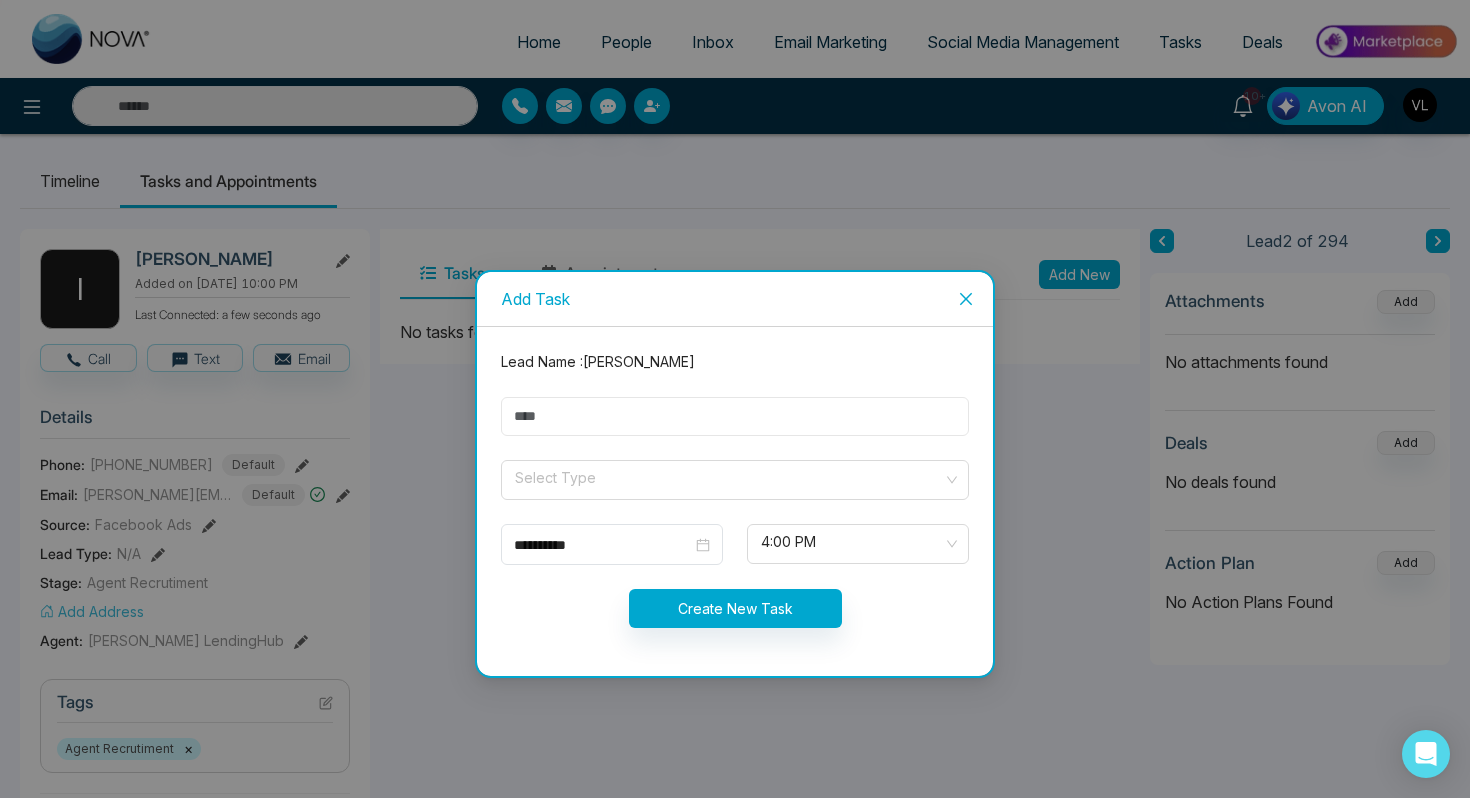 type on "****" 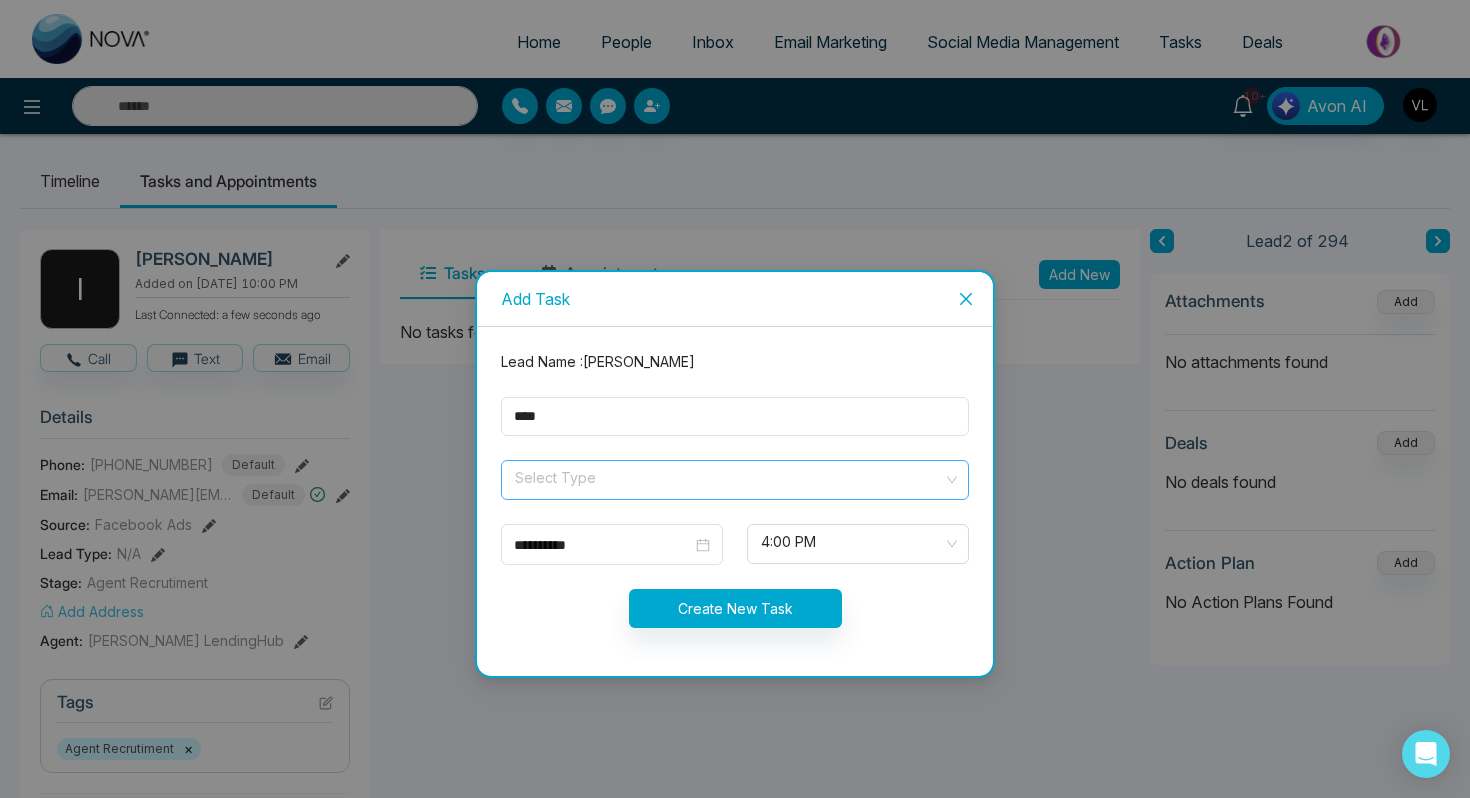 click at bounding box center (728, 476) 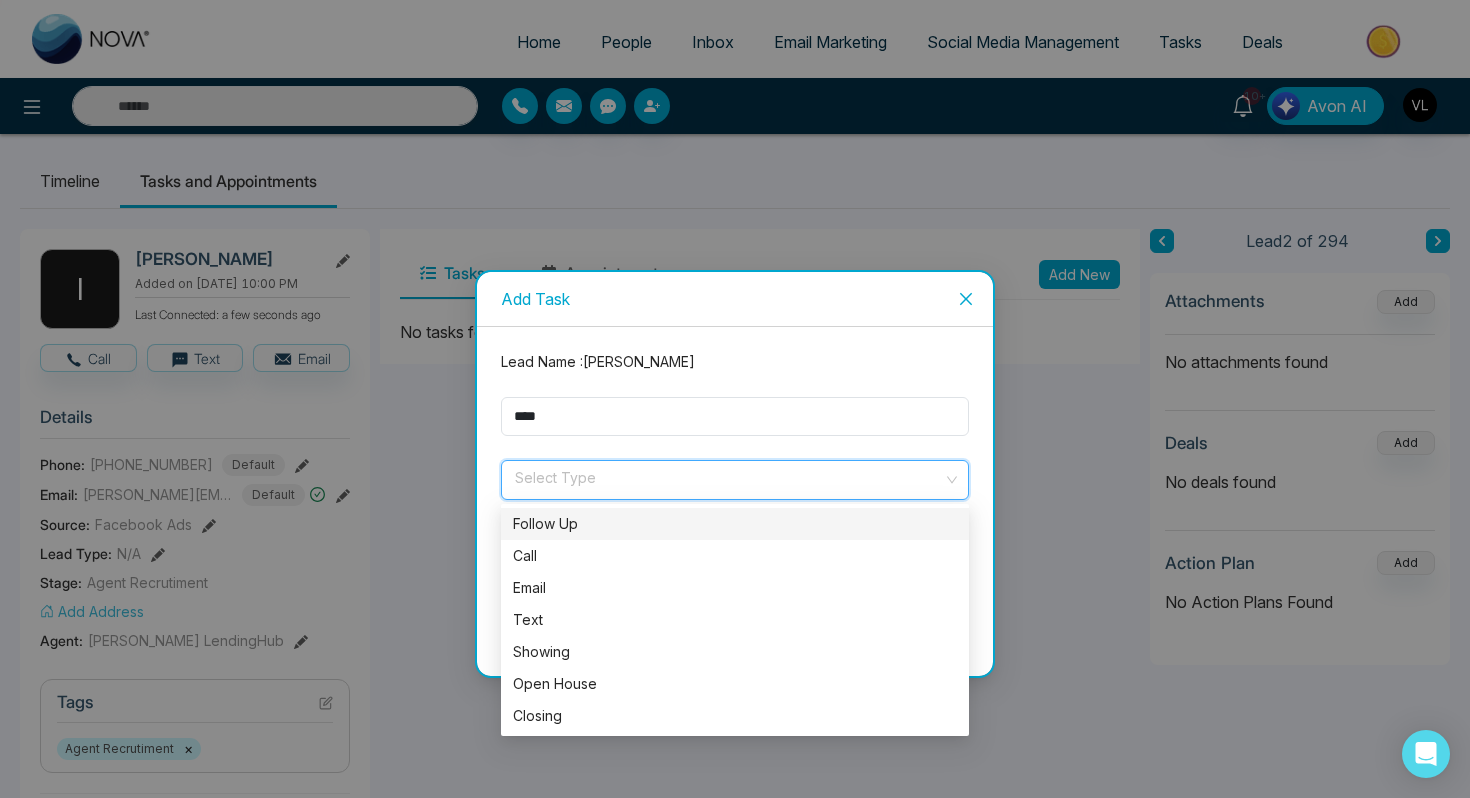 click on "Follow Up" at bounding box center [735, 524] 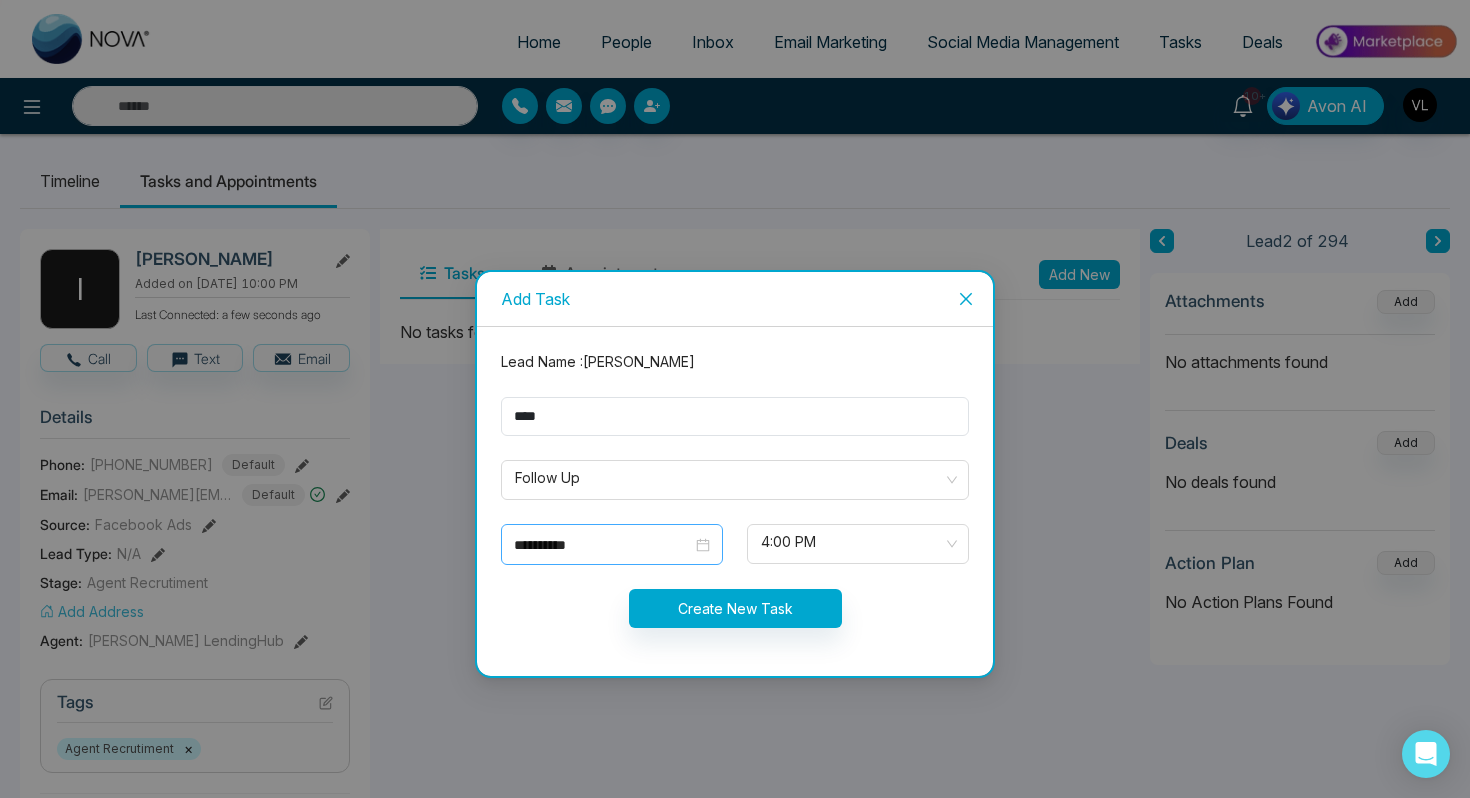 click on "**********" at bounding box center (612, 545) 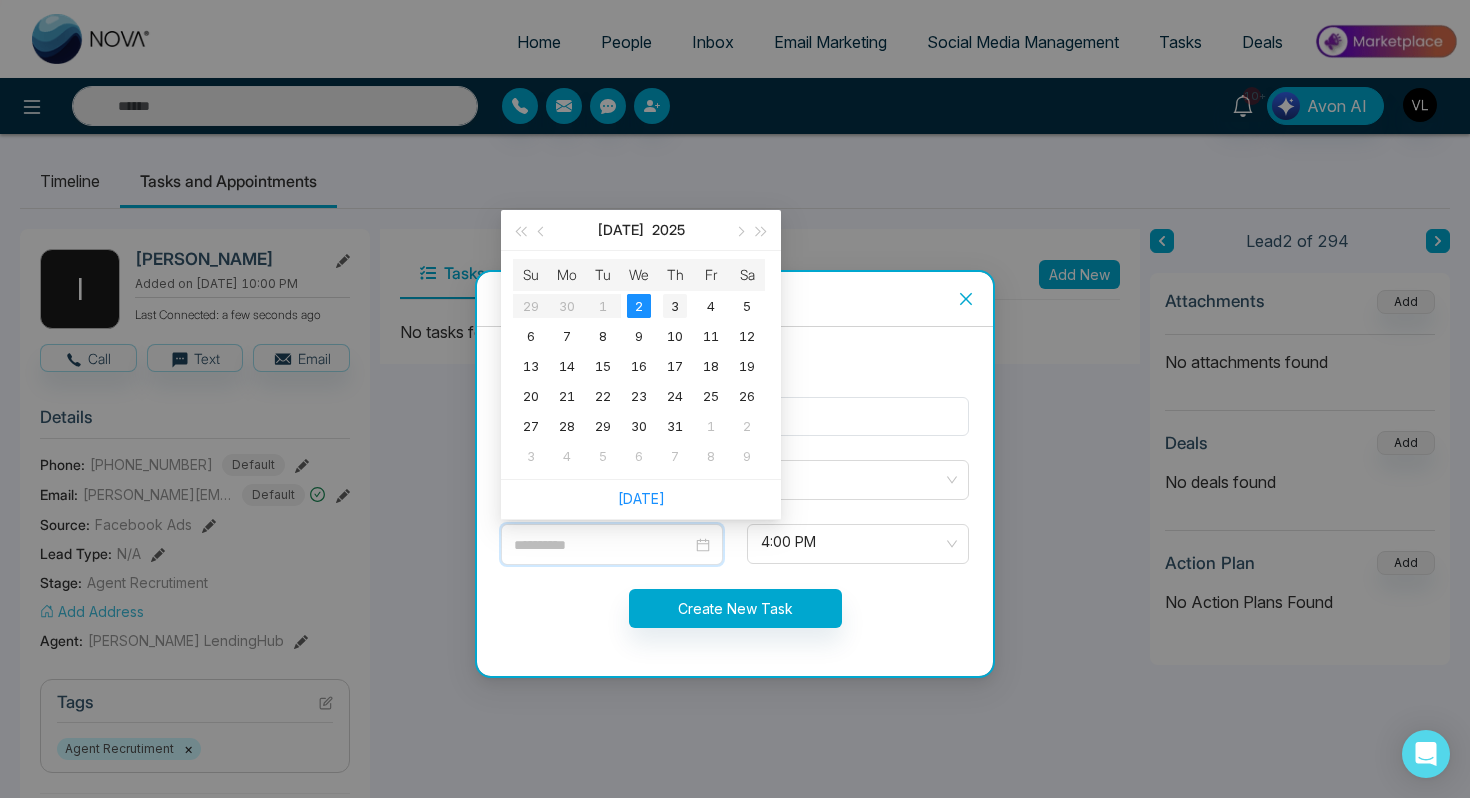 type on "**********" 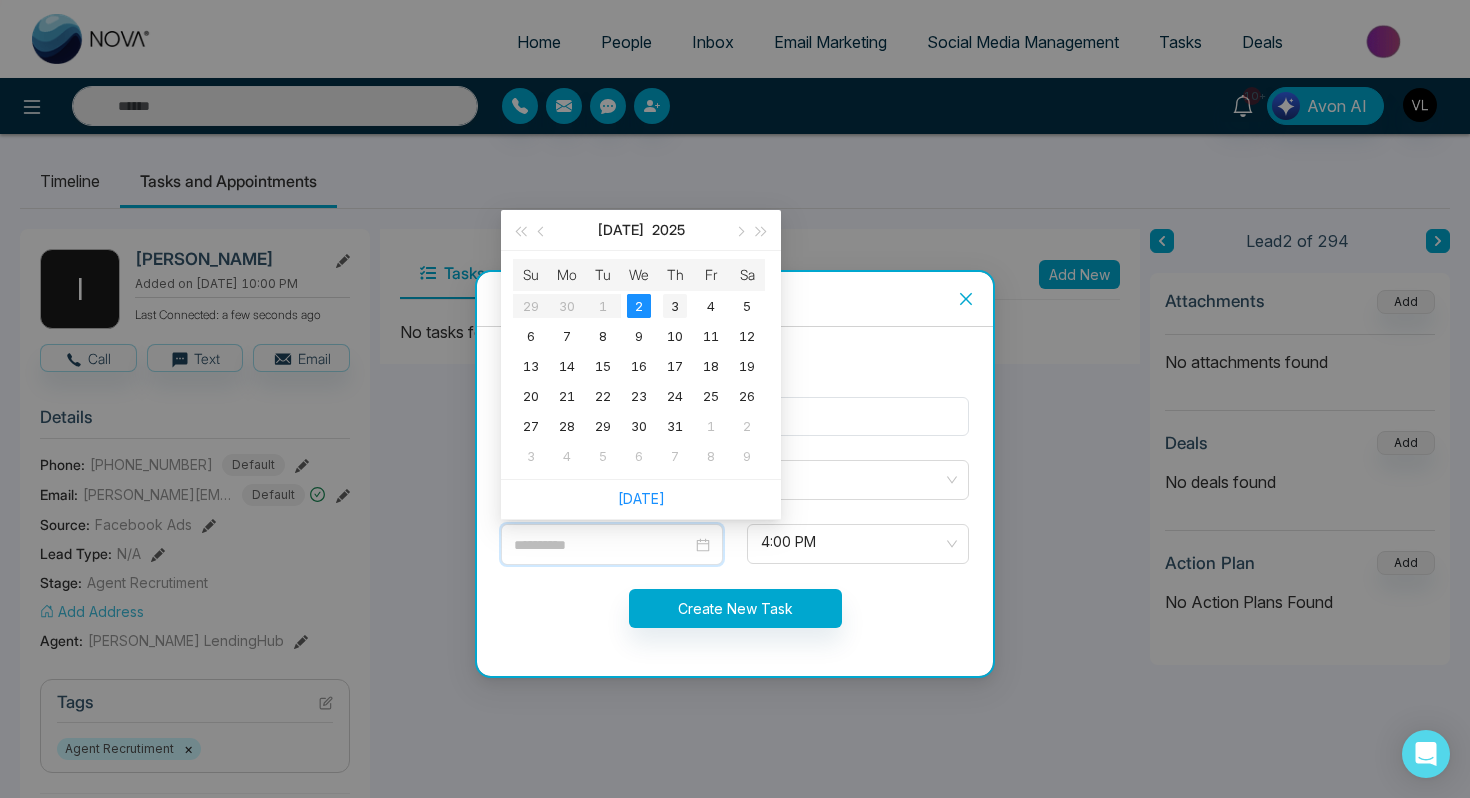 click on "3" at bounding box center (675, 306) 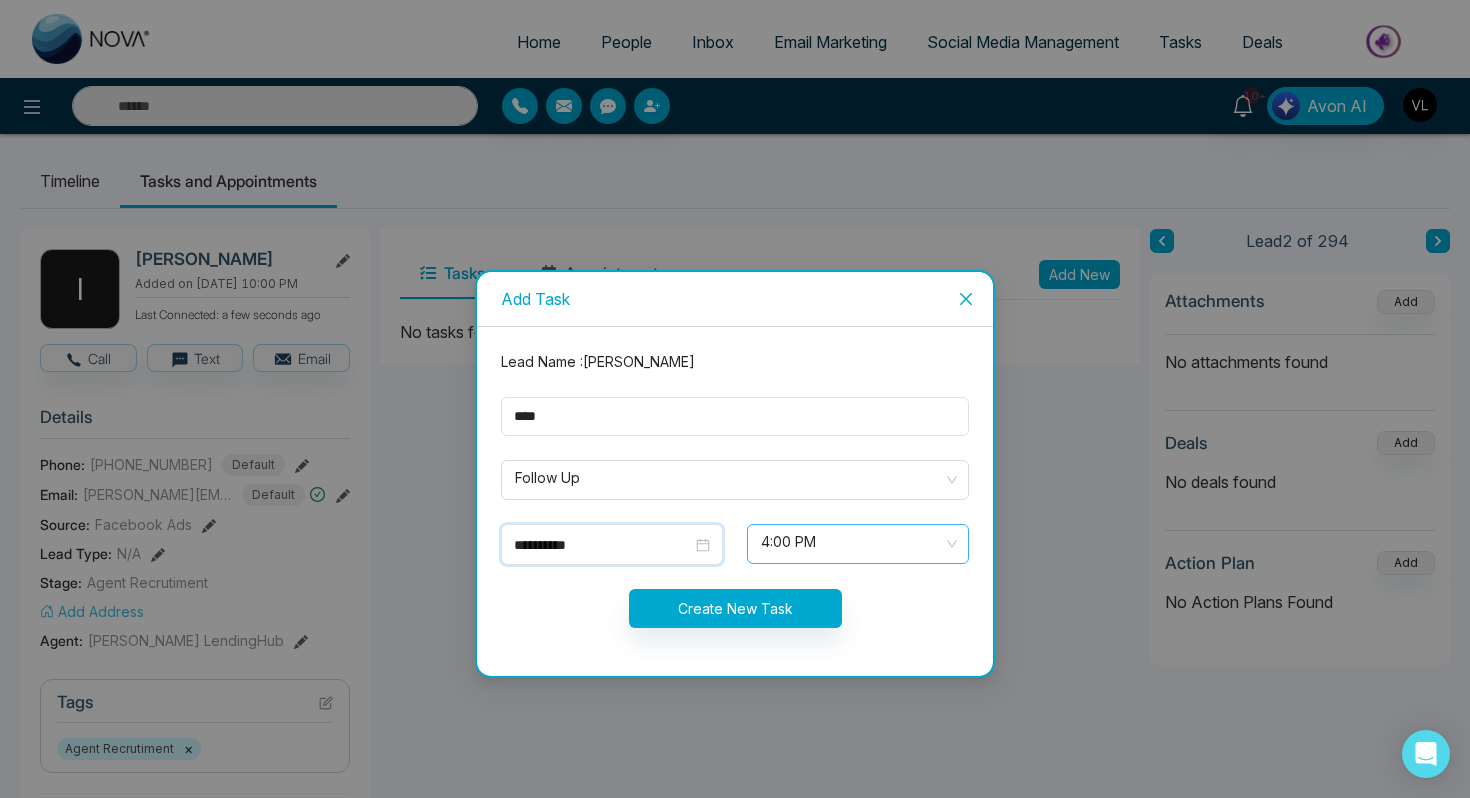 click on "4:00 PM" at bounding box center [858, 544] 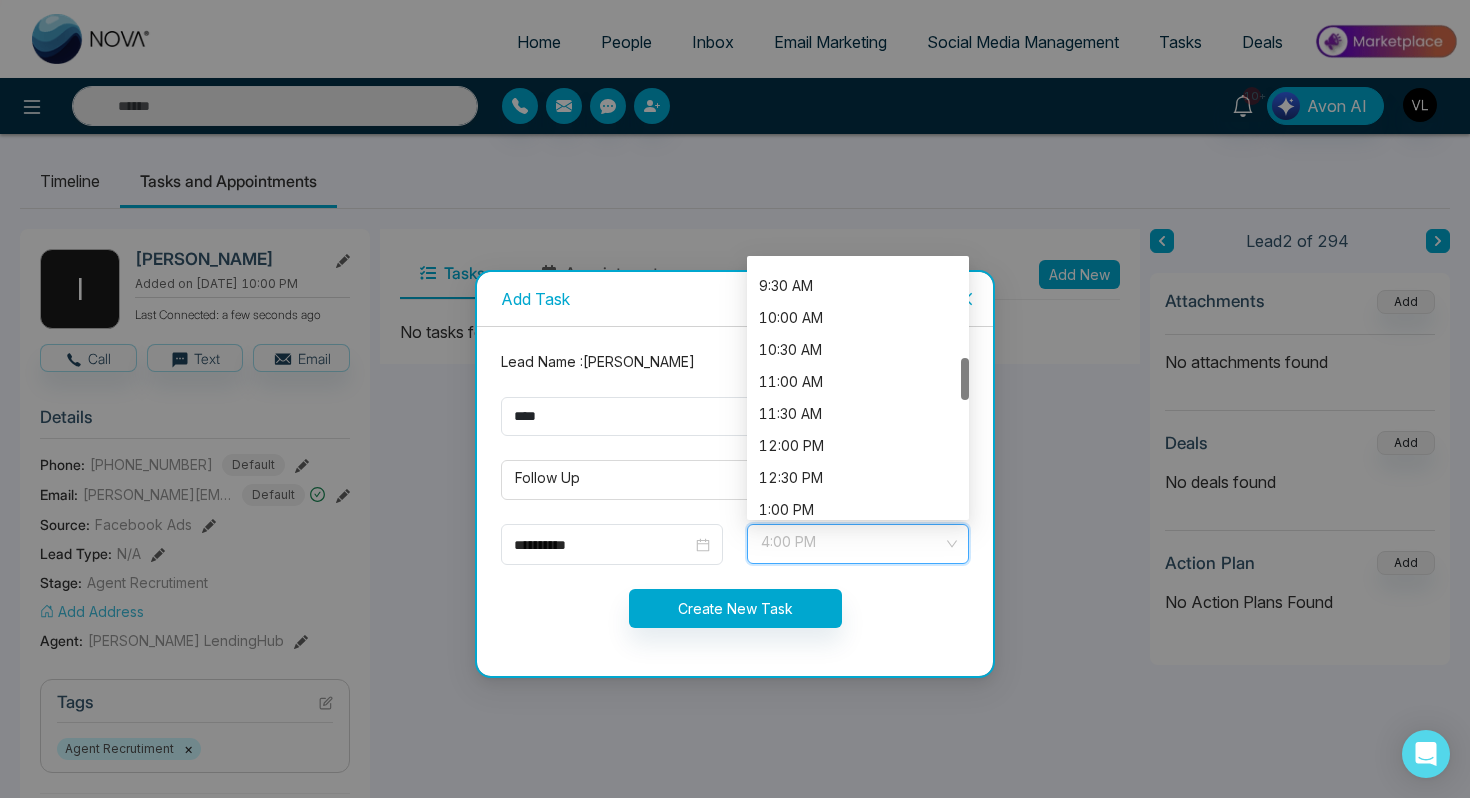 scroll, scrollTop: 589, scrollLeft: 0, axis: vertical 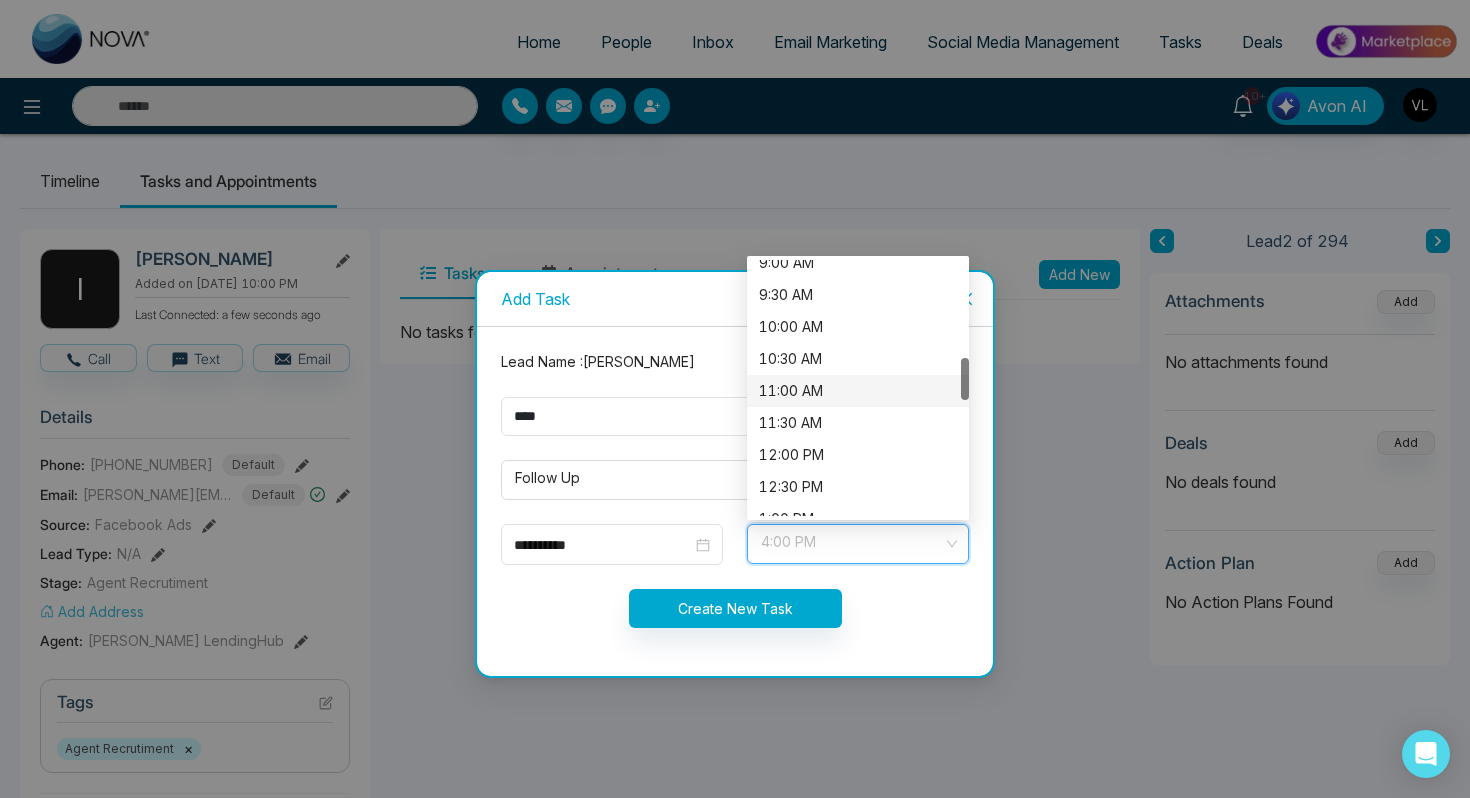 click on "11:00 AM" at bounding box center [858, 391] 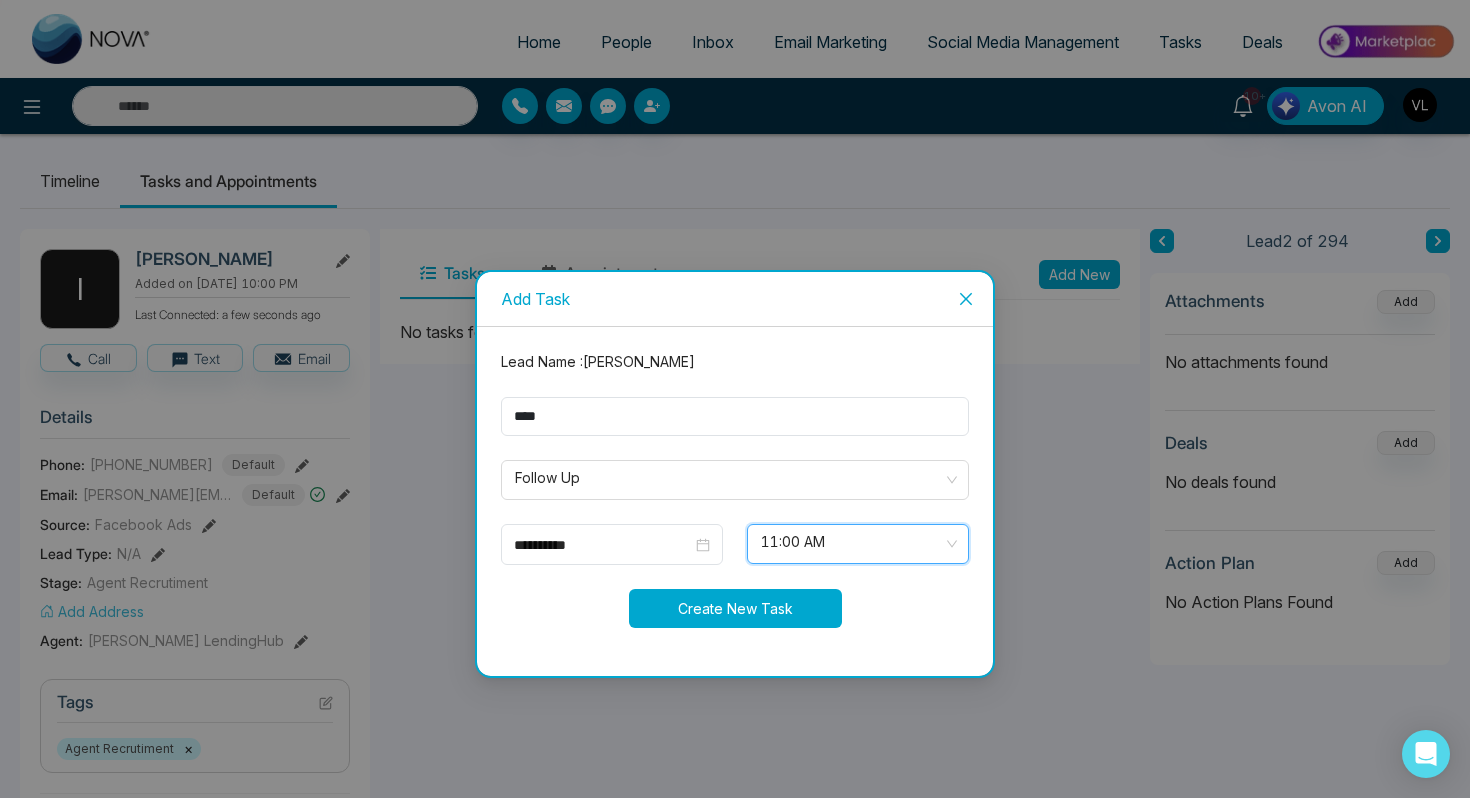 click on "Create New Task" at bounding box center (735, 608) 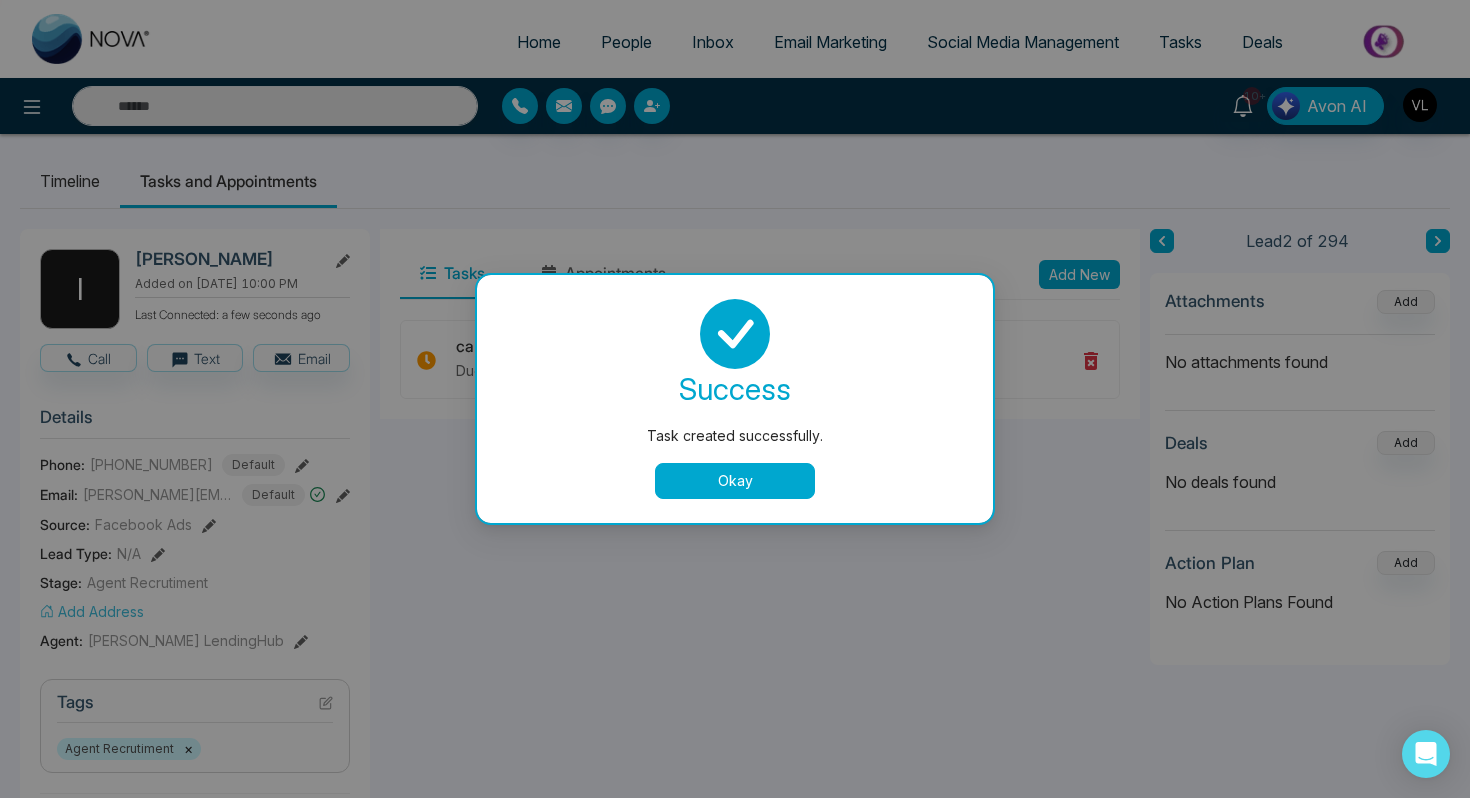click on "Okay" at bounding box center (735, 481) 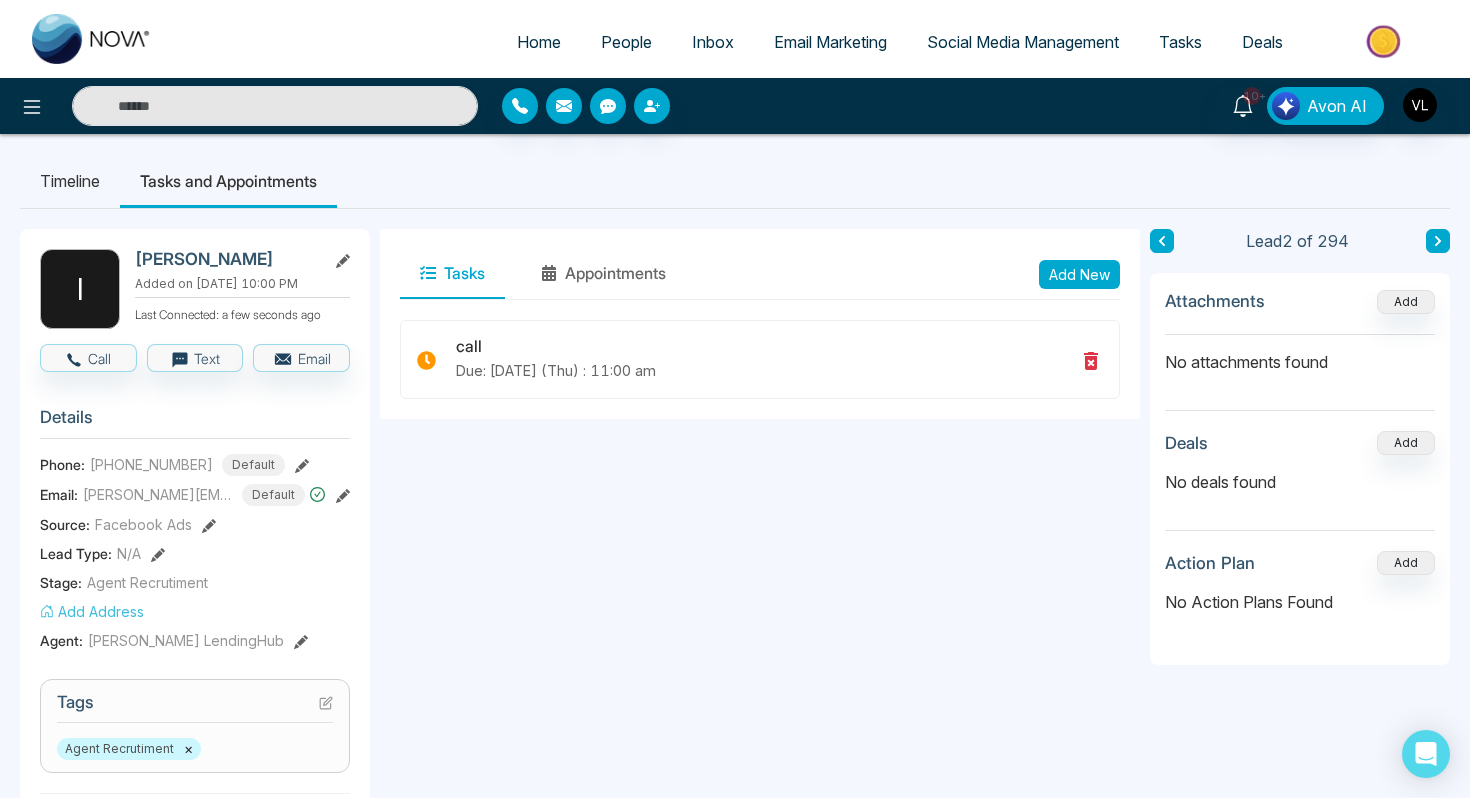 click on "People" at bounding box center (626, 42) 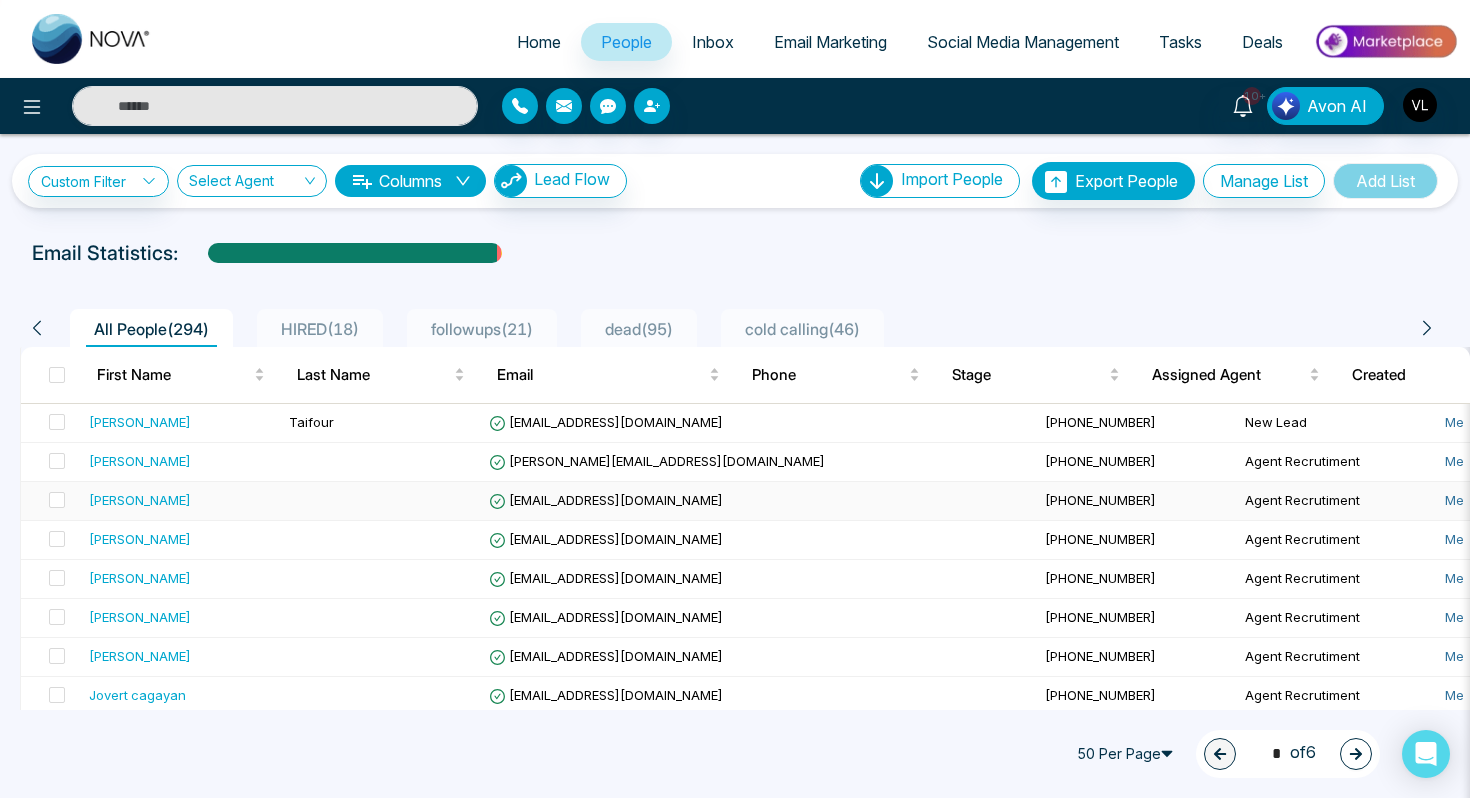 click on "[PERSON_NAME]" at bounding box center [181, 500] 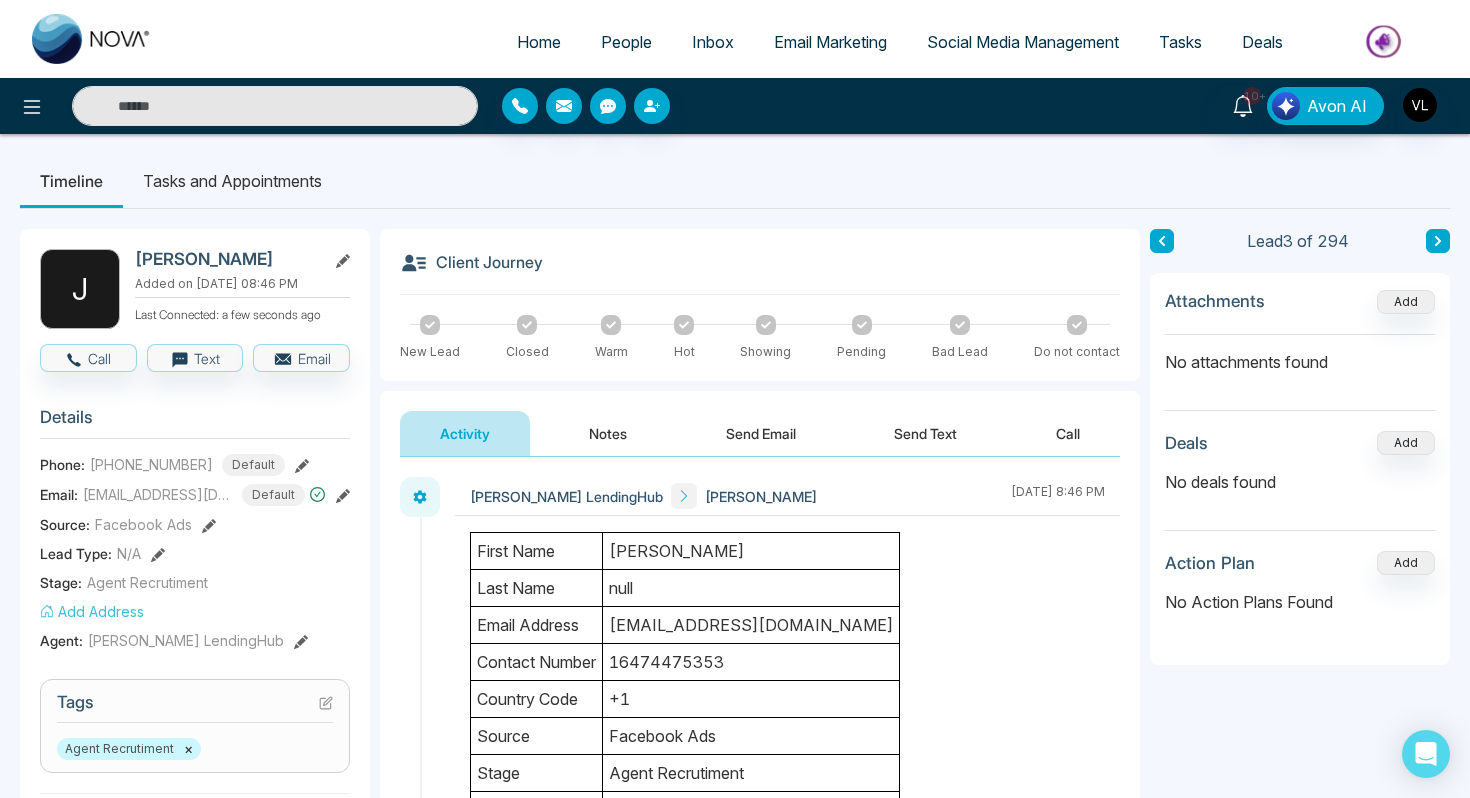 drag, startPoint x: 251, startPoint y: 254, endPoint x: 239, endPoint y: 266, distance: 16.970562 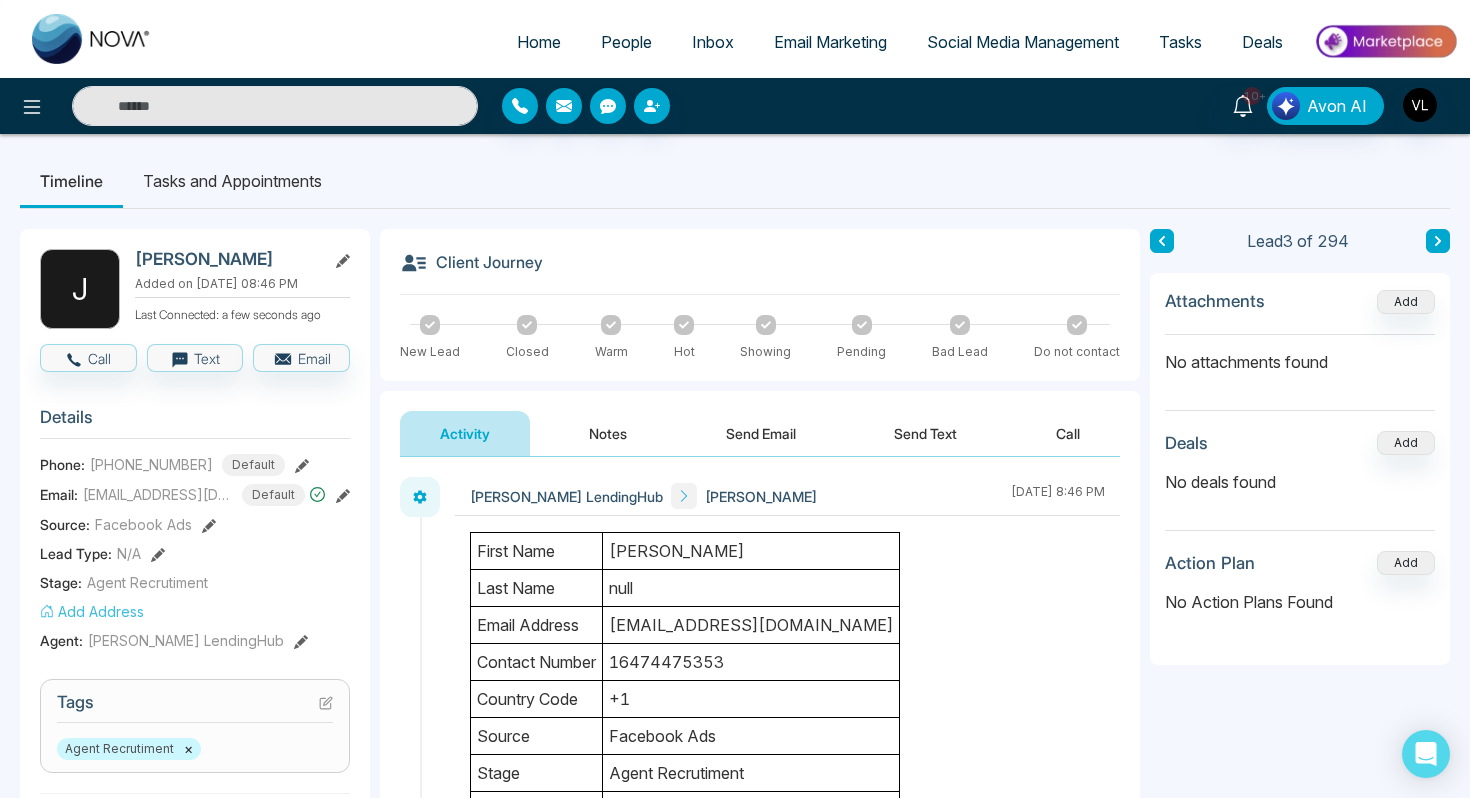 click on "[PERSON_NAME]" at bounding box center (226, 259) 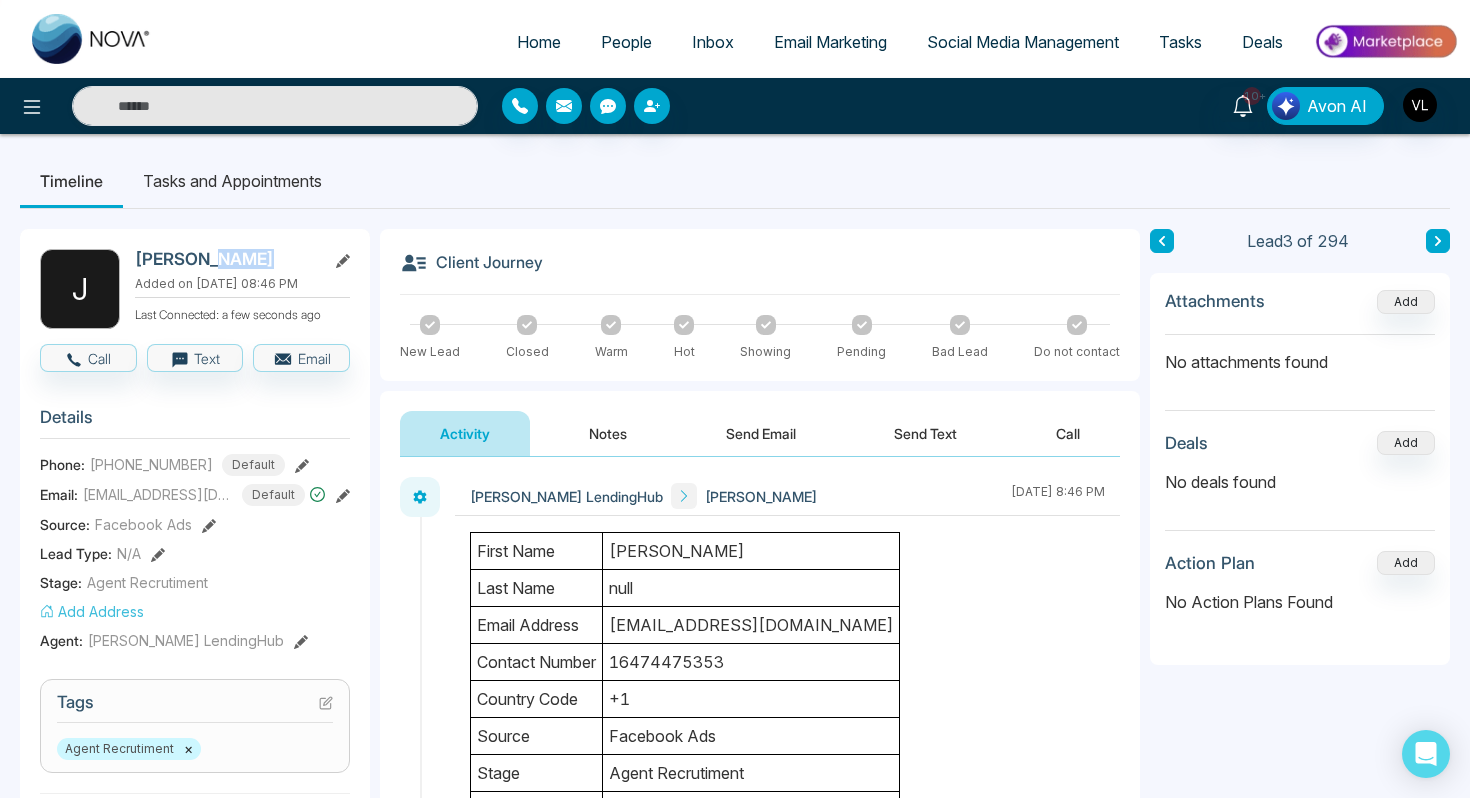 drag, startPoint x: 248, startPoint y: 259, endPoint x: 207, endPoint y: 258, distance: 41.01219 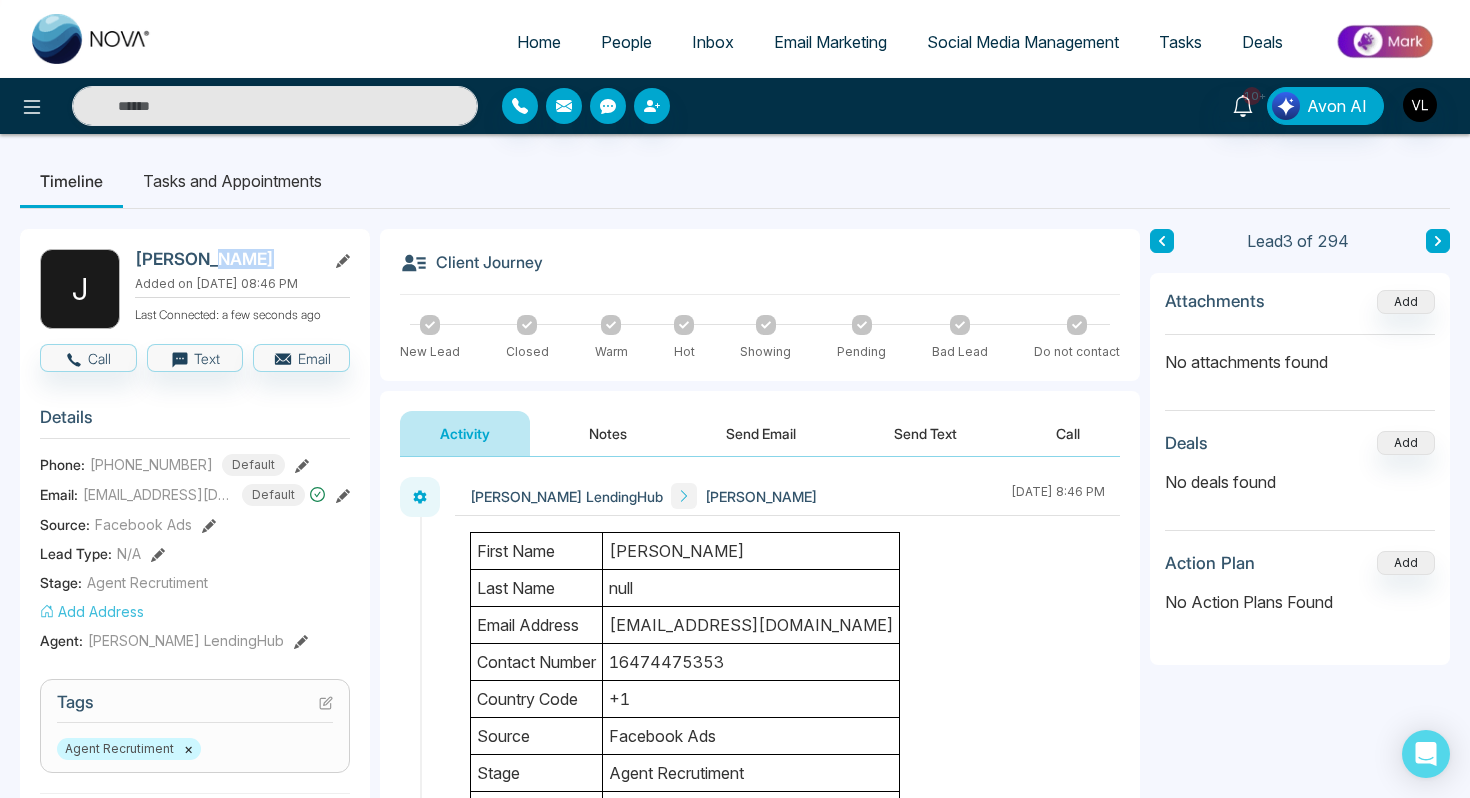 click on "[PERSON_NAME]" at bounding box center (226, 259) 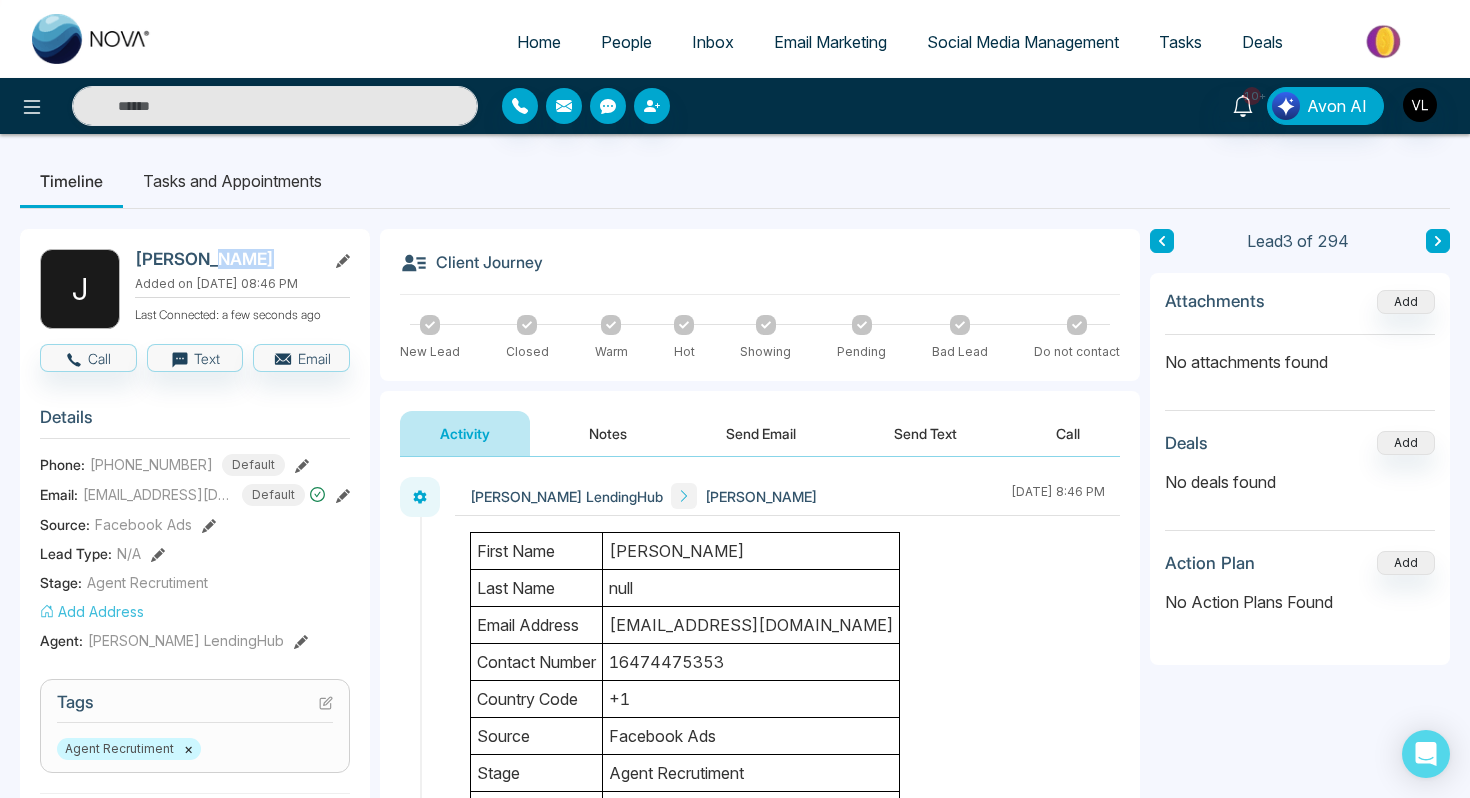 click on "Notes" at bounding box center [608, 433] 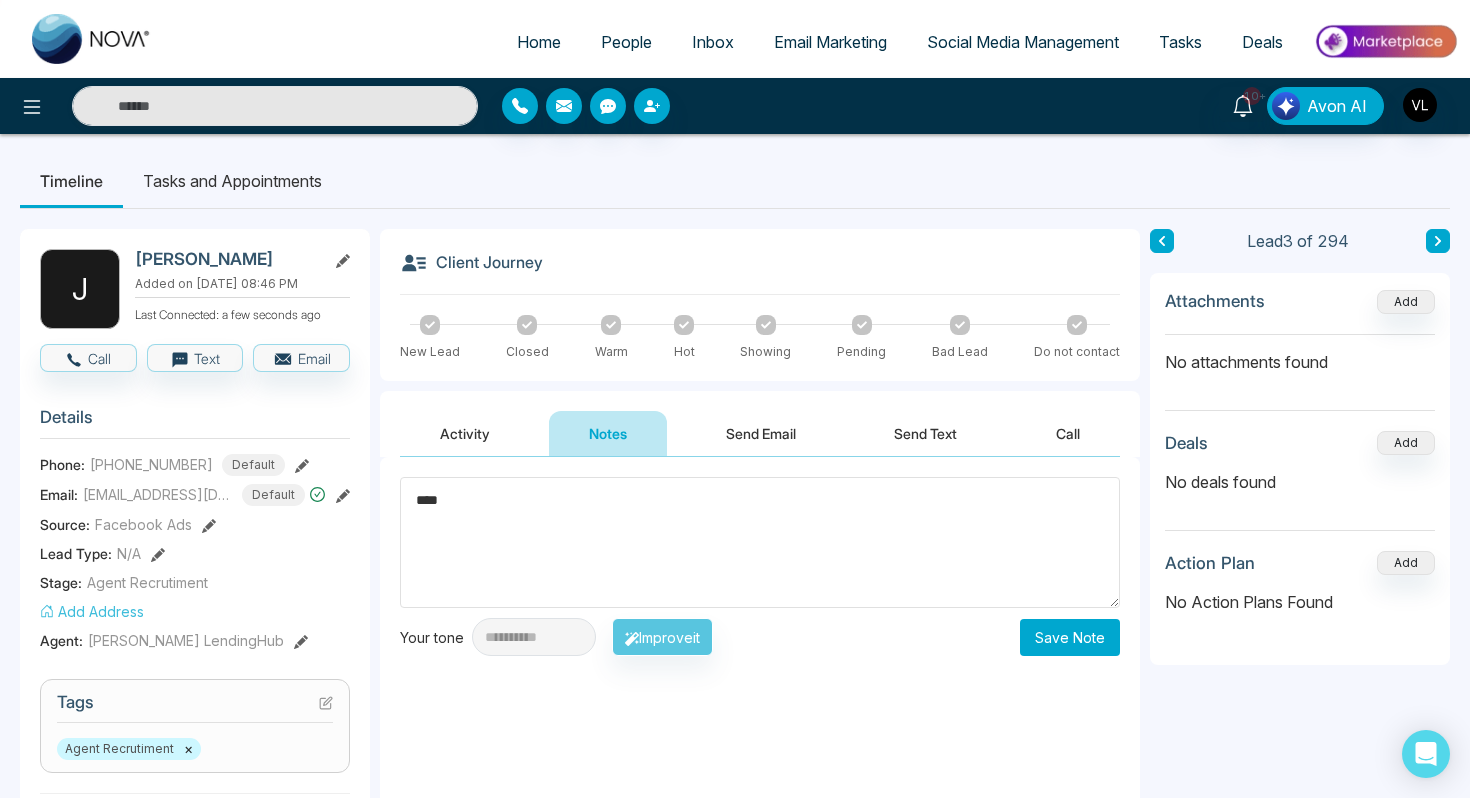type on "****" 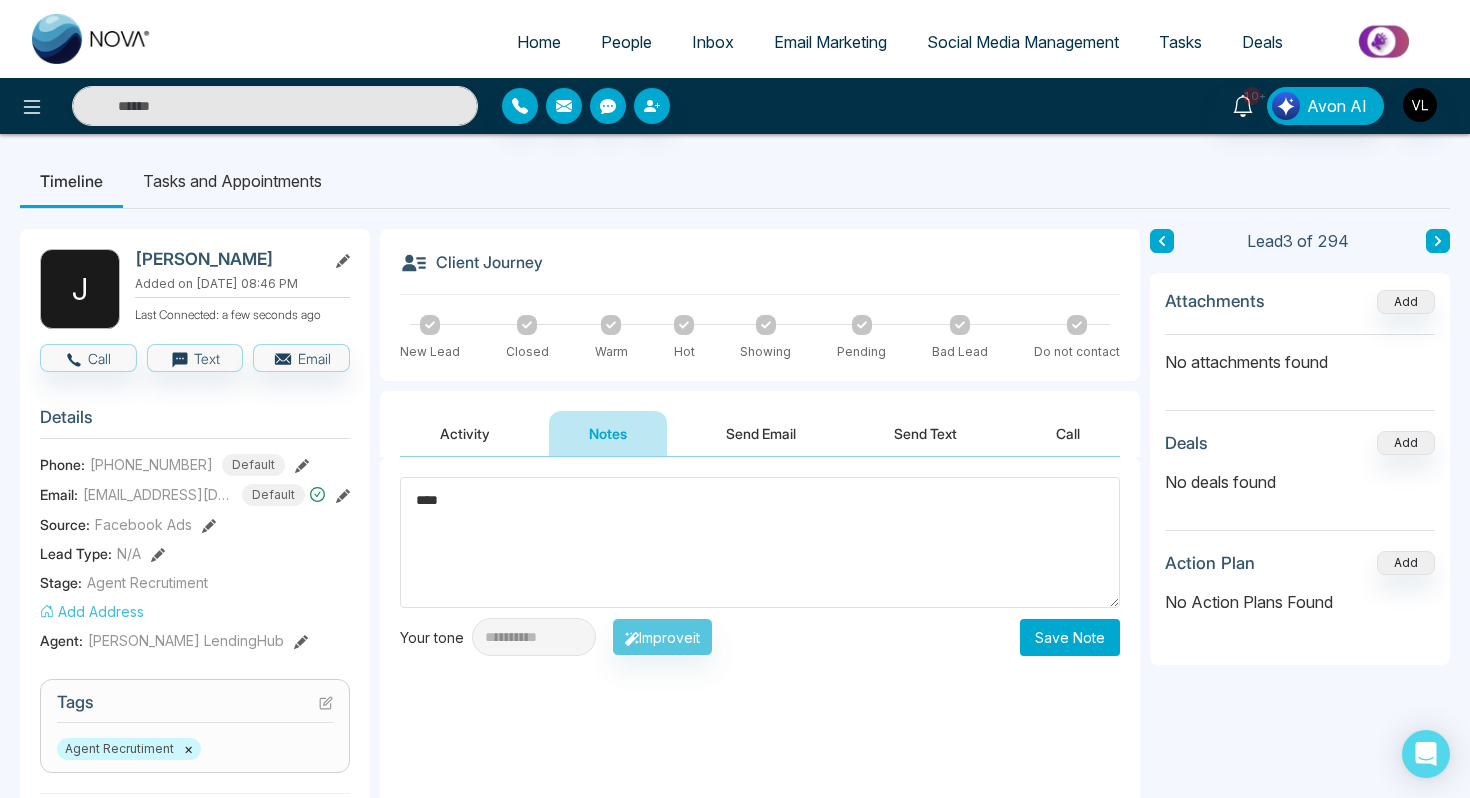 click on "Save Note" at bounding box center (1070, 637) 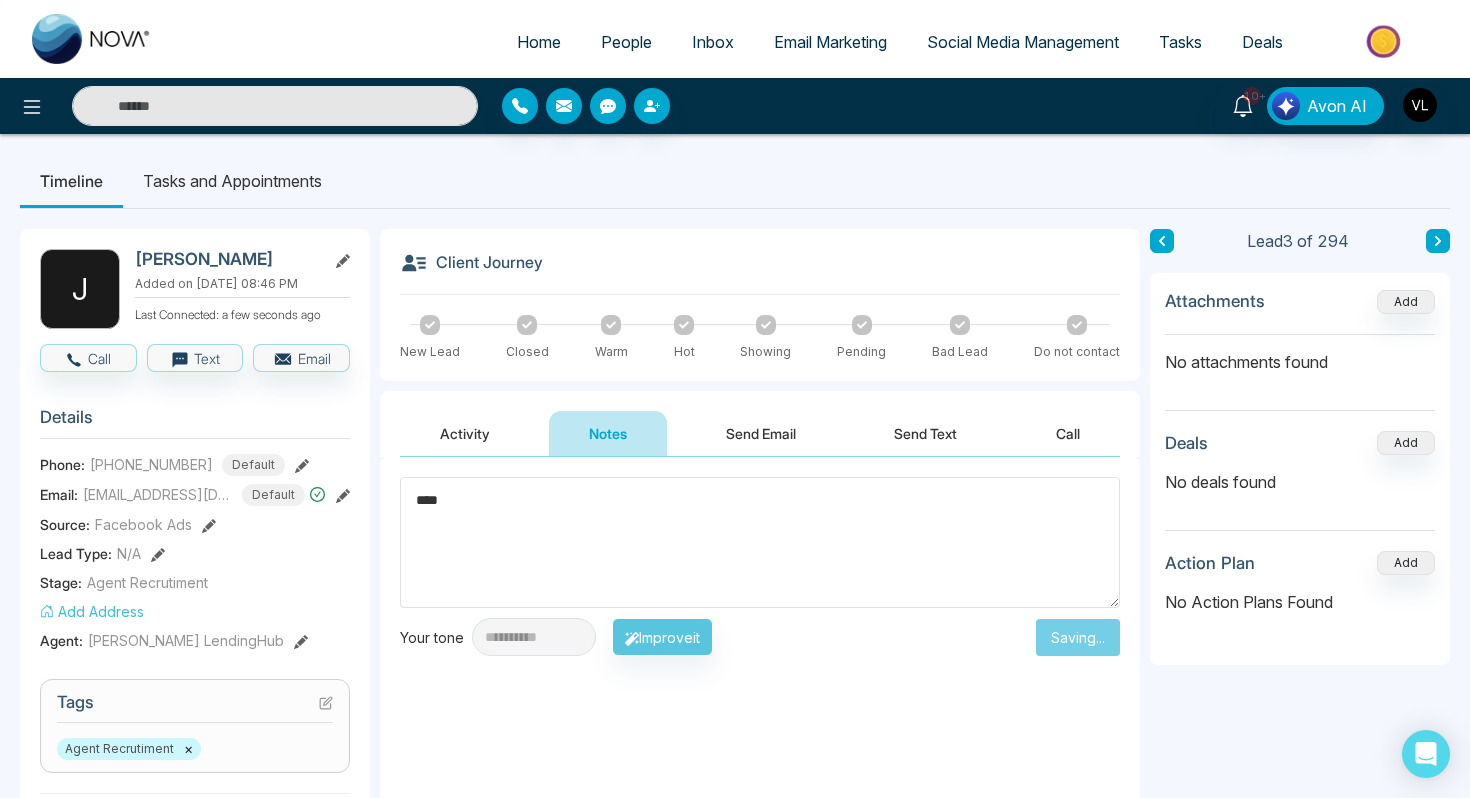 type 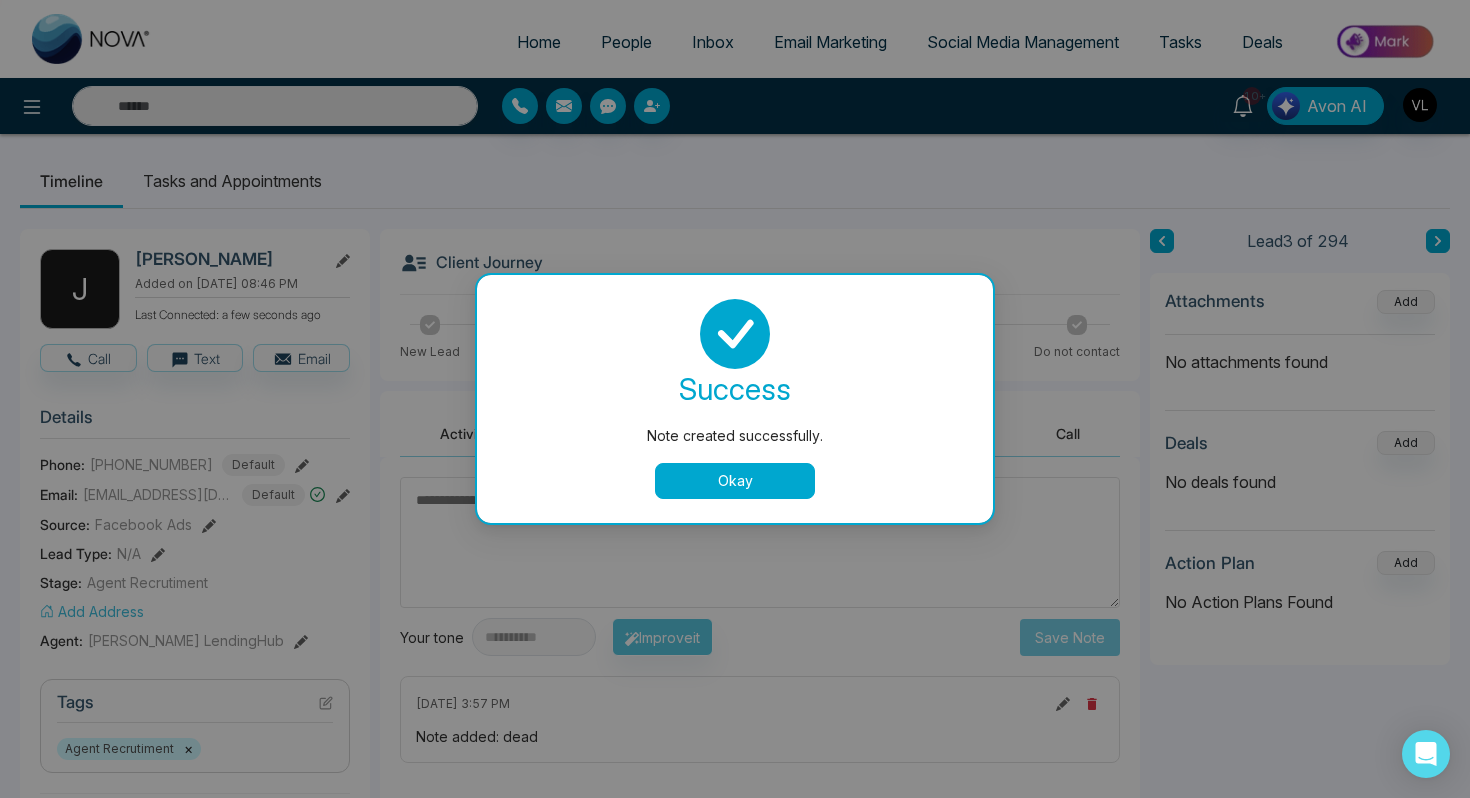 click on "Okay" at bounding box center [735, 481] 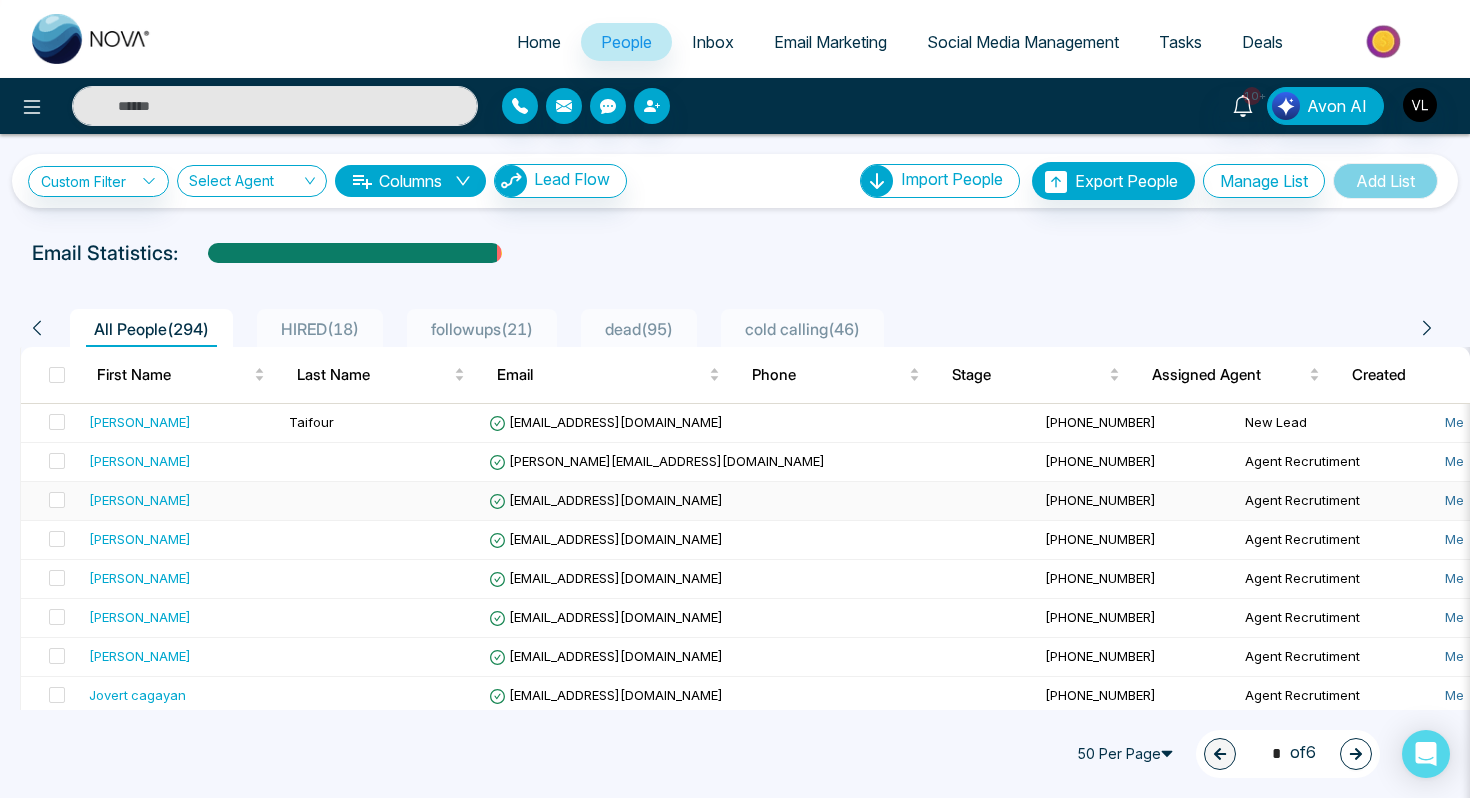click on "[PERSON_NAME]" at bounding box center (181, 500) 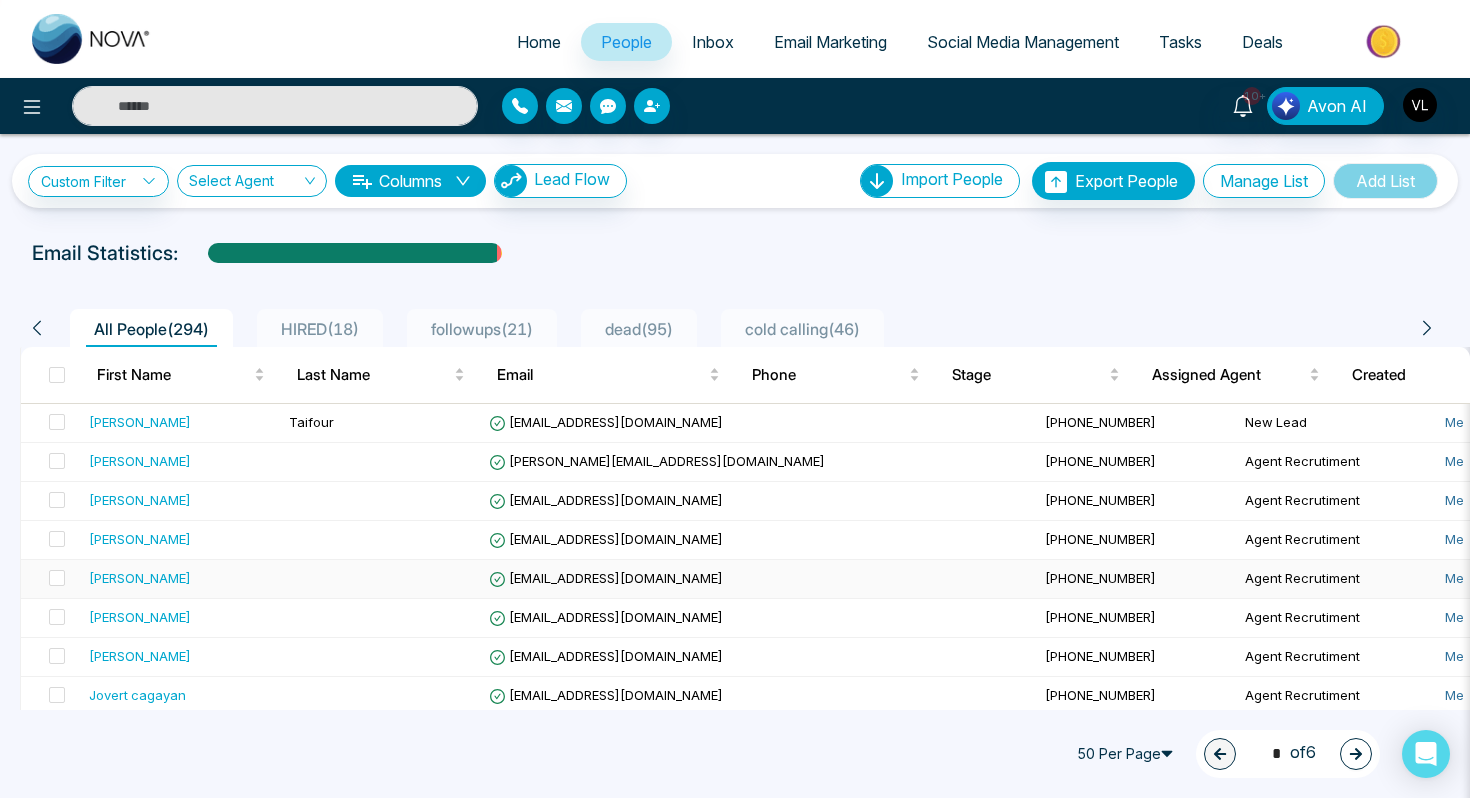 click on "[PERSON_NAME]" at bounding box center [140, 578] 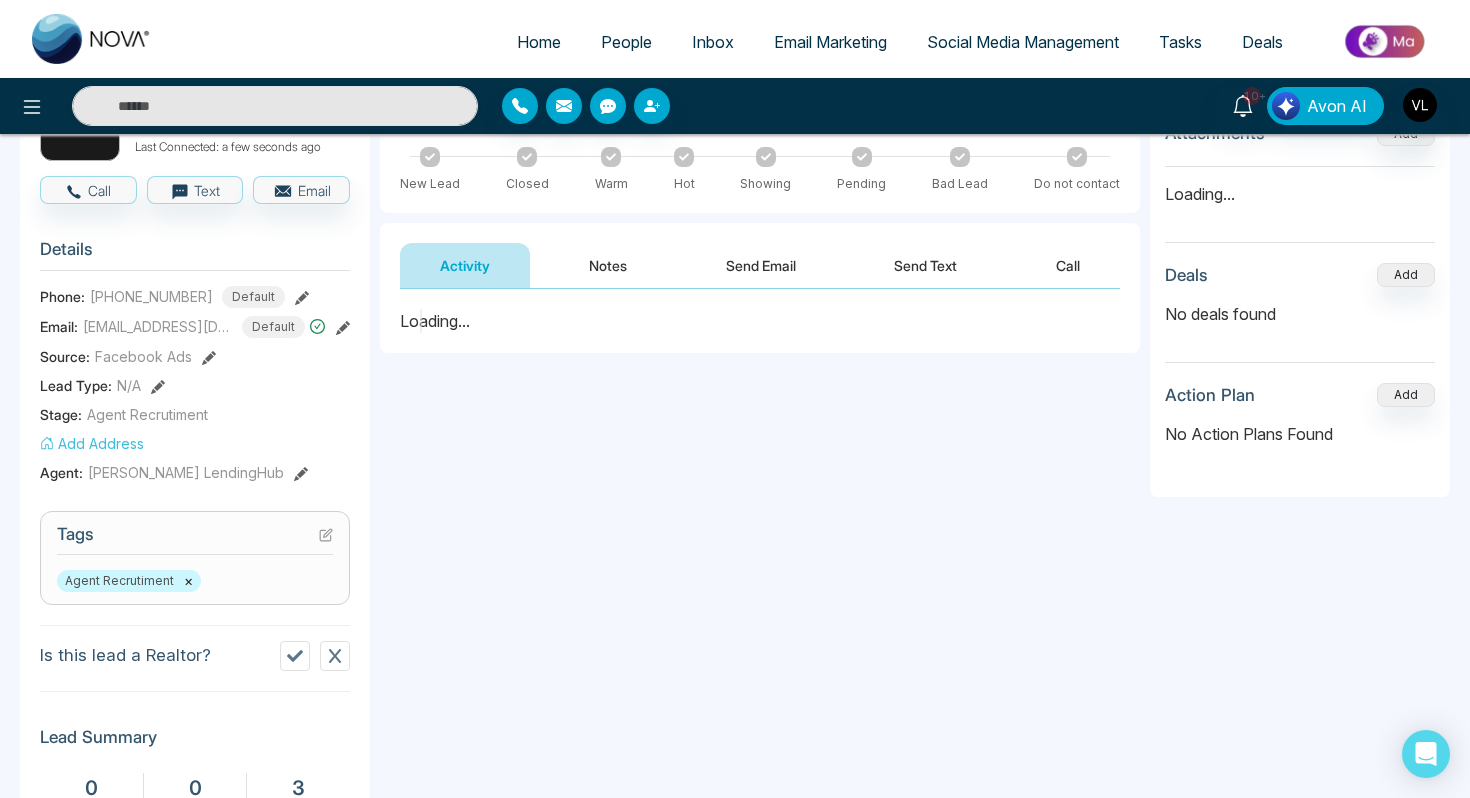 scroll, scrollTop: 170, scrollLeft: 0, axis: vertical 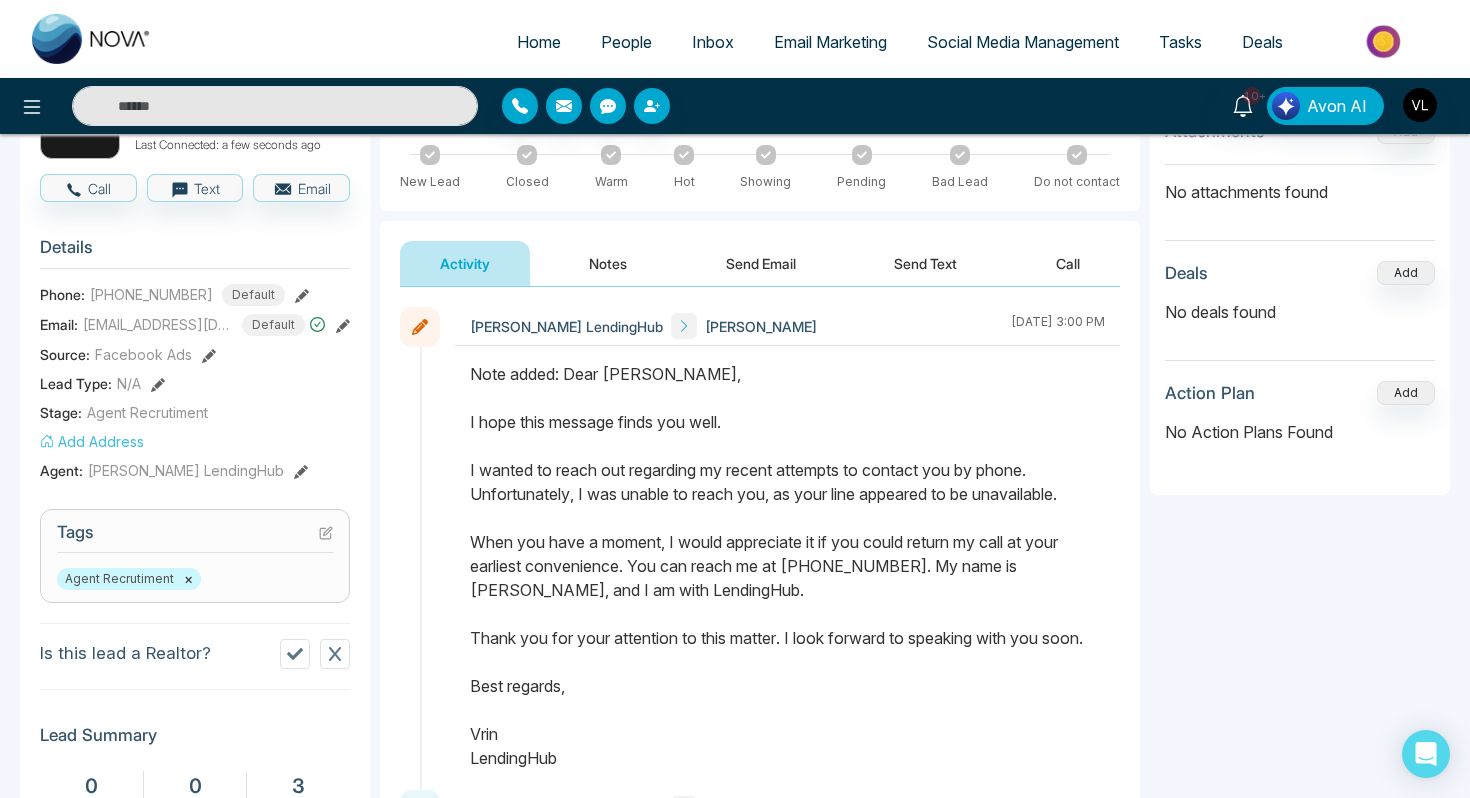 click on "Note added: Dear Sylvia,
I hope this message finds you well.
I wanted to reach out regarding my recent attempts to contact you by phone. Unfortunately, I was unable to reach you, as your line appeared to be unavailable.
When you have a moment, I would appreciate it if you could return my call at your earliest convenience. You can reach me at 647-471-5957. My name is Vrin, and I am with LendingHub.
Thank you for your attention to this matter. I look forward to speaking with you soon.
Best regards,
Vrin
LendingHub" at bounding box center (787, 566) 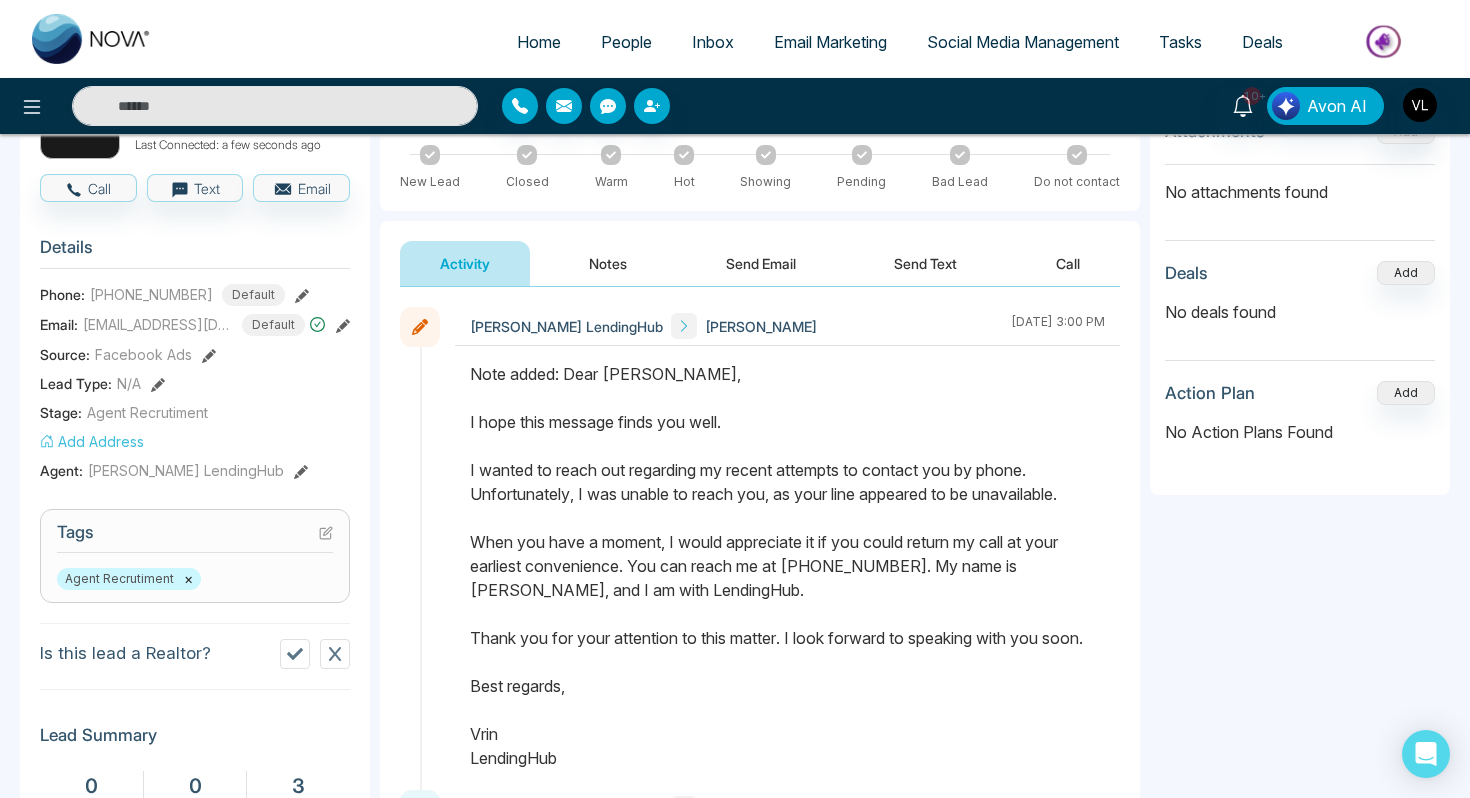 drag, startPoint x: 568, startPoint y: 373, endPoint x: 600, endPoint y: 764, distance: 392.30728 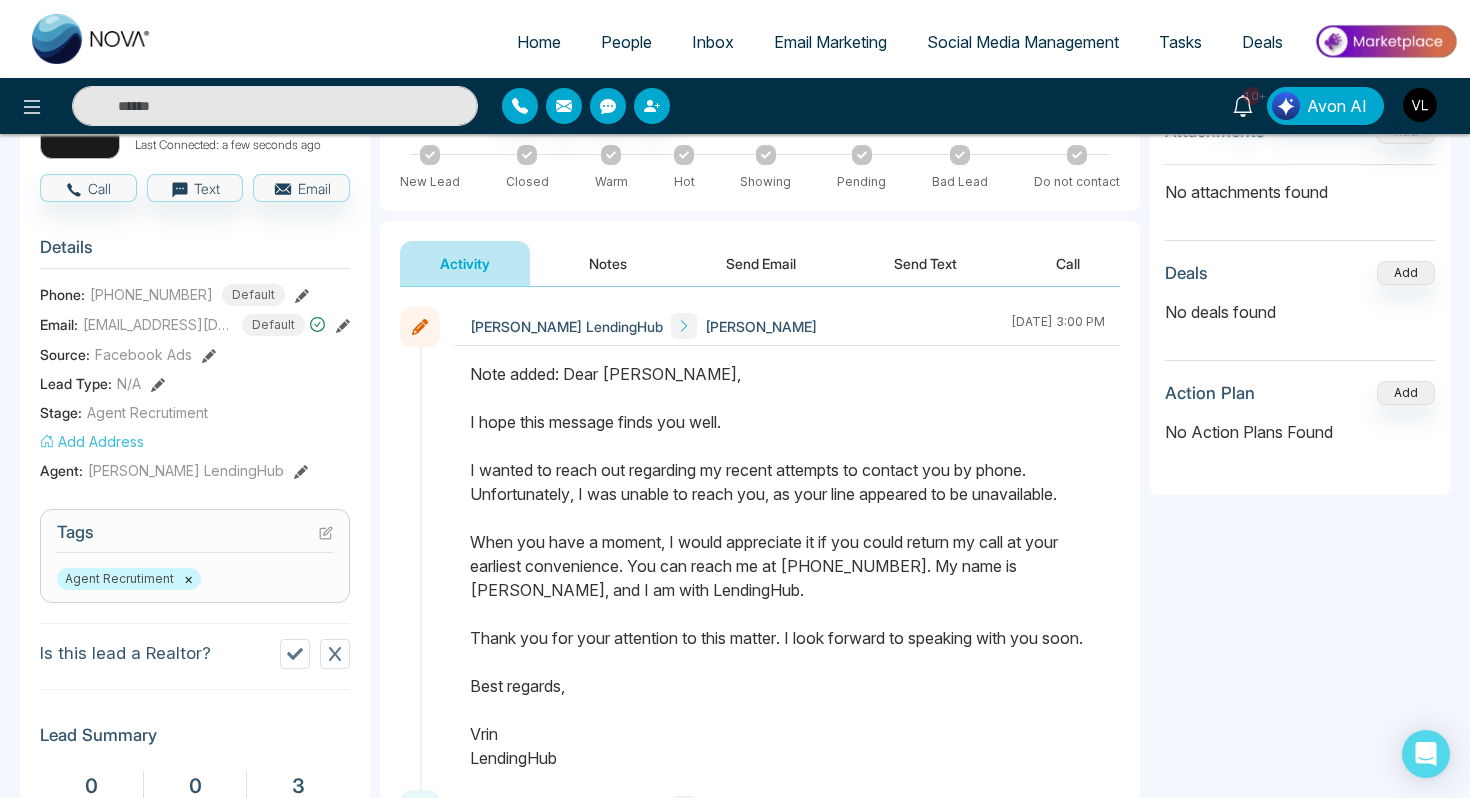 click on "Note added: Dear Sylvia,
I hope this message finds you well.
I wanted to reach out regarding my recent attempts to contact you by phone. Unfortunately, I was unable to reach you, as your line appeared to be unavailable.
When you have a moment, I would appreciate it if you could return my call at your earliest convenience. You can reach me at 647-471-5957. My name is Vrin, and I am with LendingHub.
Thank you for your attention to this matter. I look forward to speaking with you soon.
Best regards,
Vrin
LendingHub" at bounding box center (787, 566) 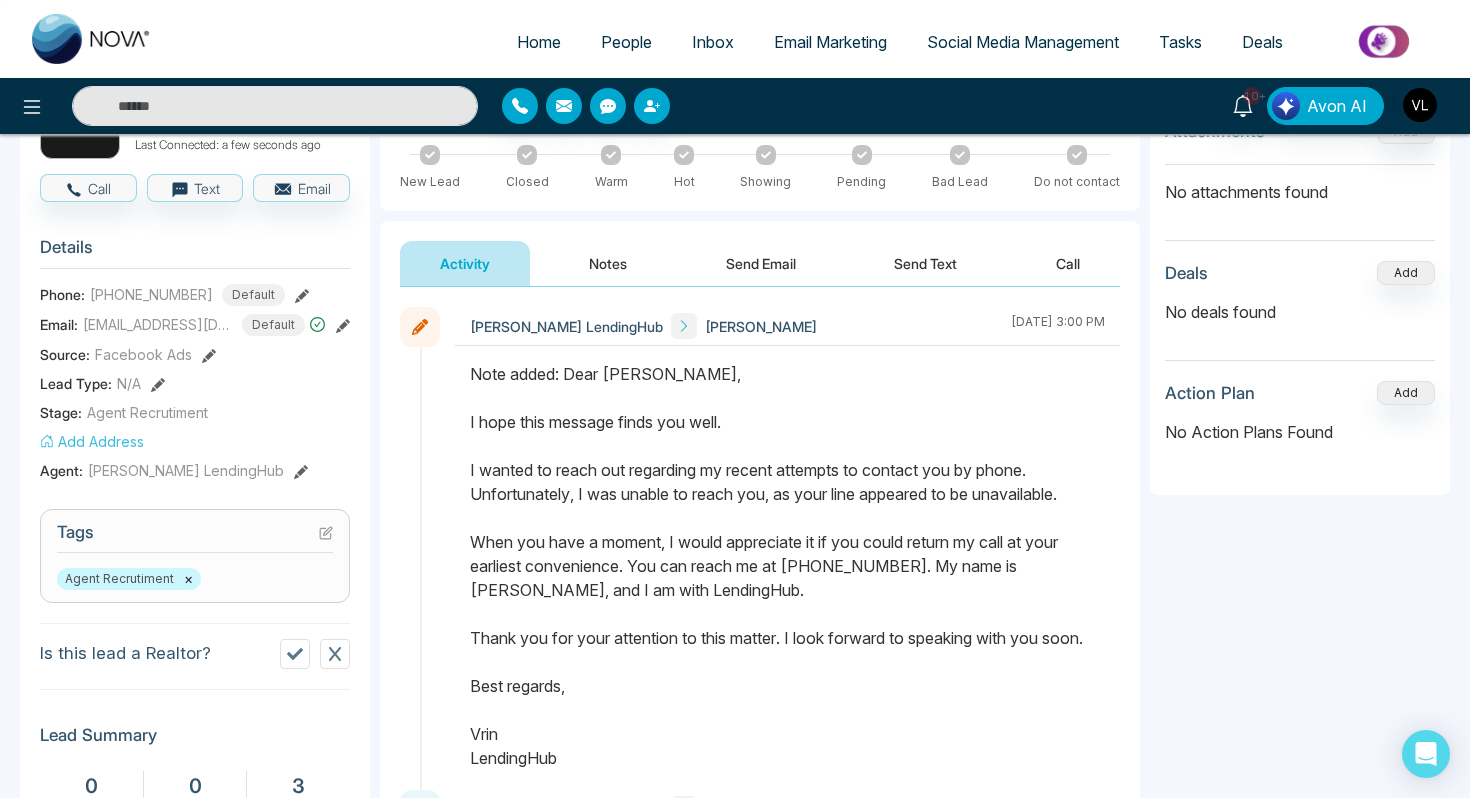 click on "Send Email" at bounding box center [761, 263] 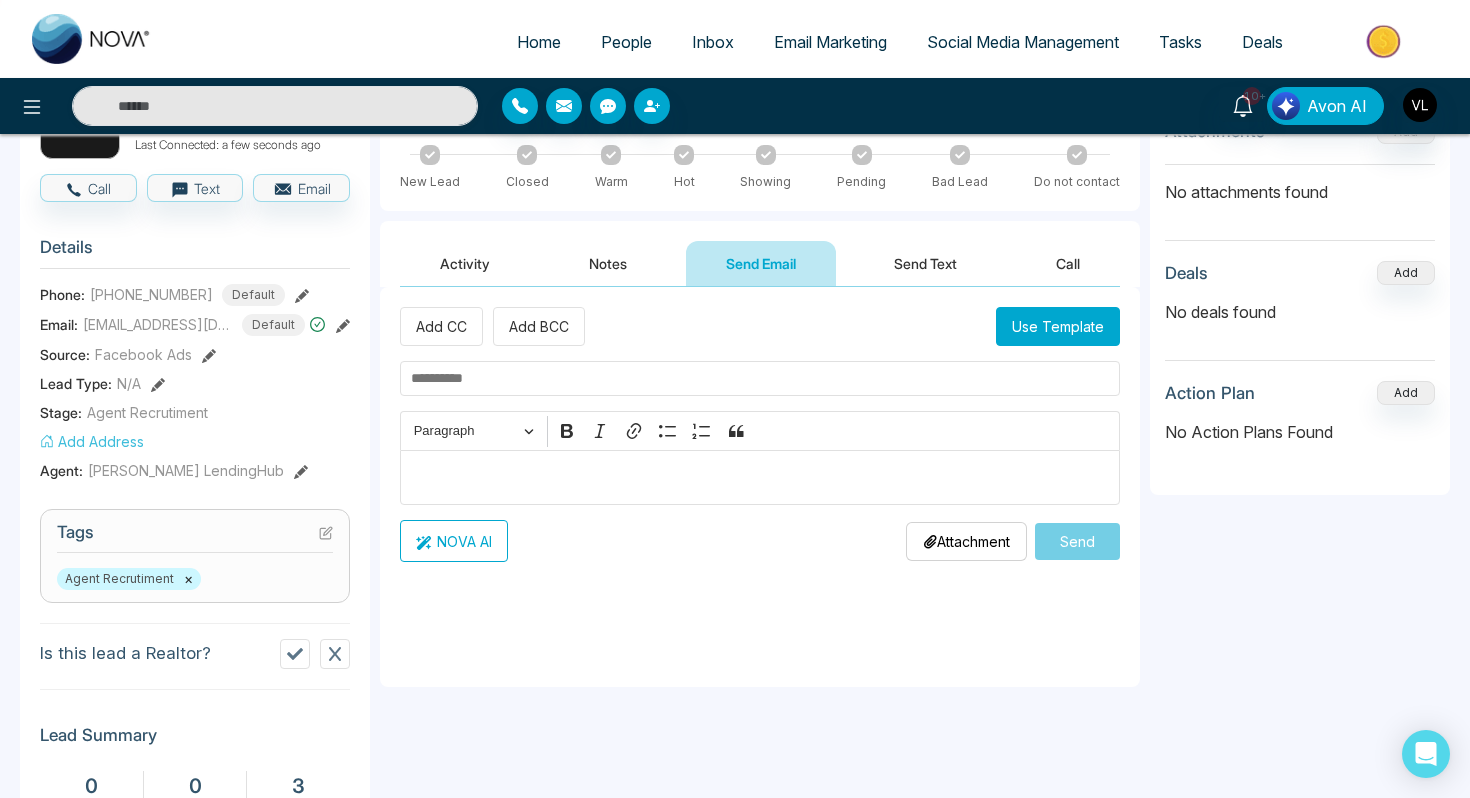 click on "Add CC Add BCC Use Template Rich Text Editor Paragraph Bold Italic Link Bulleted List Numbered List Block quote   NOVA AI  Attachment Choose File Send" at bounding box center [760, 434] 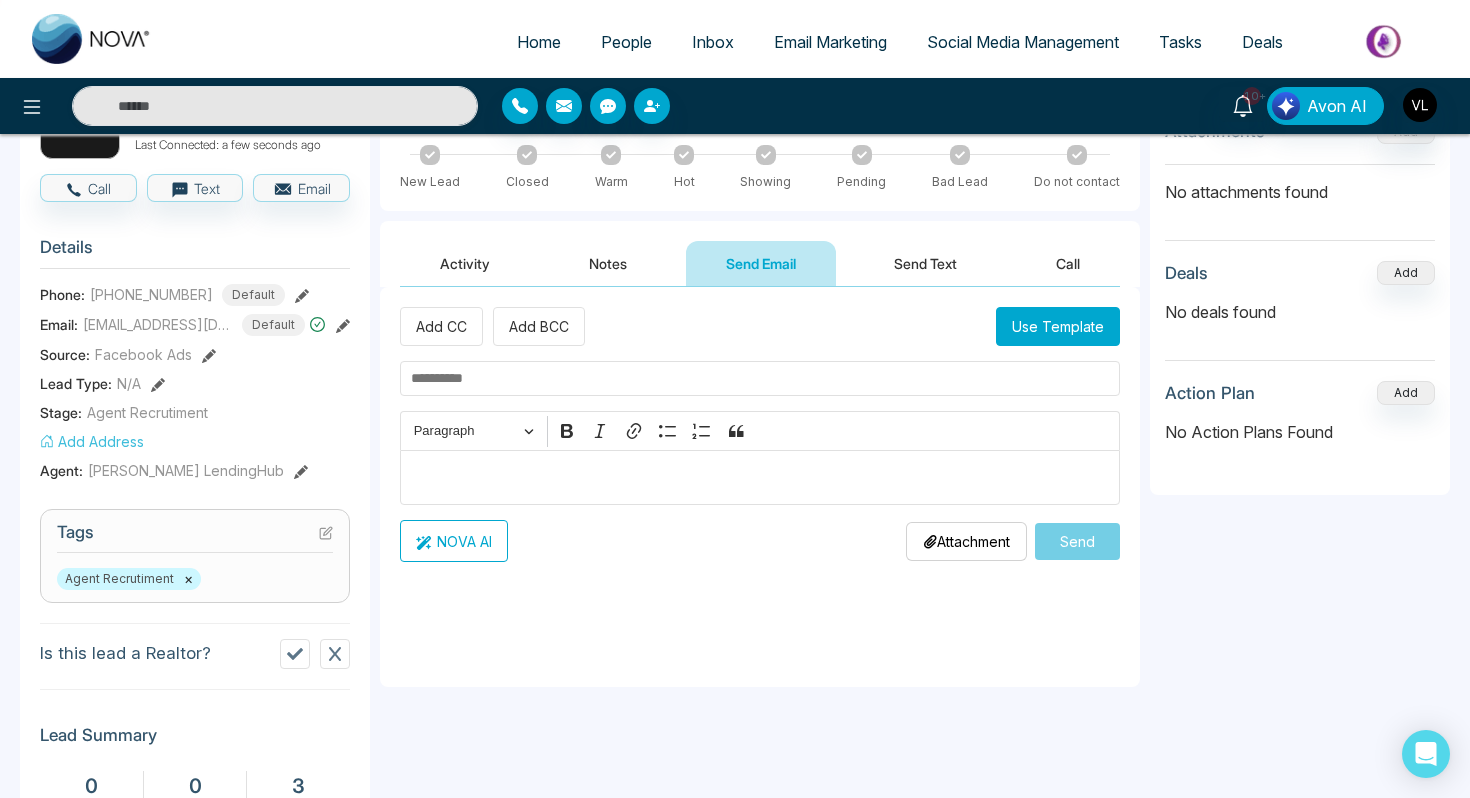 click at bounding box center (760, 478) 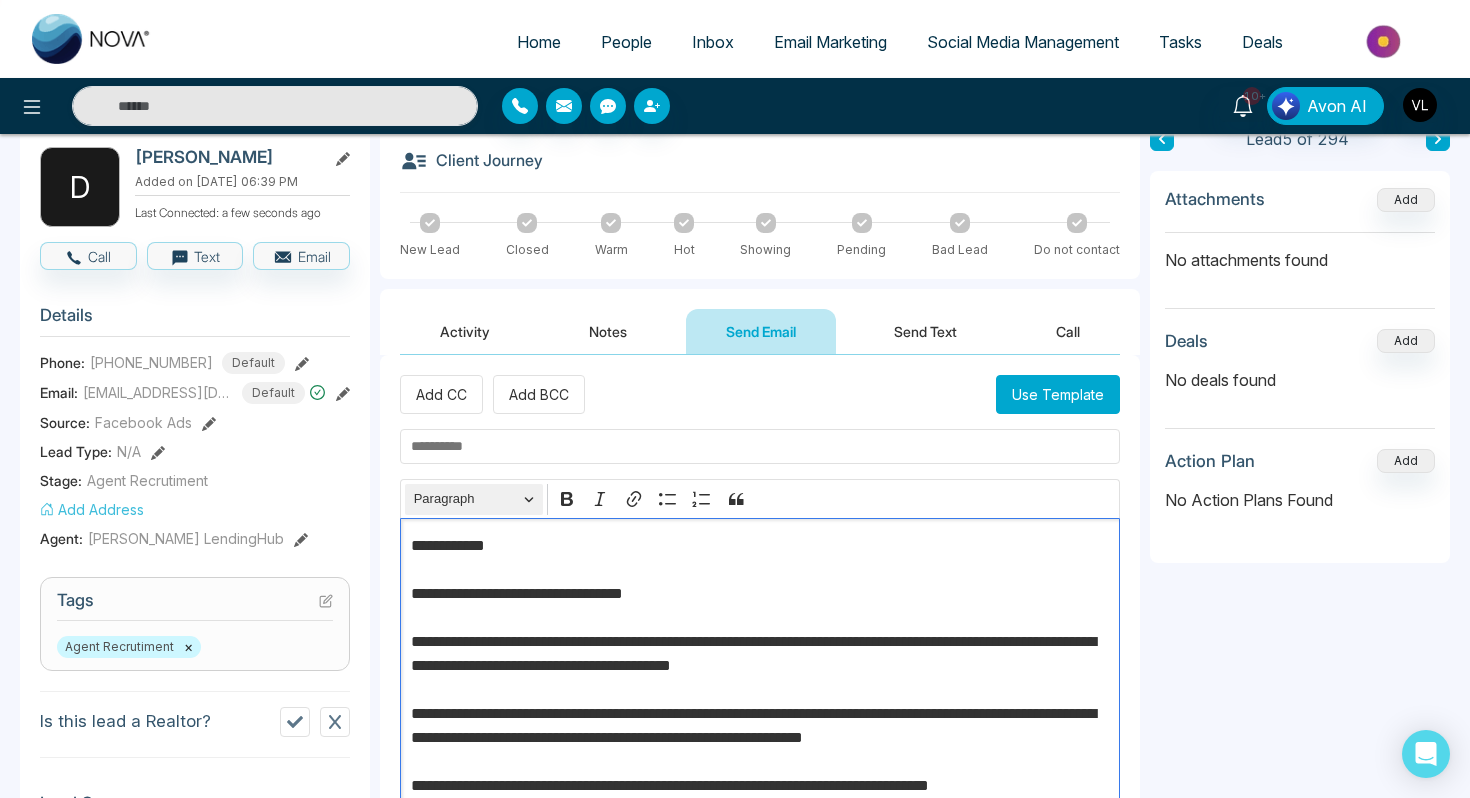 scroll, scrollTop: 98, scrollLeft: 0, axis: vertical 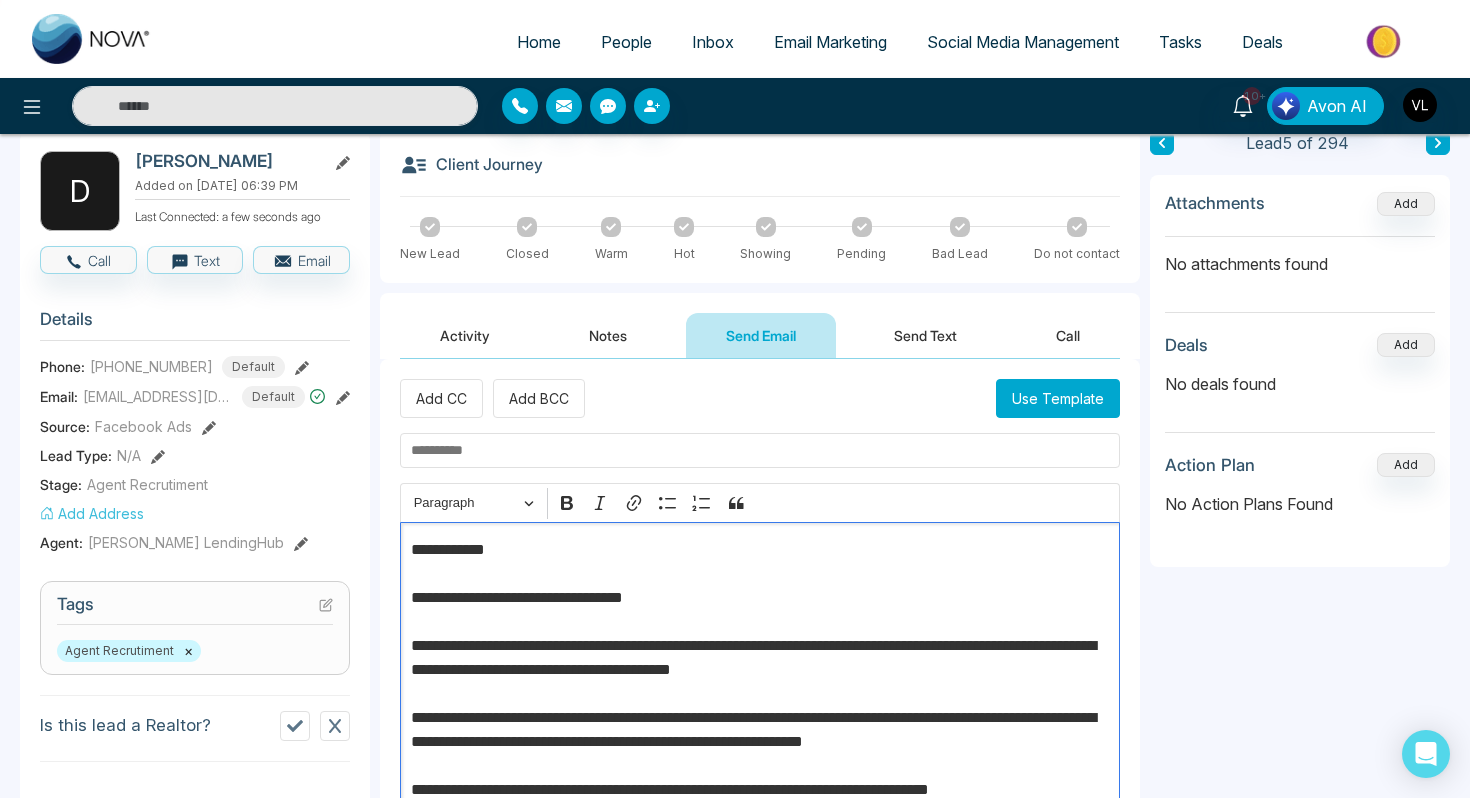 click on "**********" at bounding box center (760, 742) 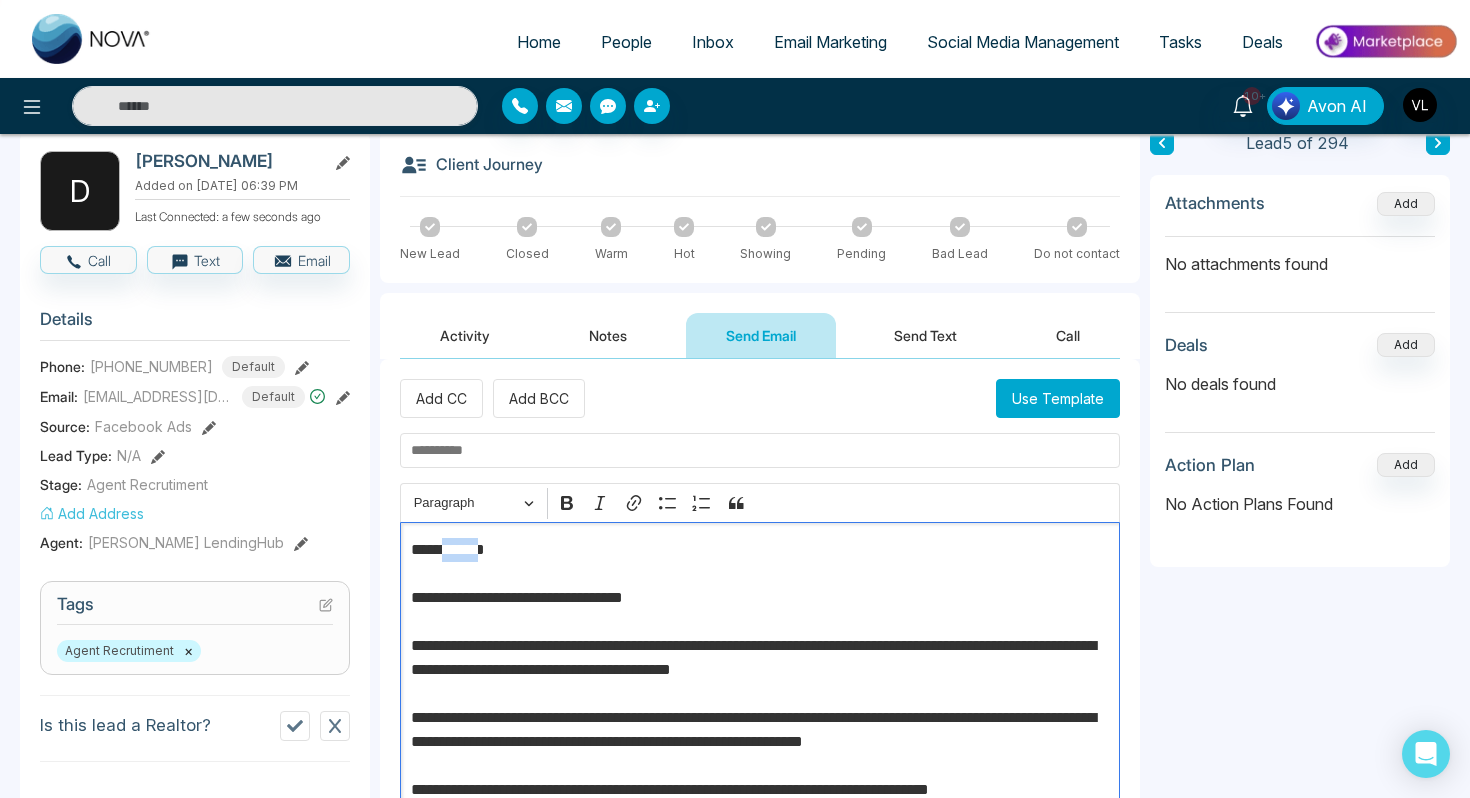 click on "**********" at bounding box center [760, 742] 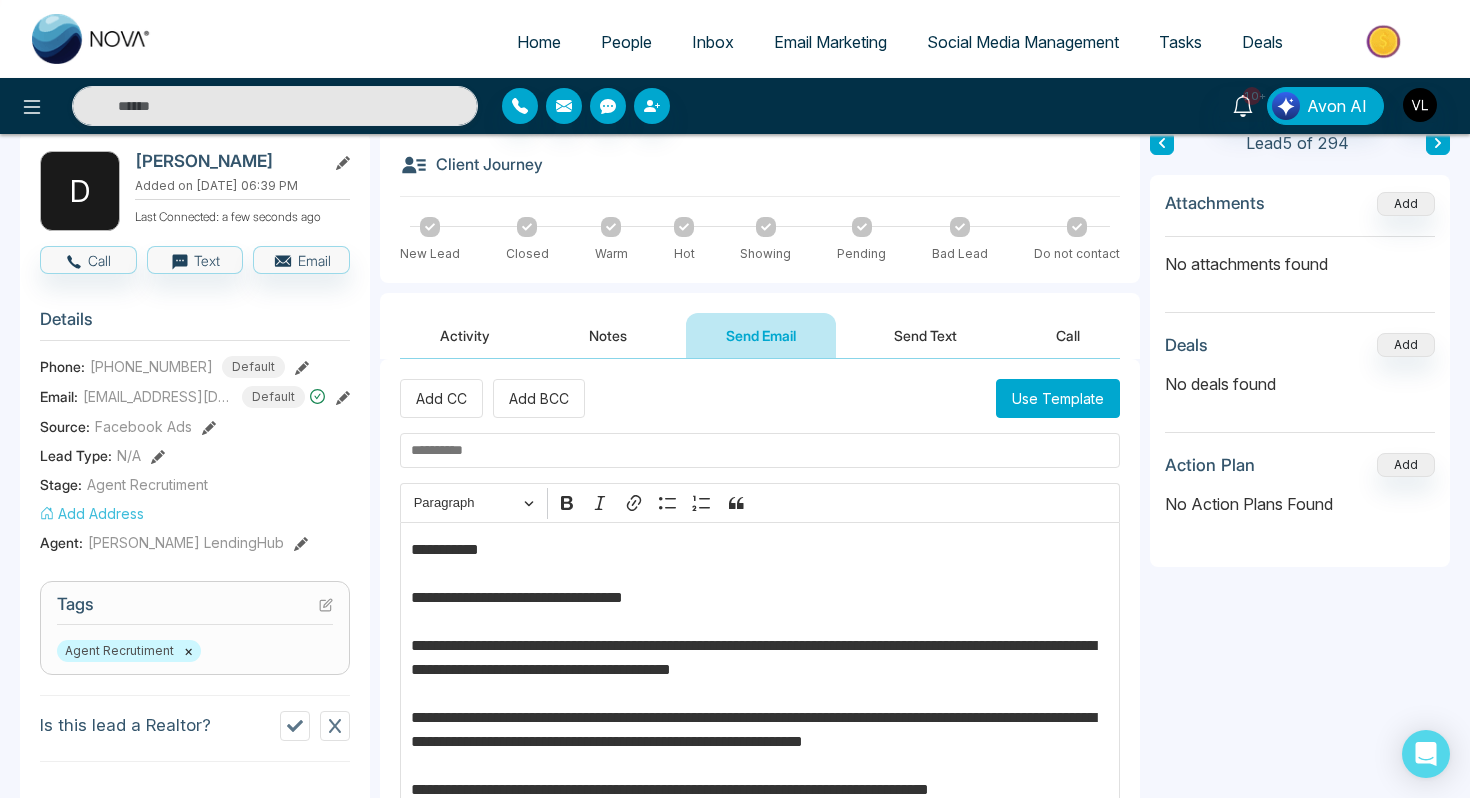 click at bounding box center (760, 450) 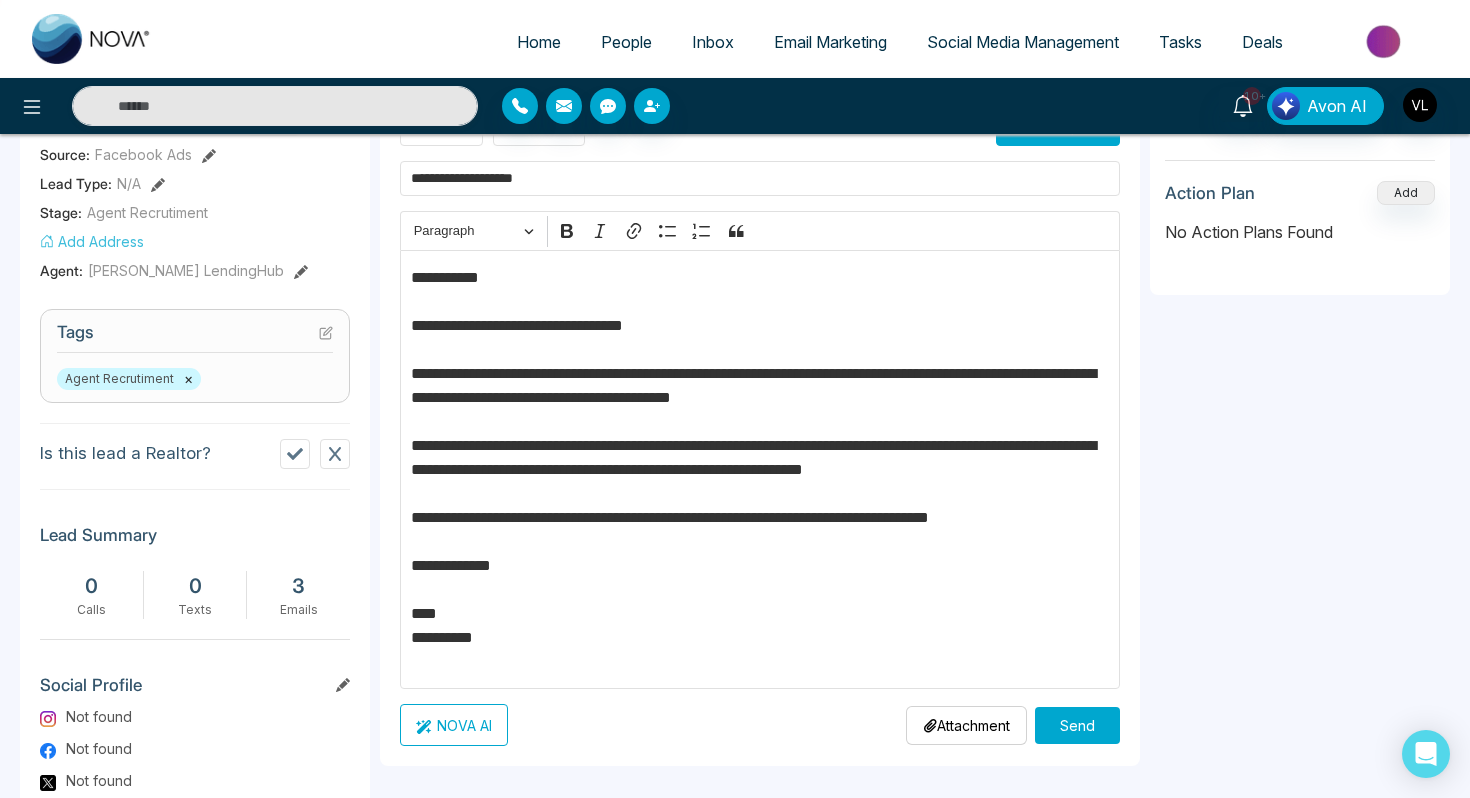 scroll, scrollTop: 372, scrollLeft: 0, axis: vertical 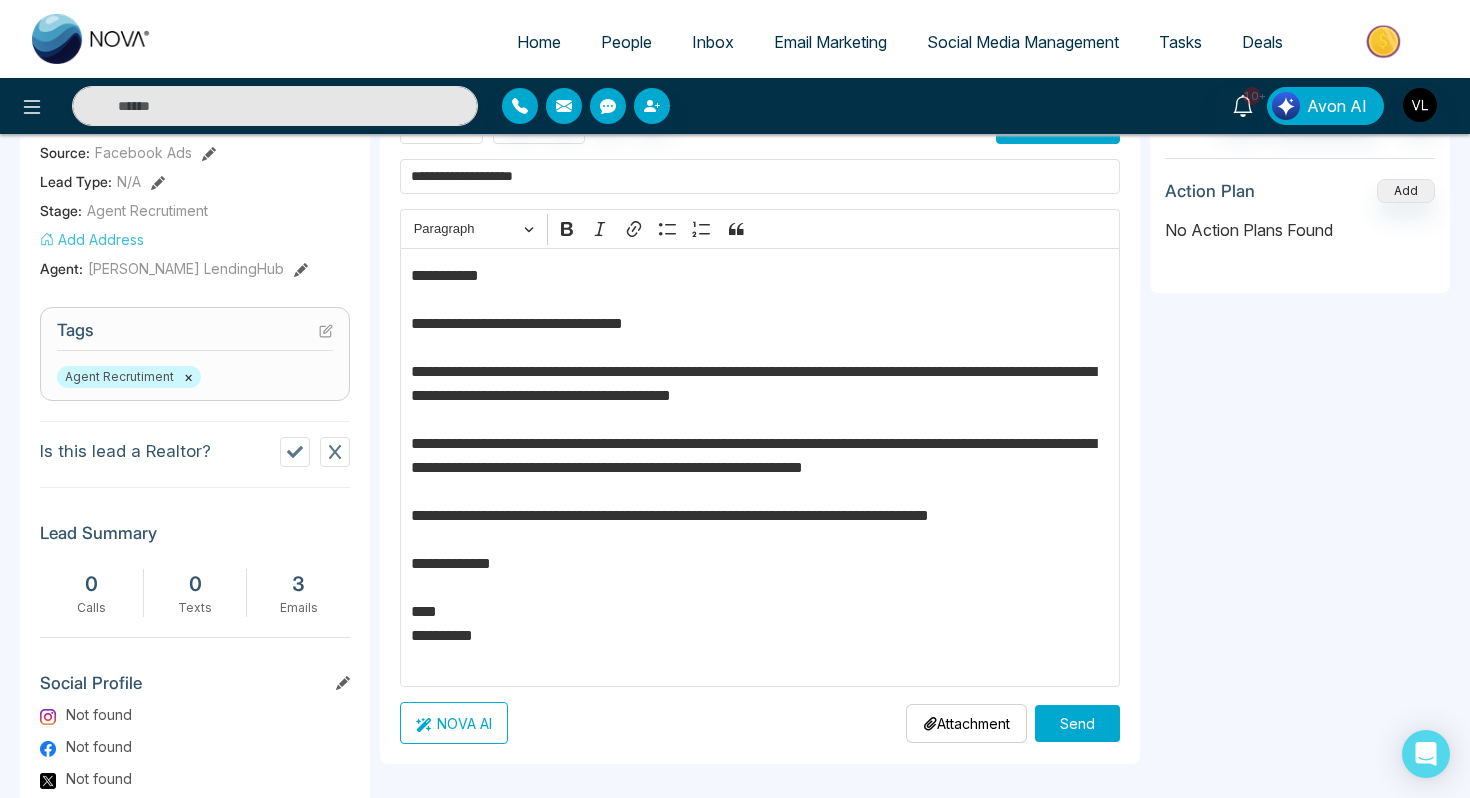 type on "**********" 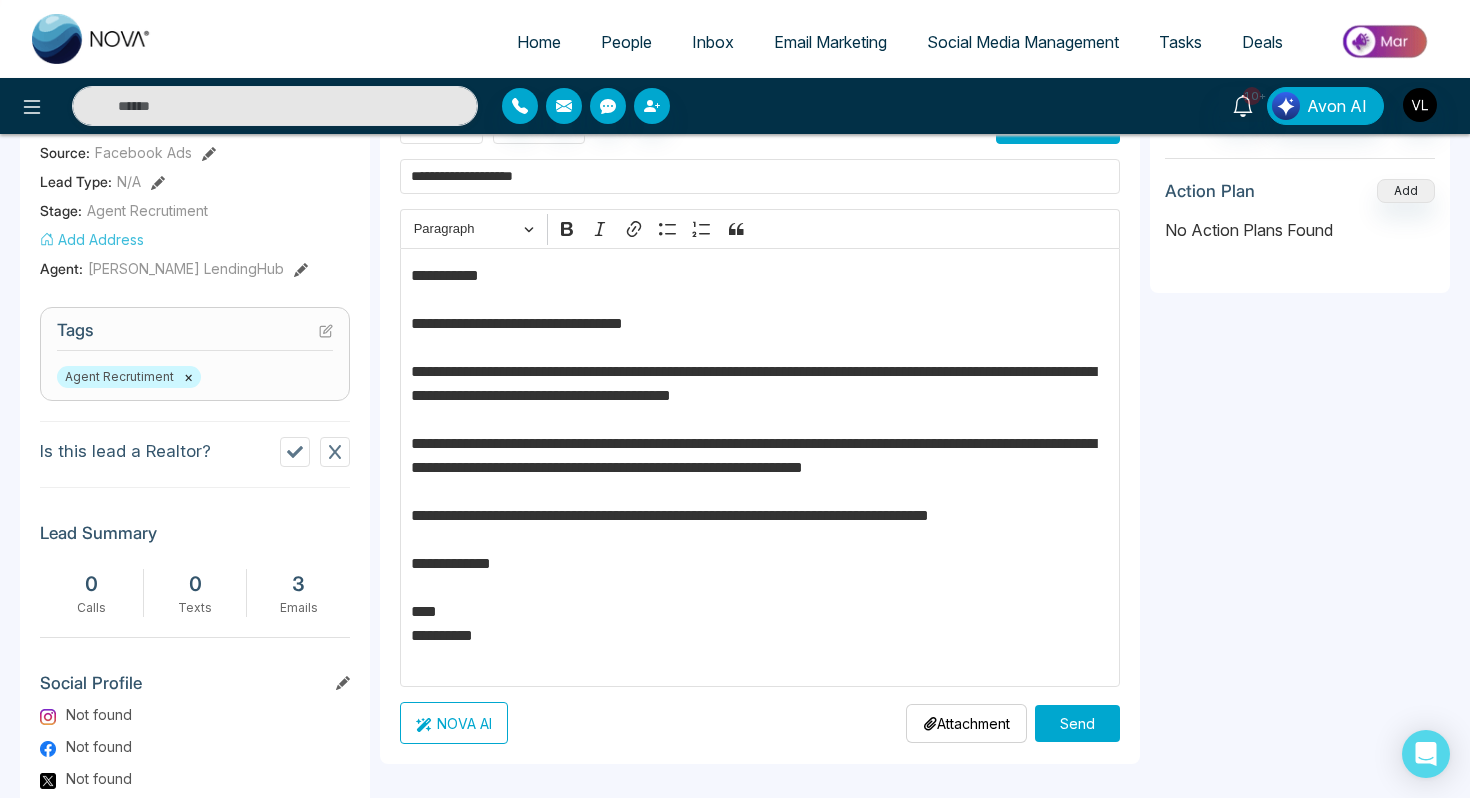 click on "Send" at bounding box center [1077, 723] 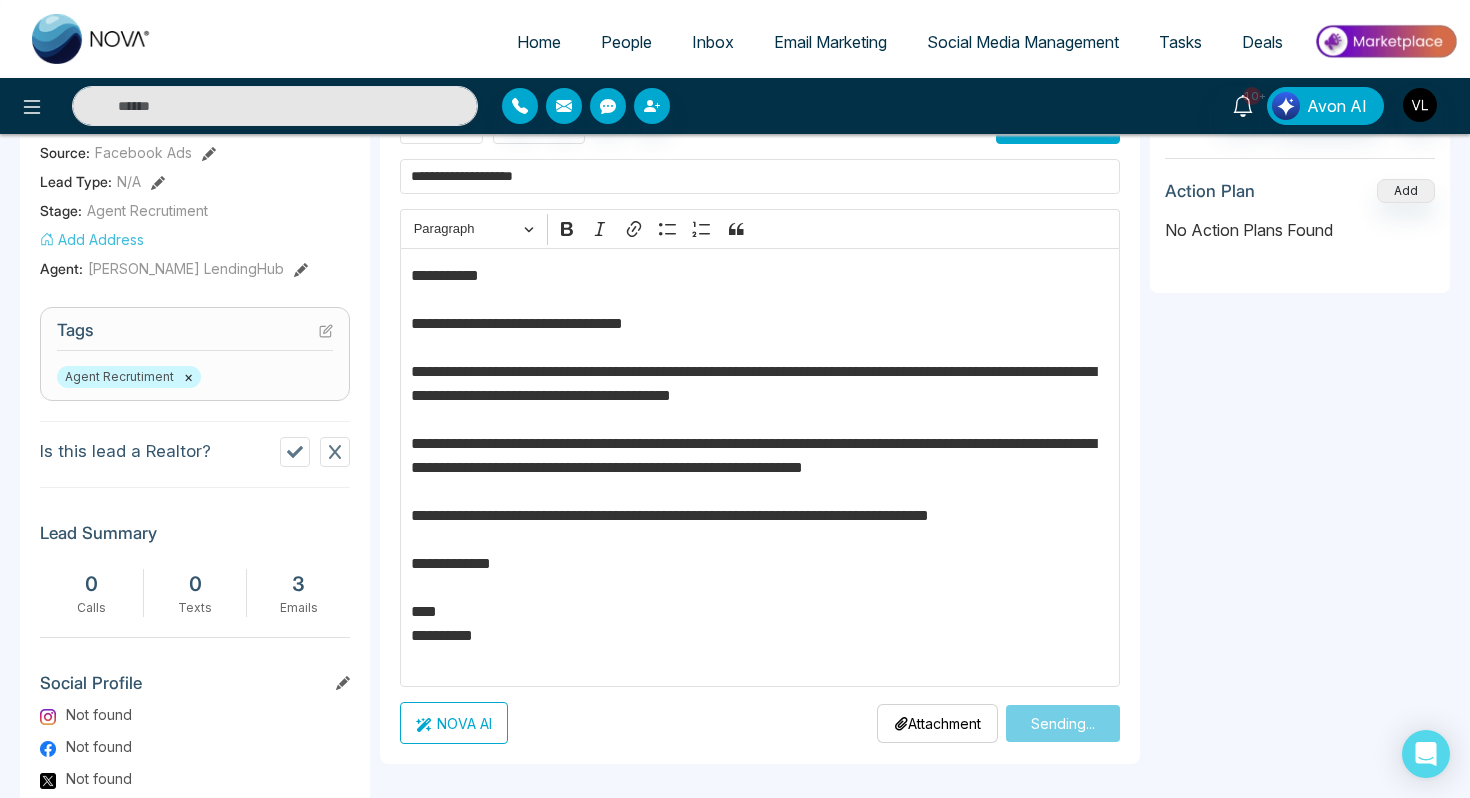 type 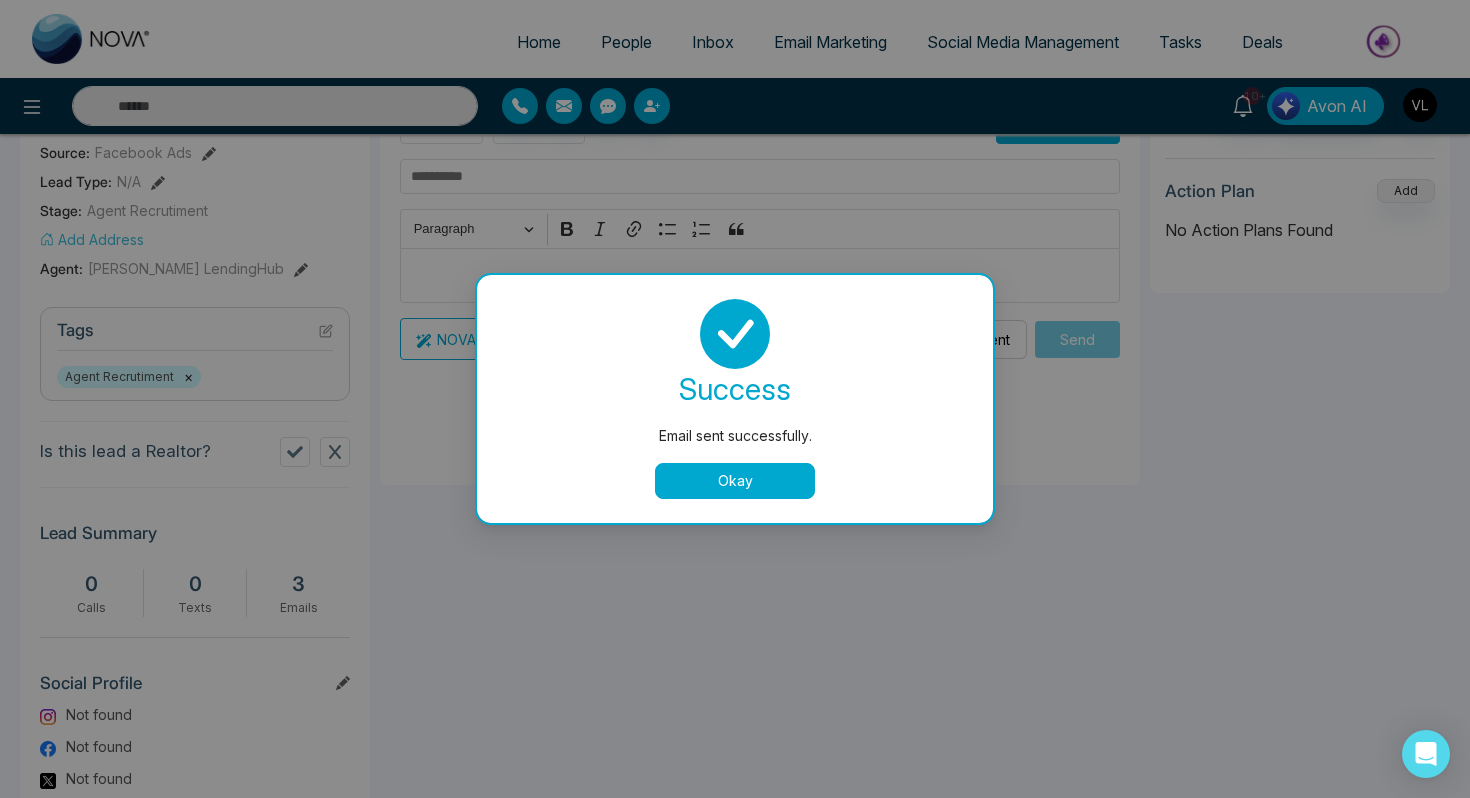 click on "Okay" at bounding box center (735, 481) 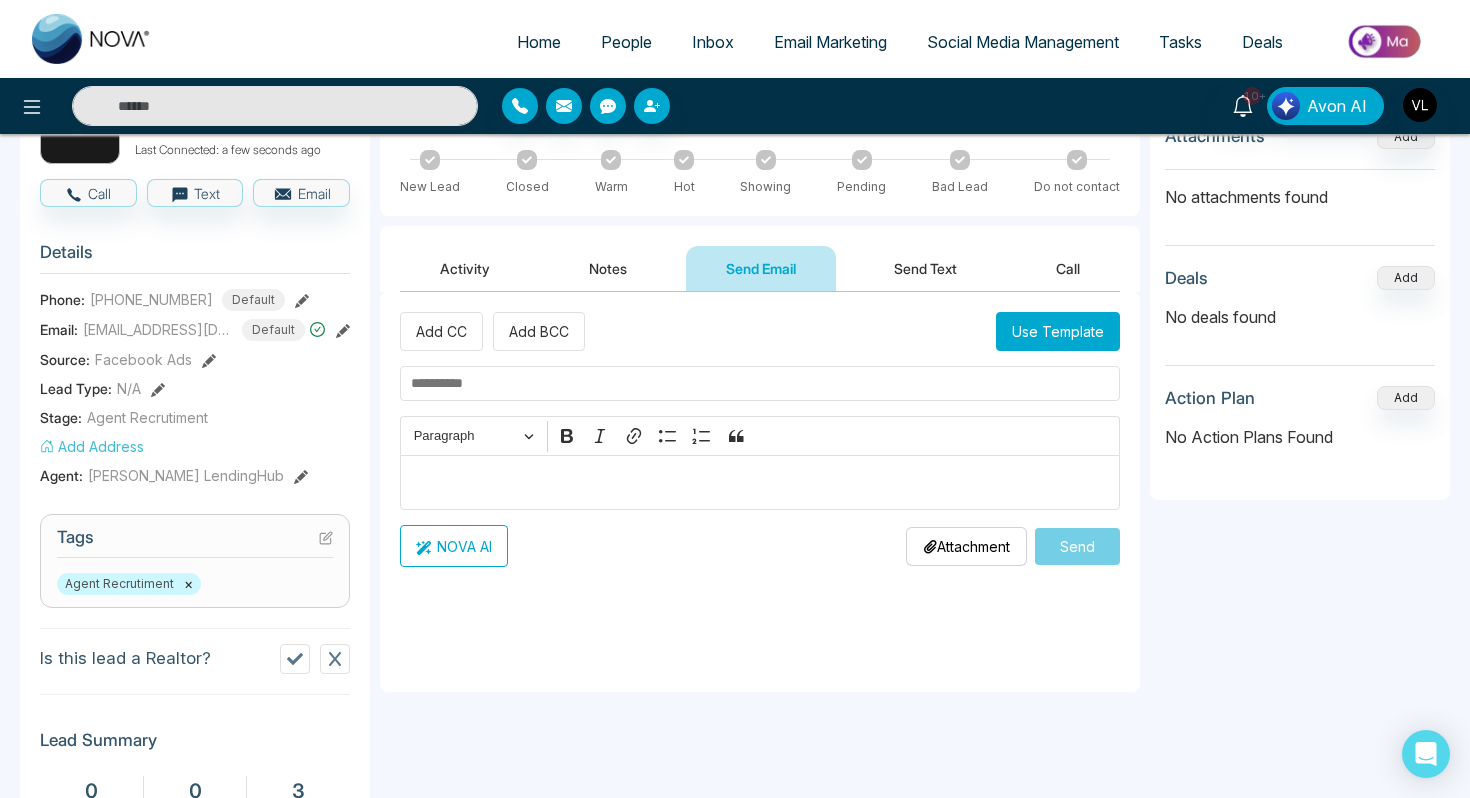 scroll, scrollTop: 167, scrollLeft: 0, axis: vertical 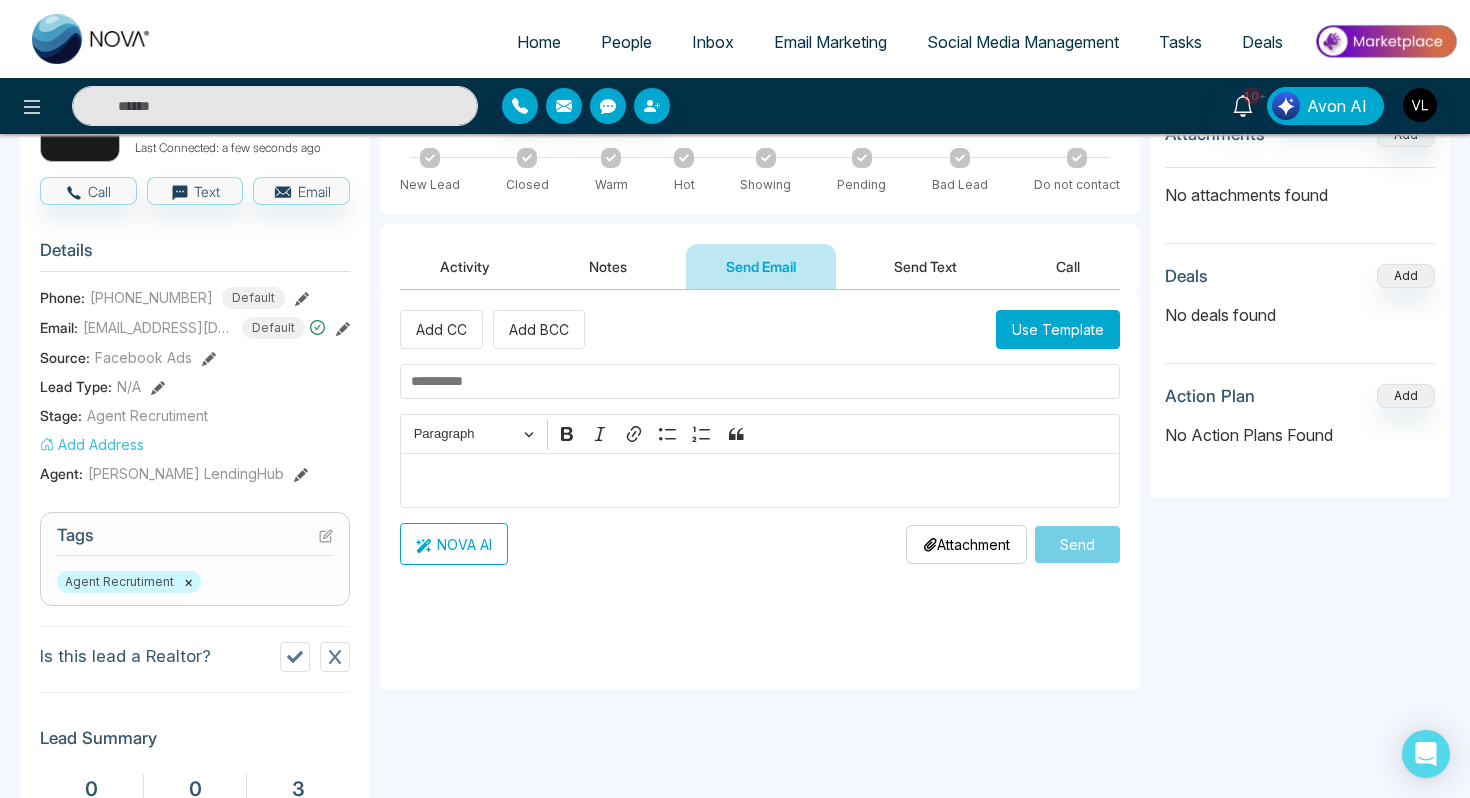 click on "Send Text" at bounding box center (925, 266) 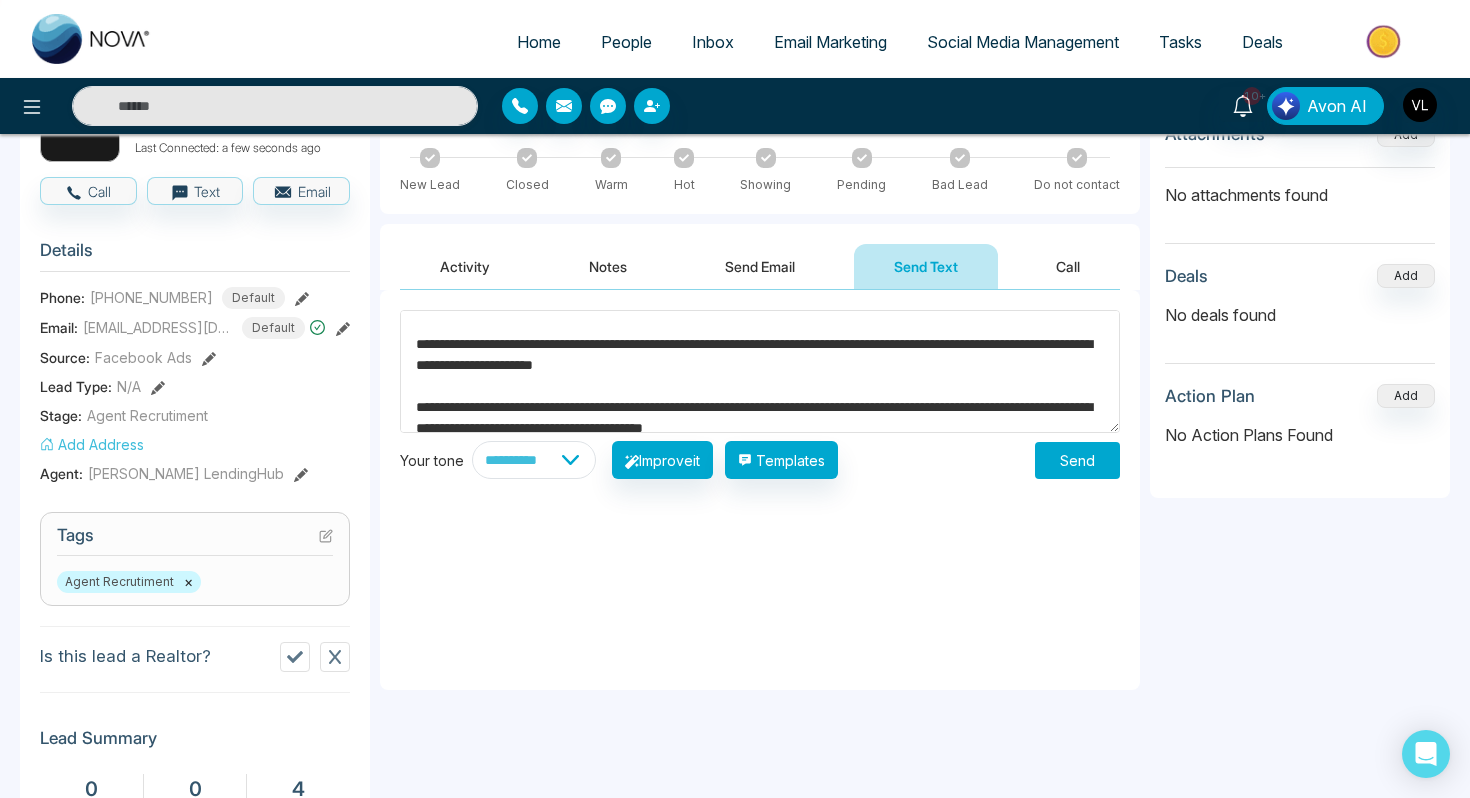 scroll, scrollTop: 0, scrollLeft: 0, axis: both 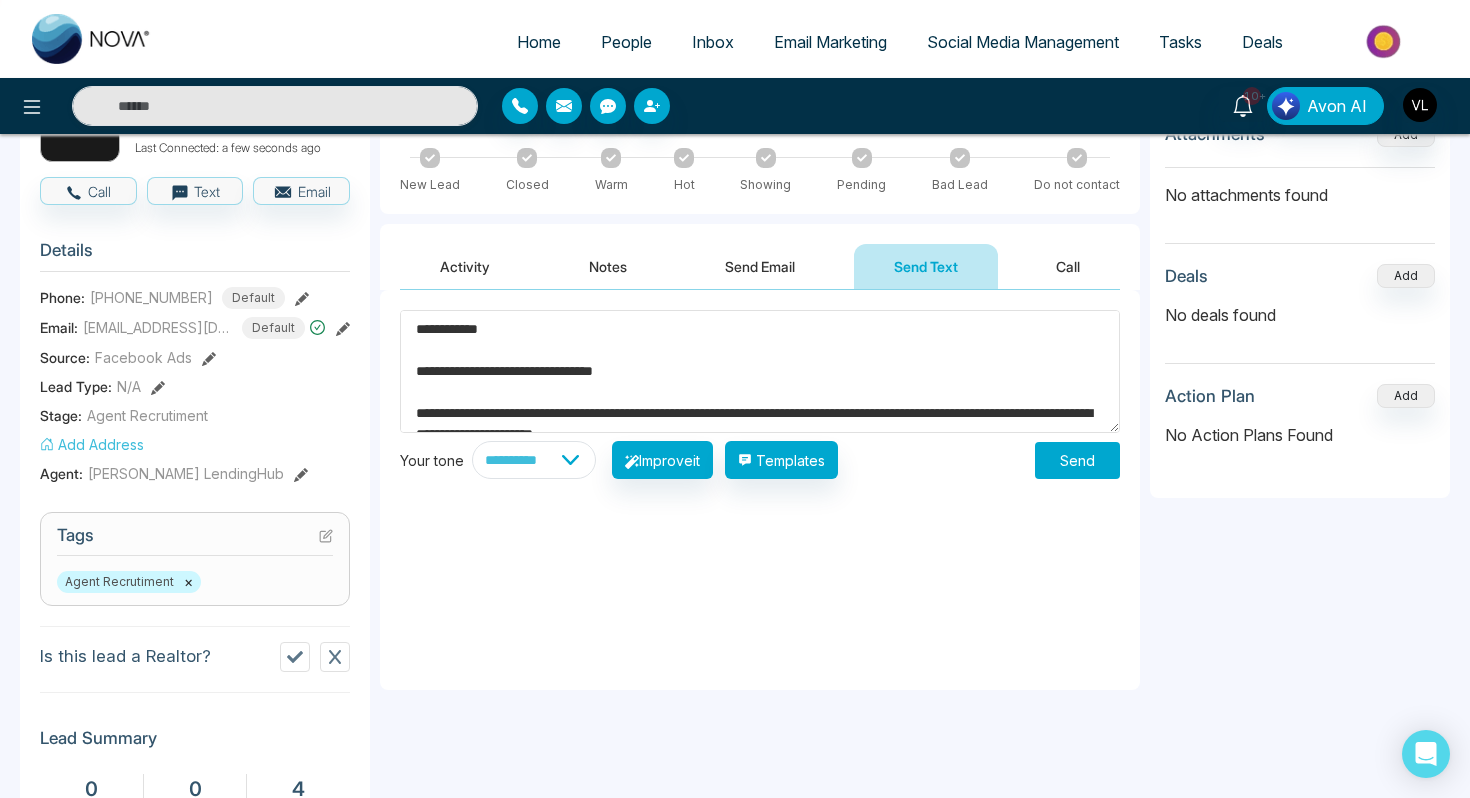 type on "**********" 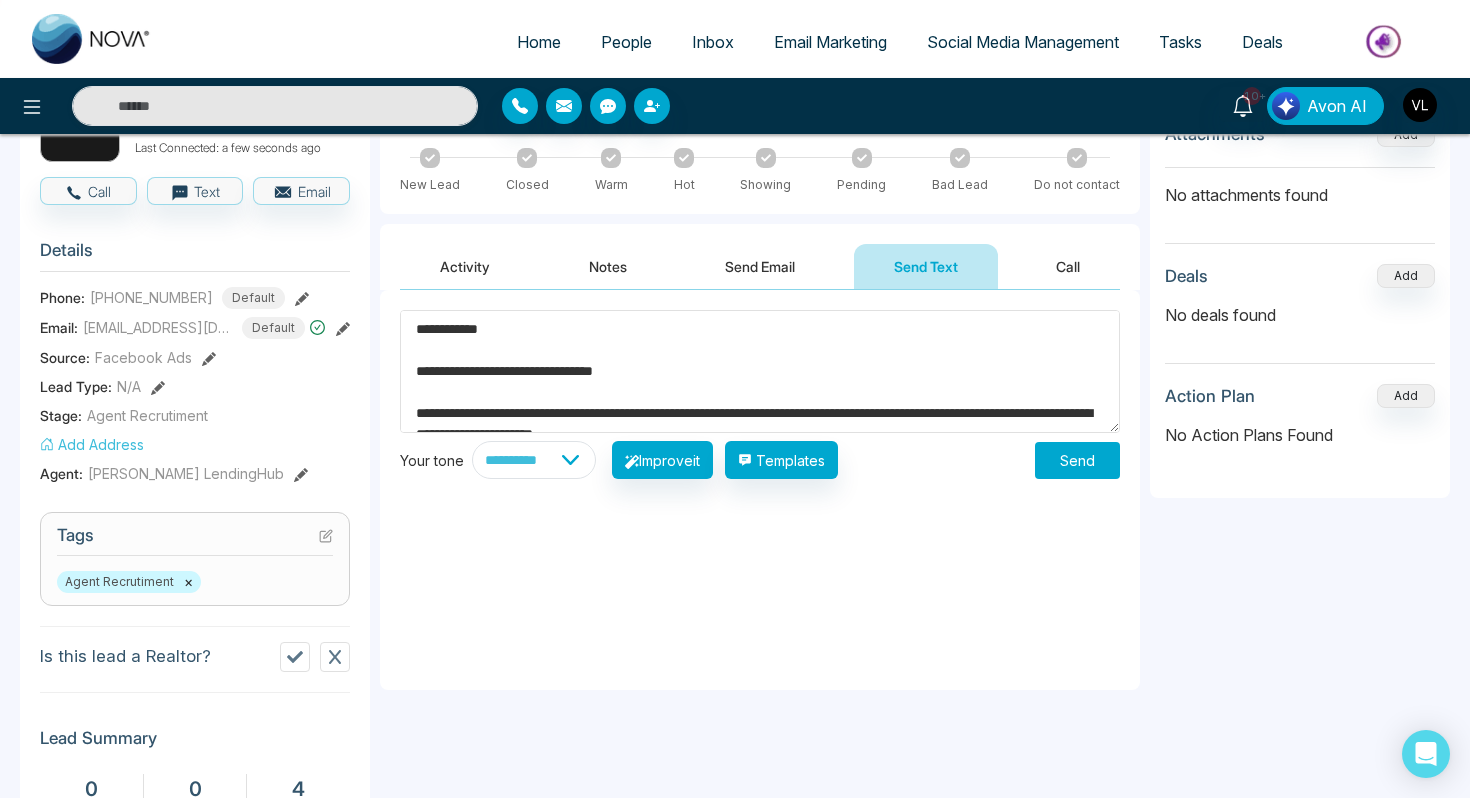 click on "Send Email" at bounding box center (760, 266) 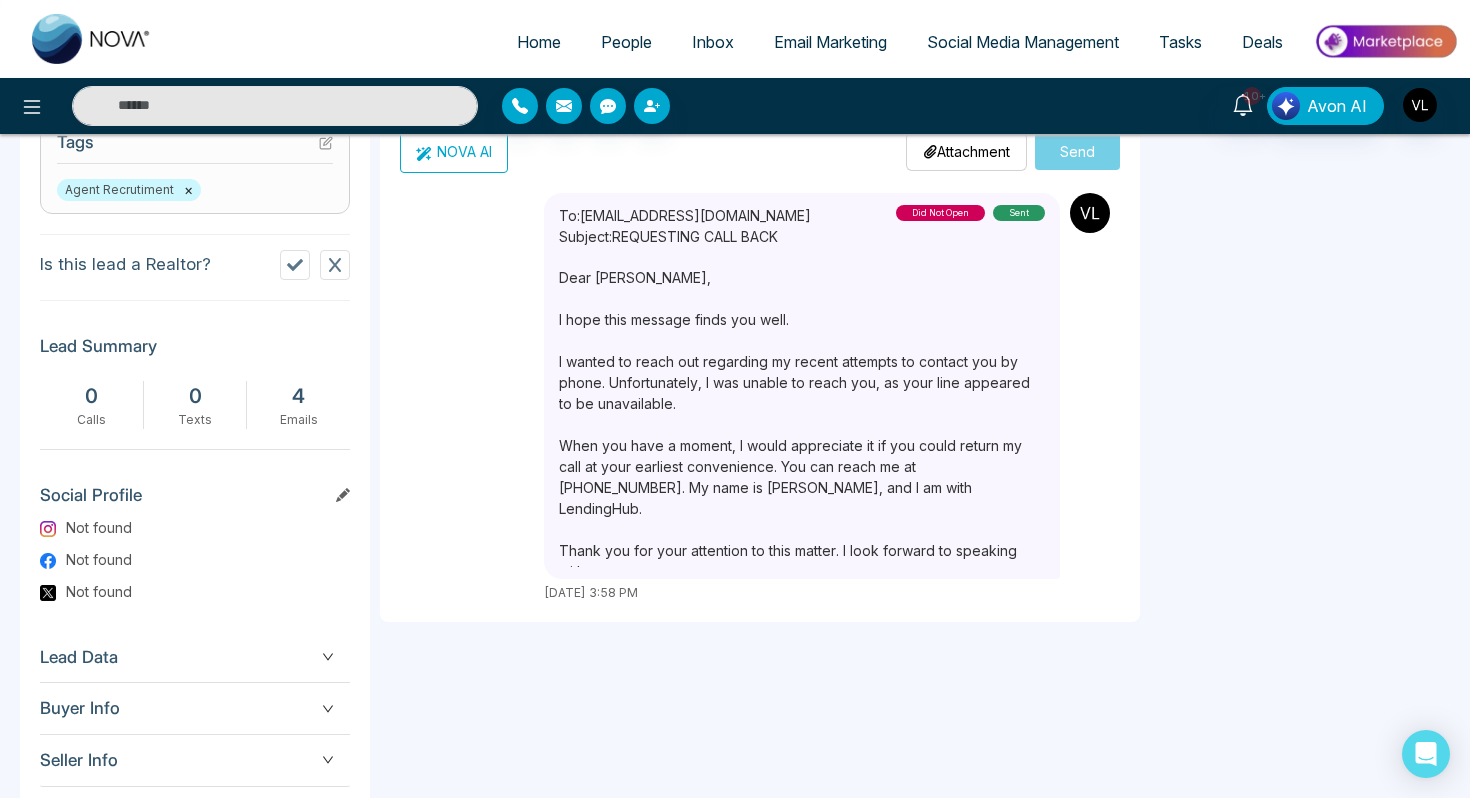 scroll, scrollTop: 558, scrollLeft: 0, axis: vertical 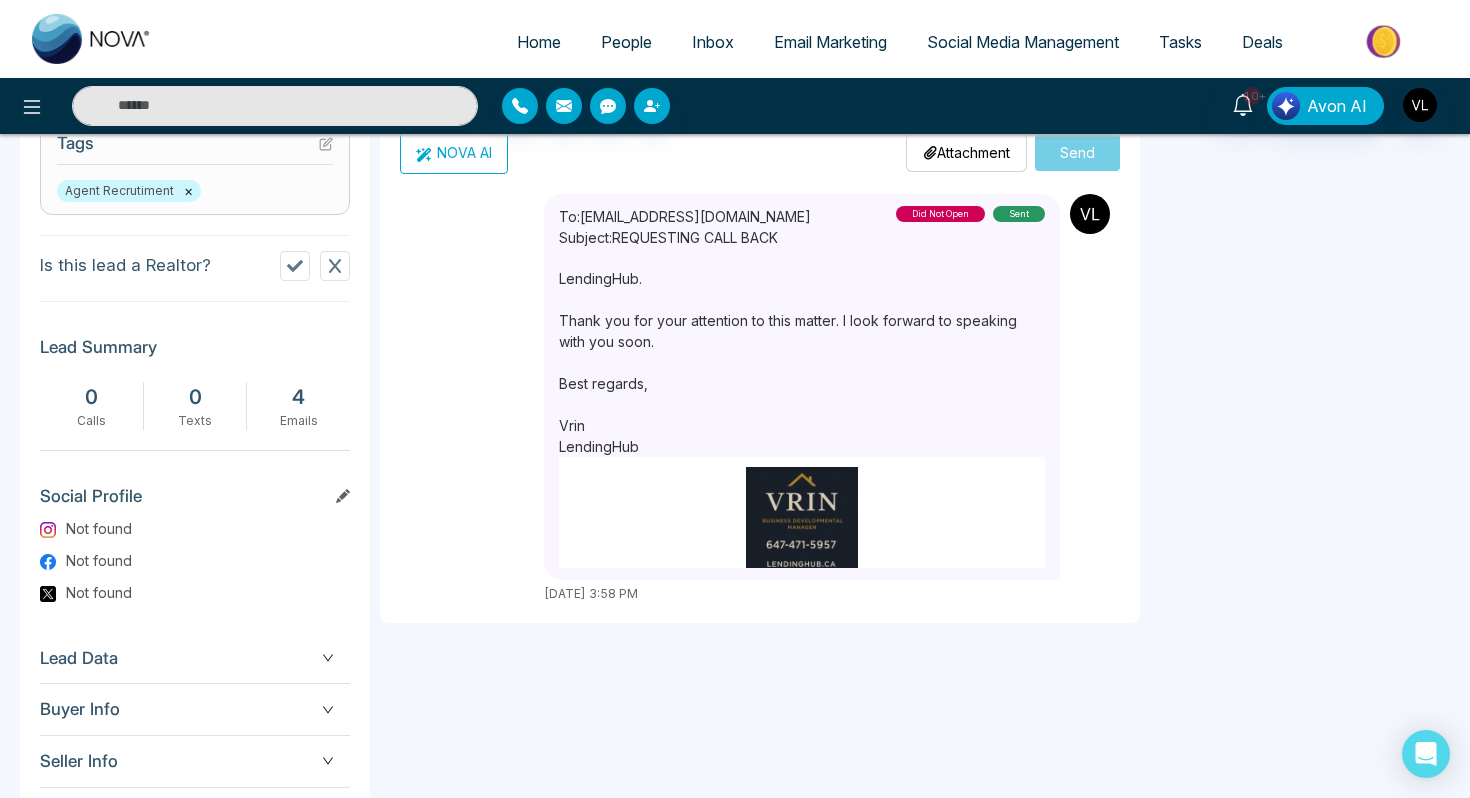 click at bounding box center (802, 523) 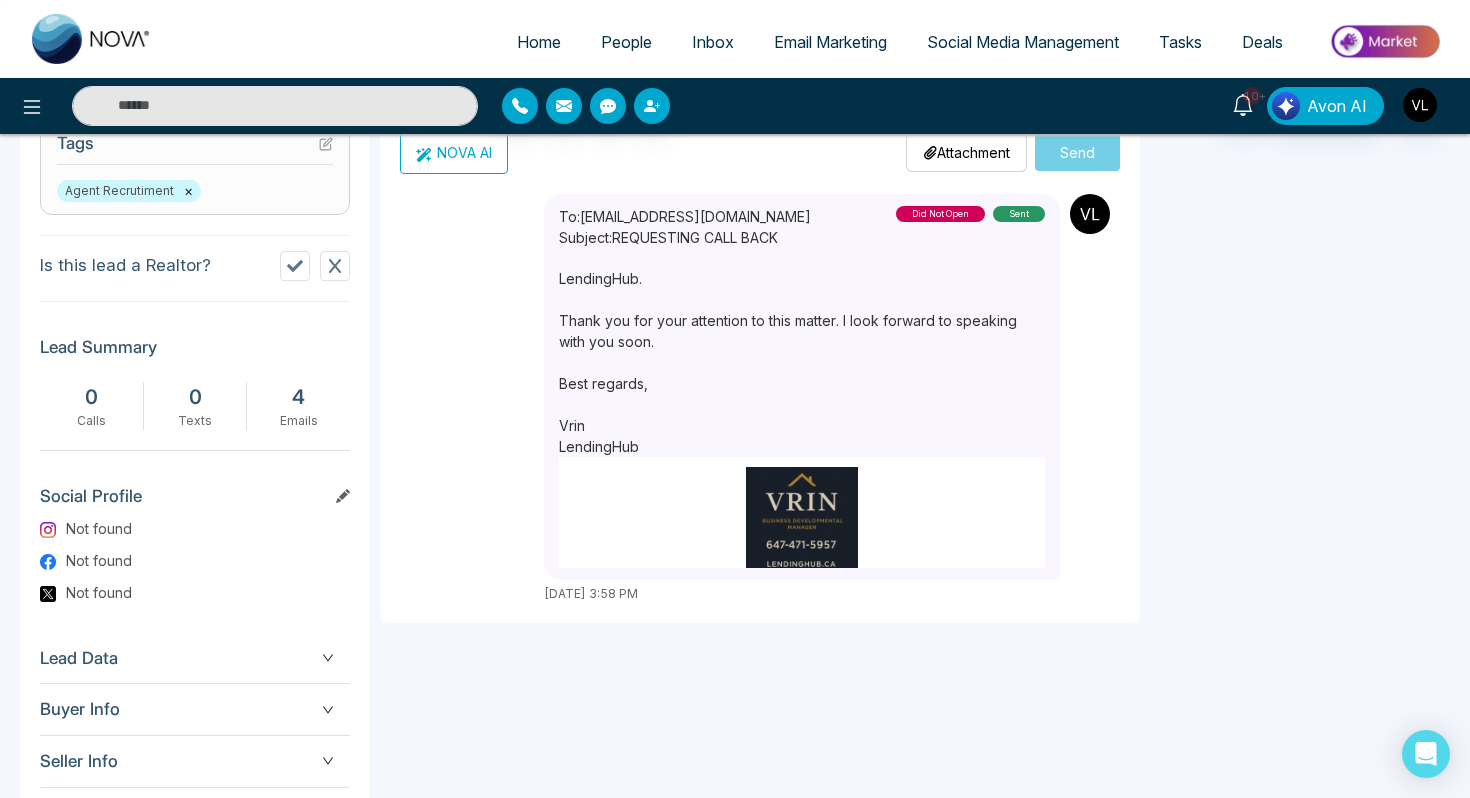 click at bounding box center [802, 523] 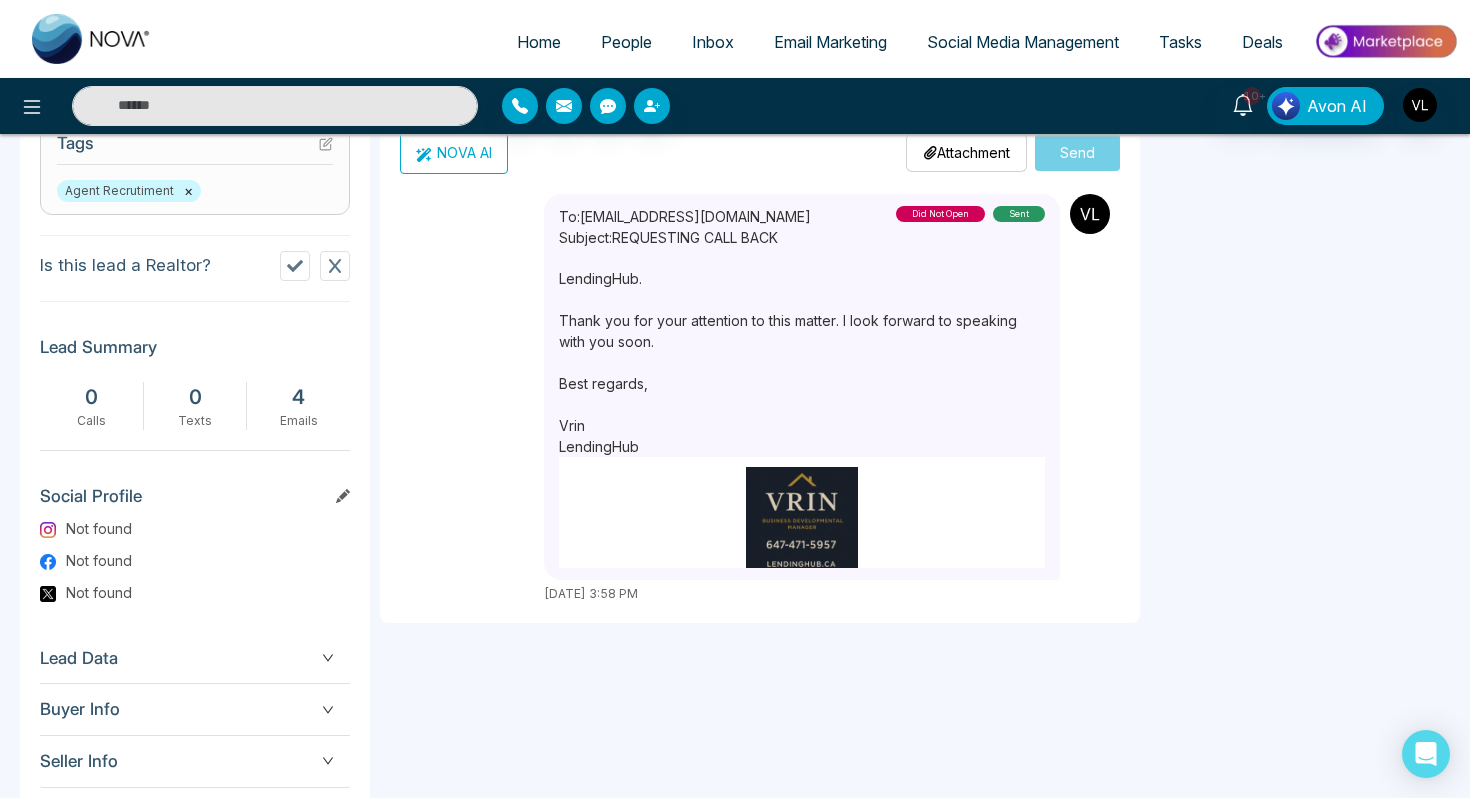 scroll, scrollTop: 0, scrollLeft: 0, axis: both 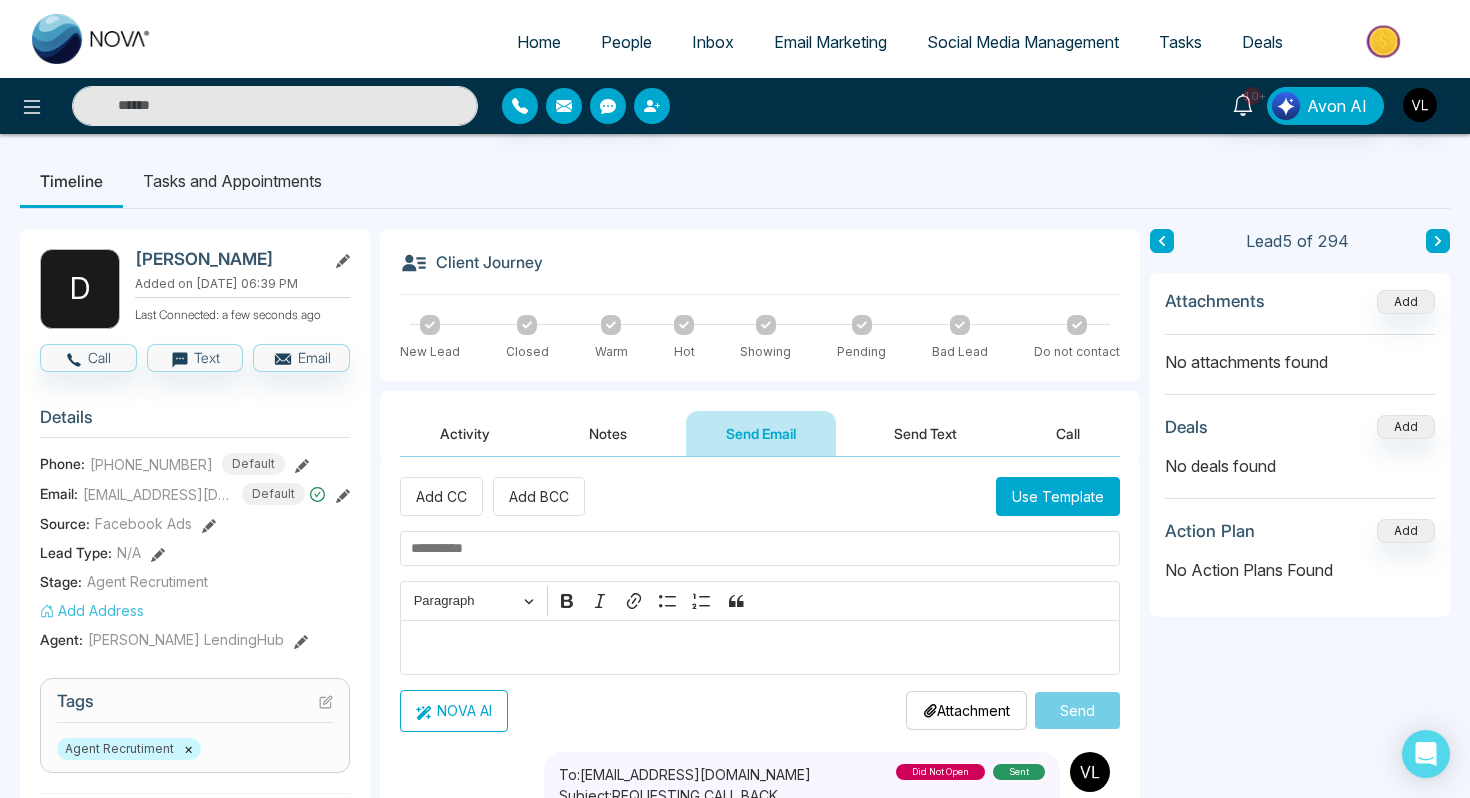 click at bounding box center [275, 106] 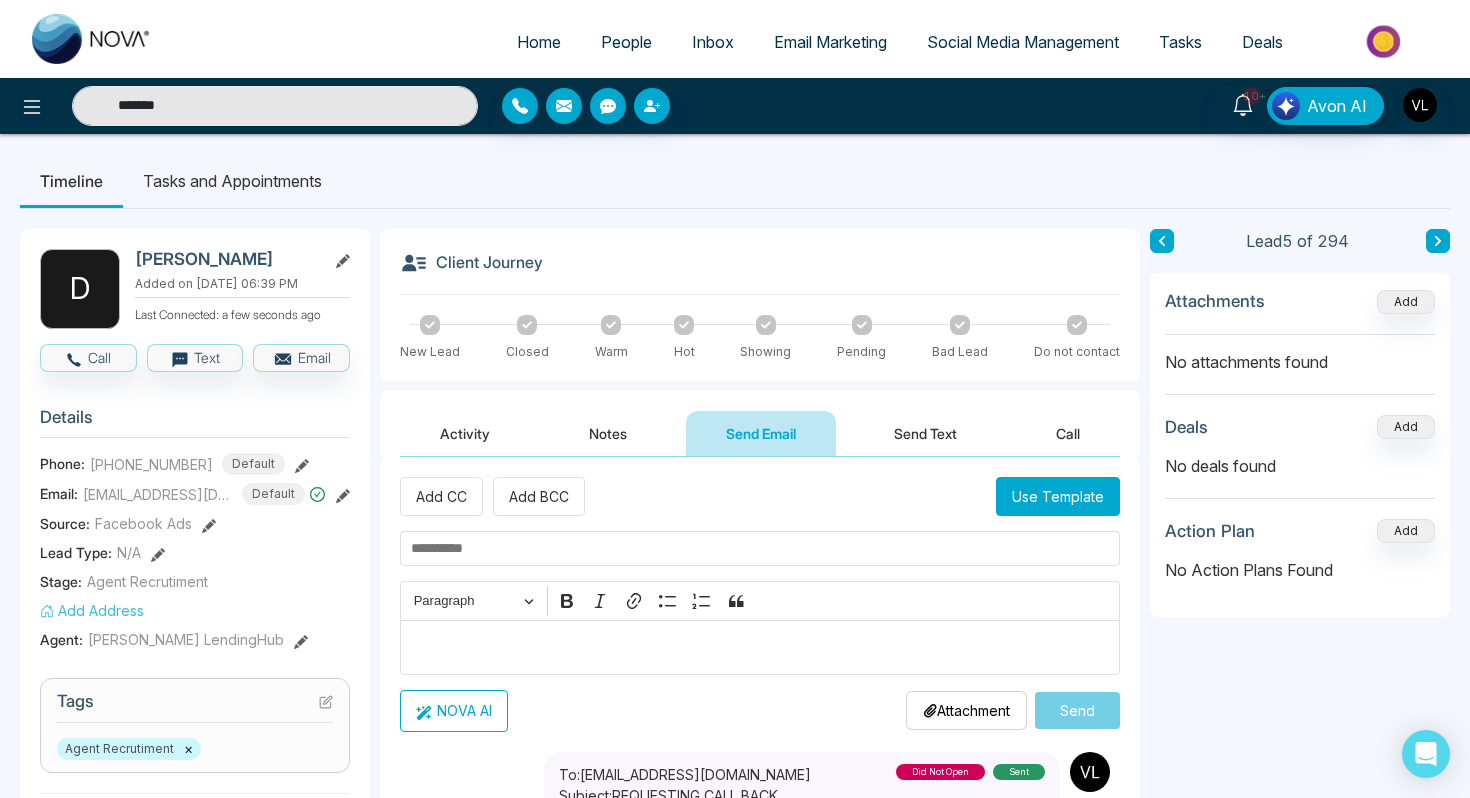 type on "*******" 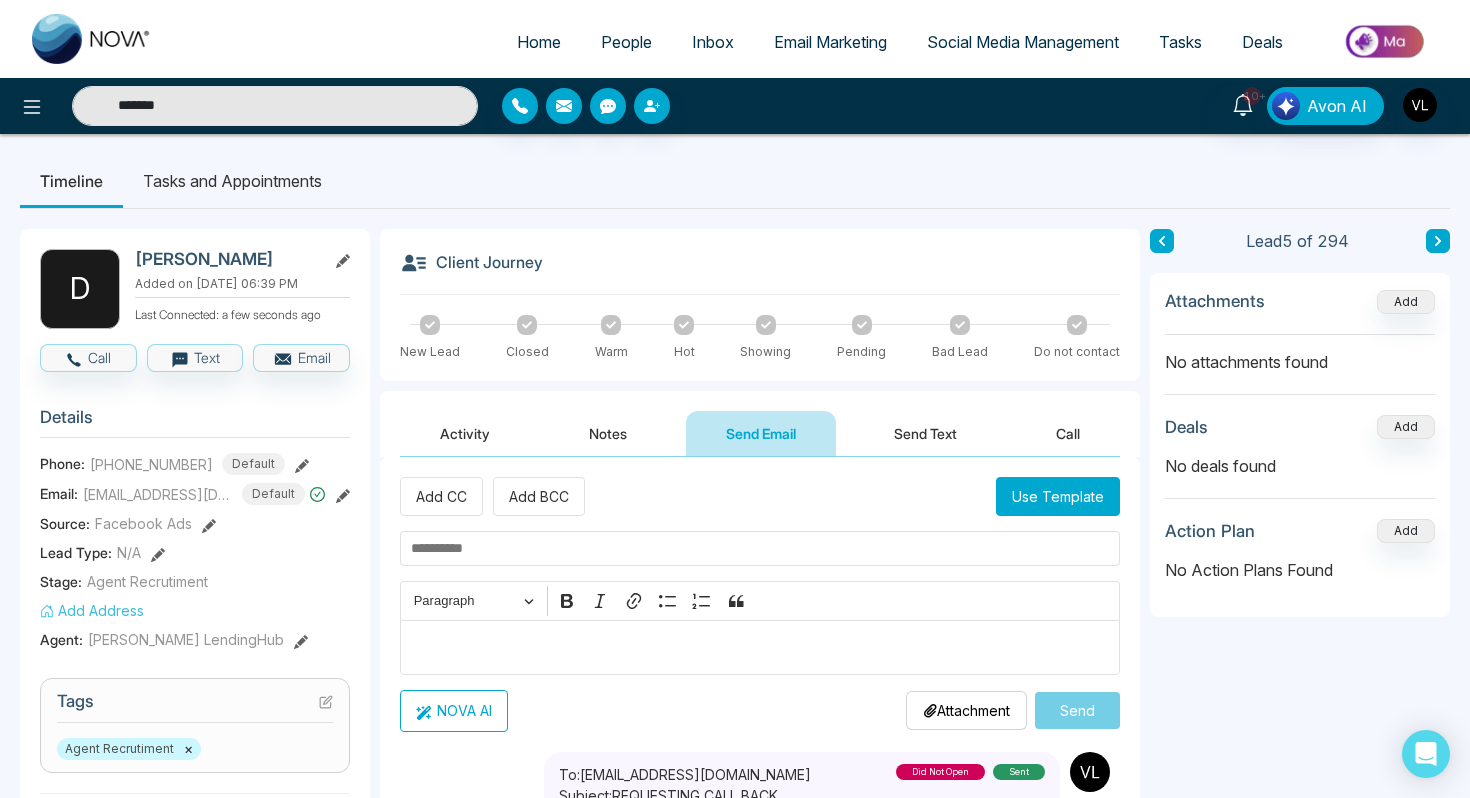 click on "People" at bounding box center [626, 42] 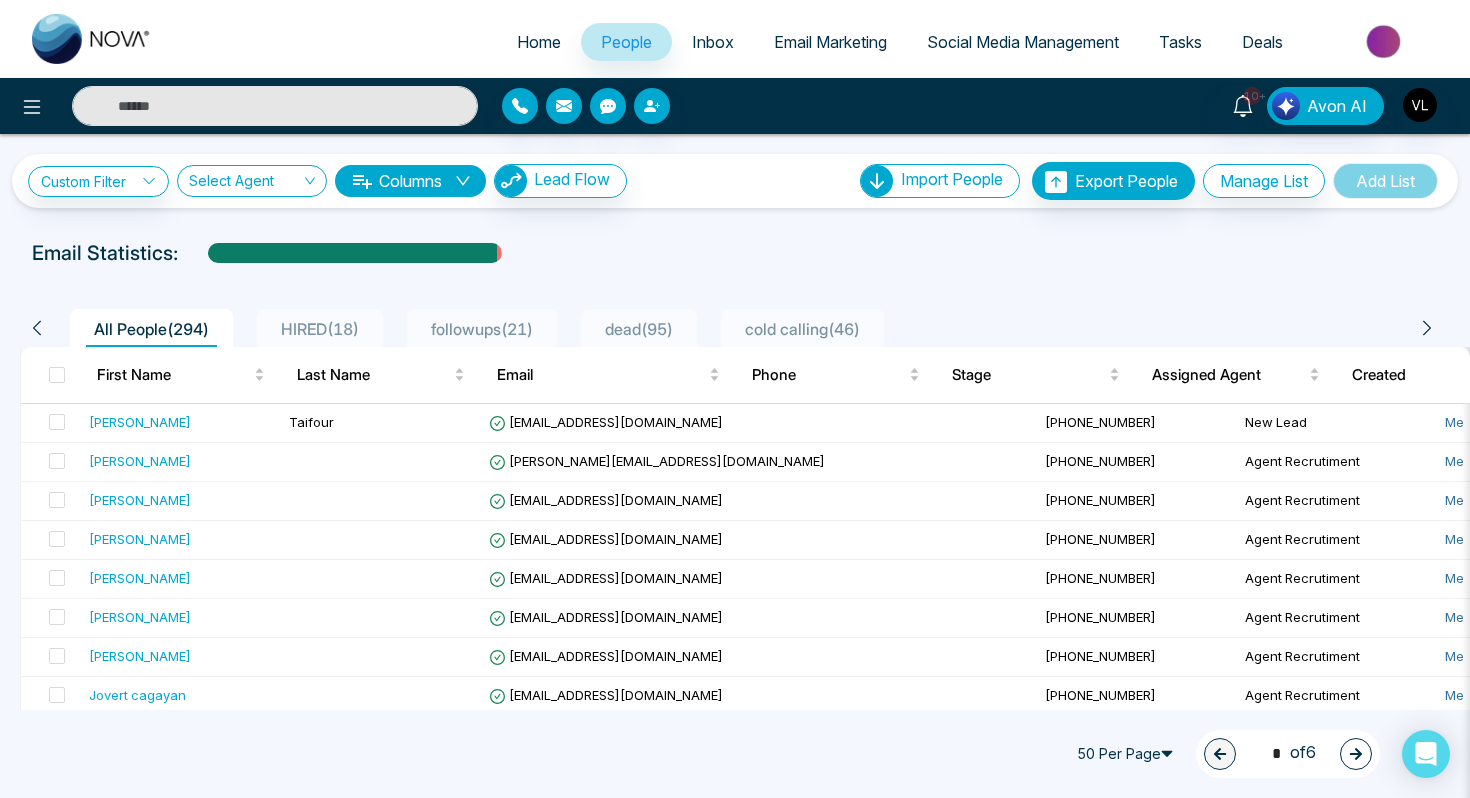 click on "10+ Avon AI" at bounding box center (735, 106) 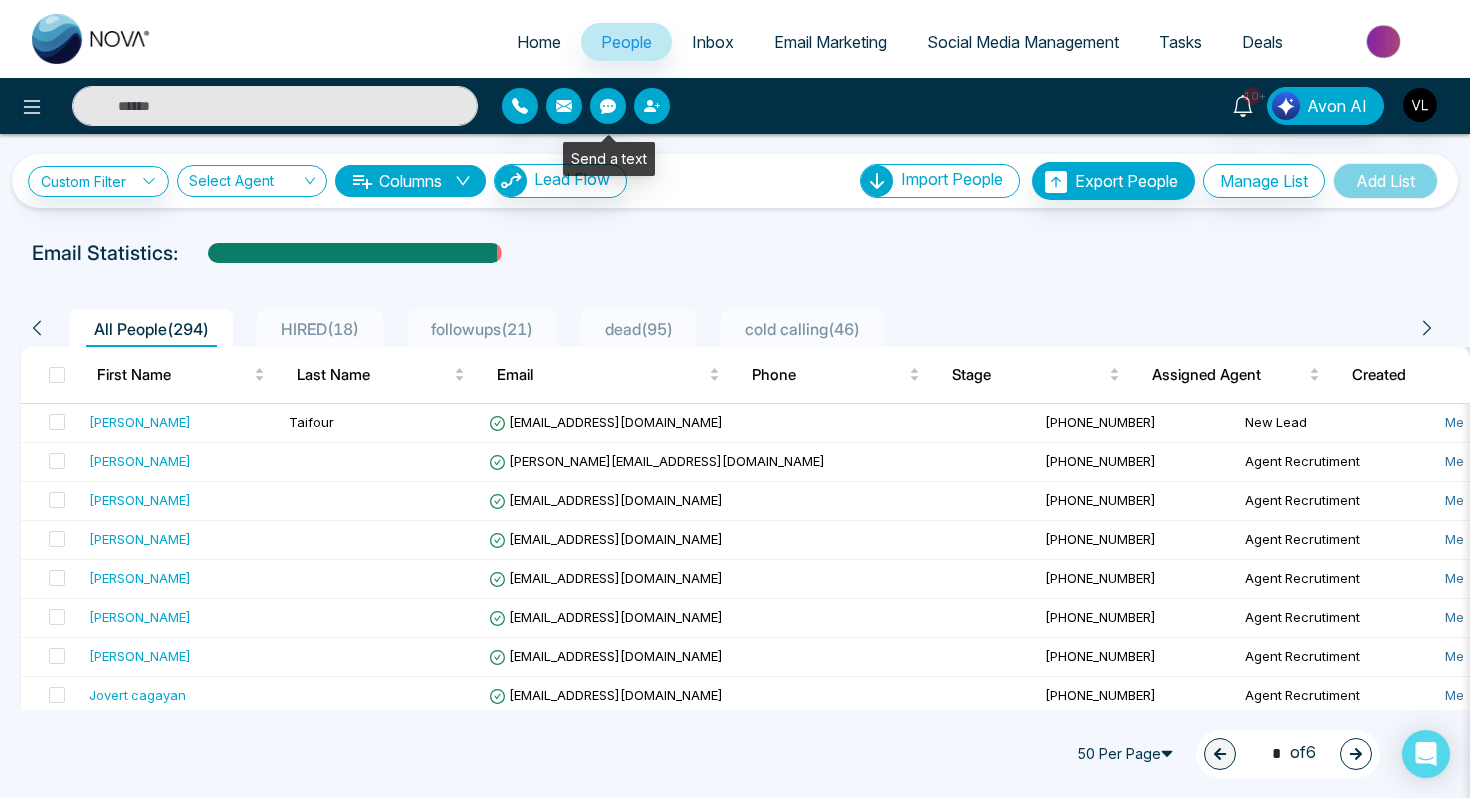 click at bounding box center [652, 106] 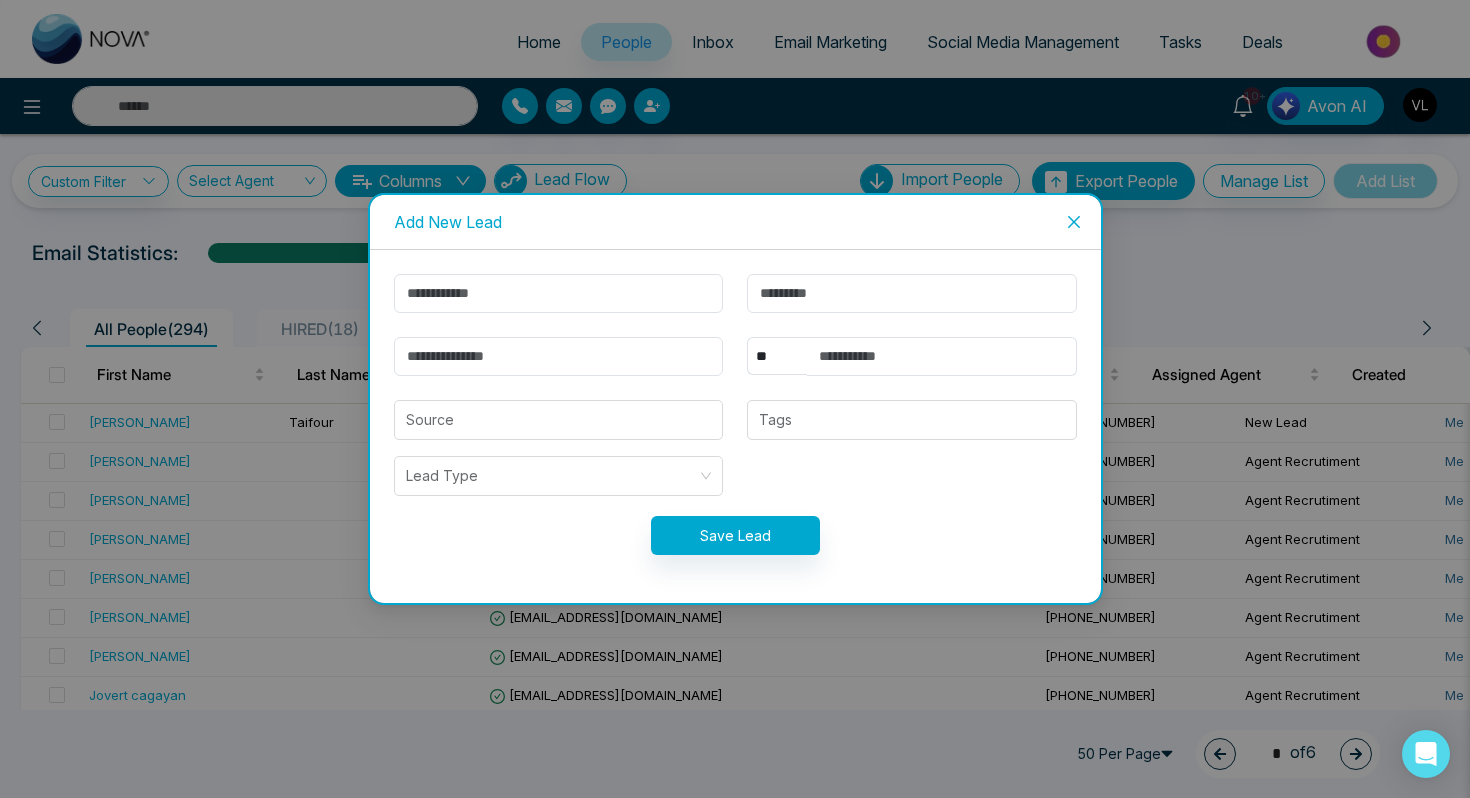 click on "** **** *** *** *** **** *** Source   Tags Lead Type Save Lead" at bounding box center (735, 426) 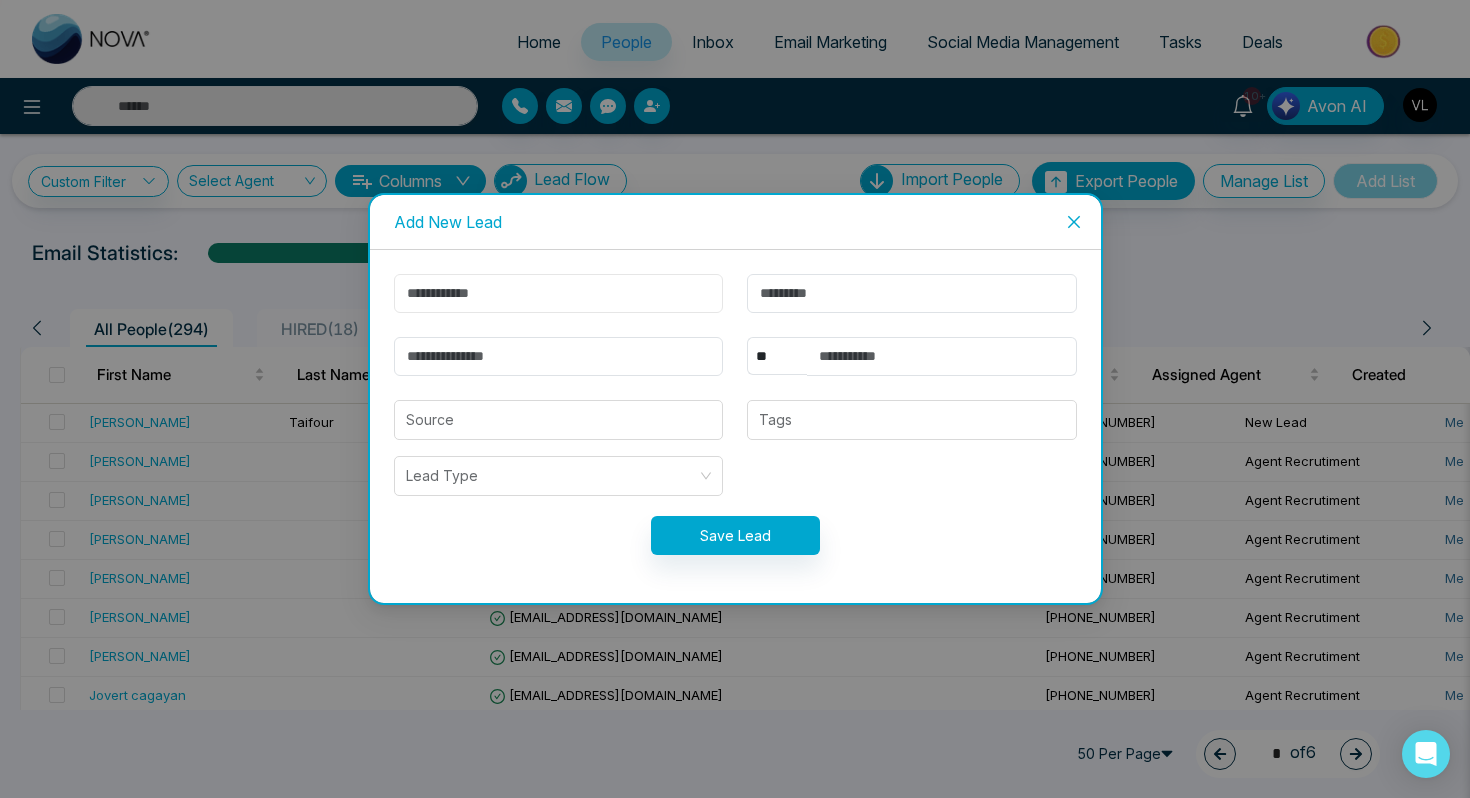 click at bounding box center (559, 293) 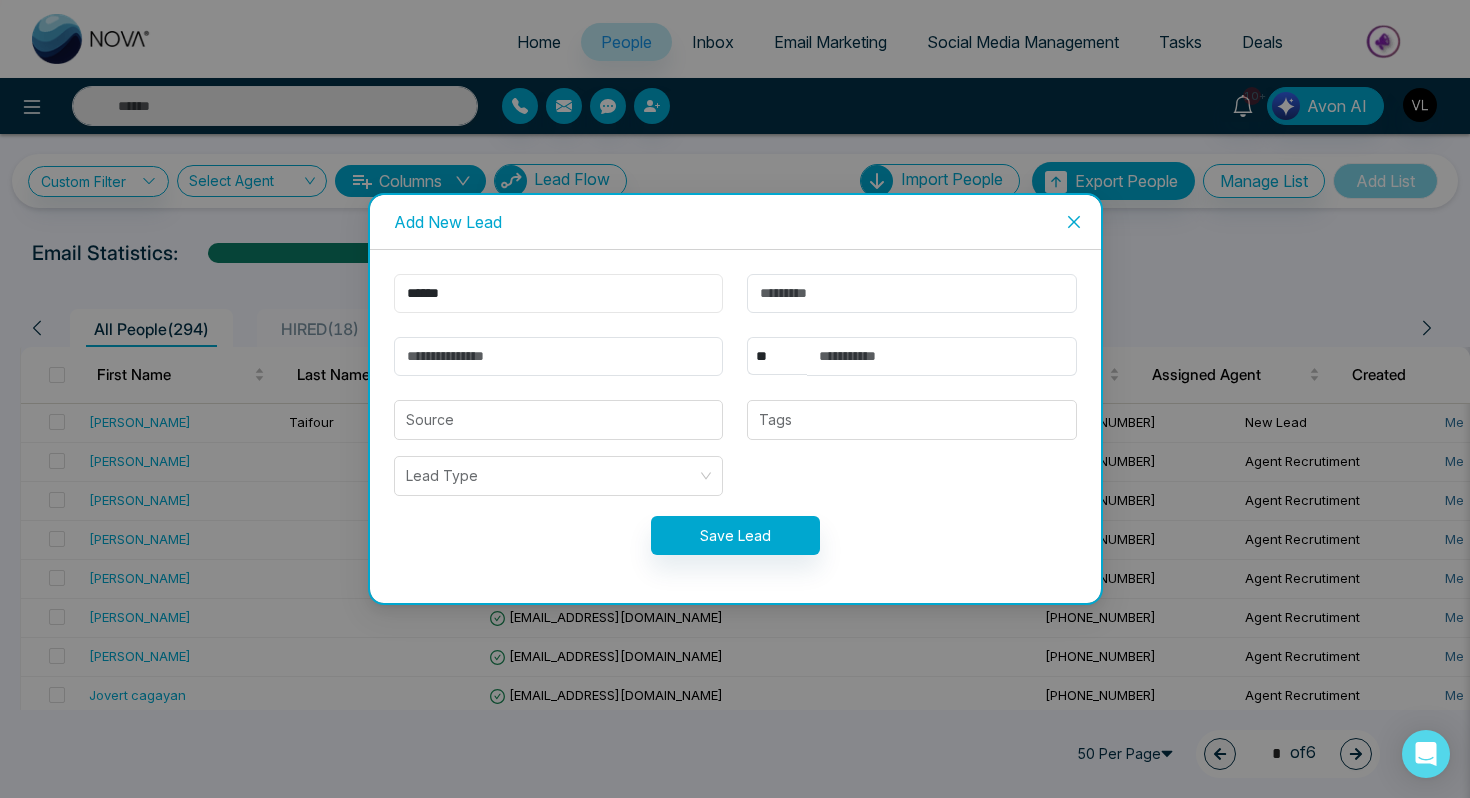 type on "******" 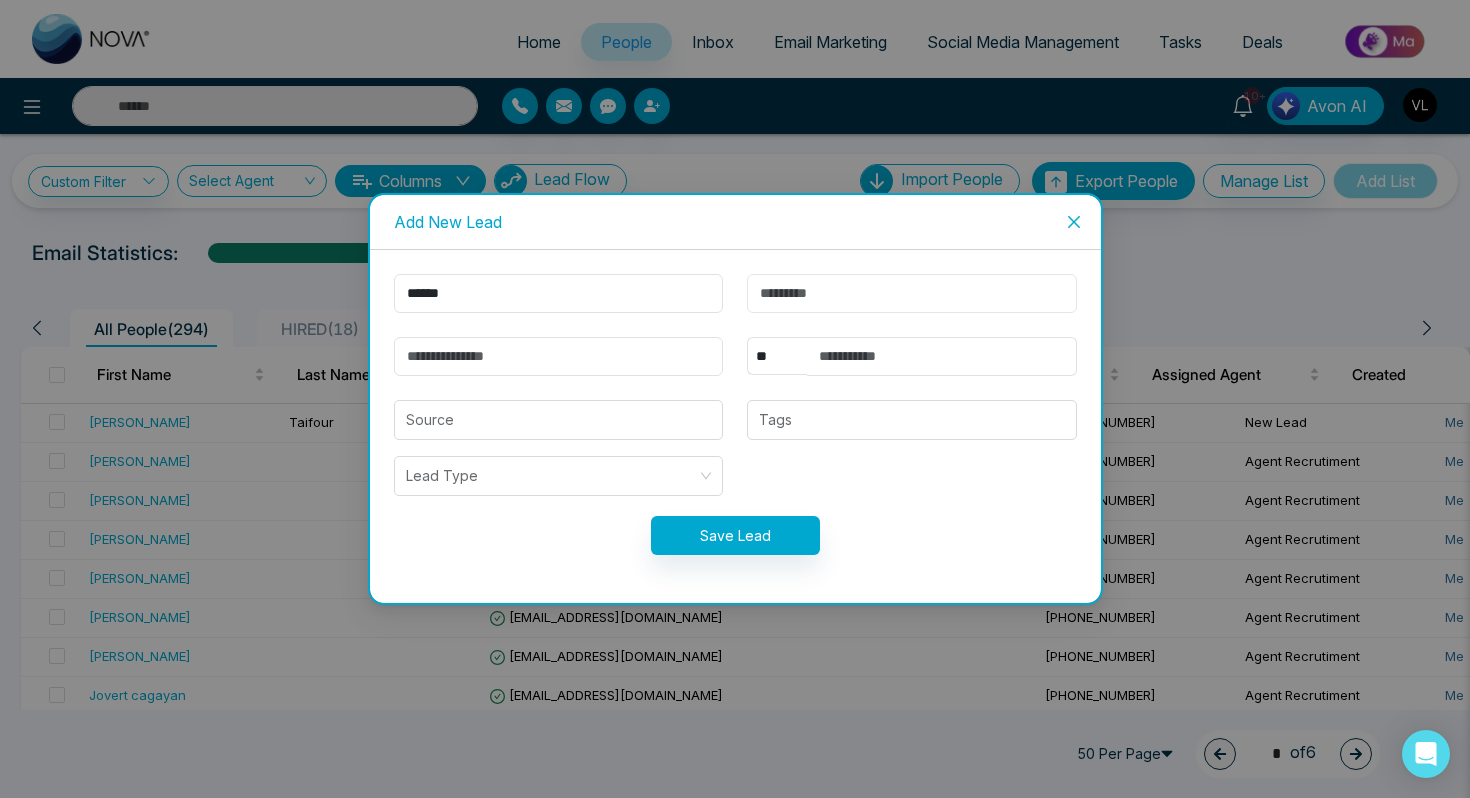 click at bounding box center (912, 293) 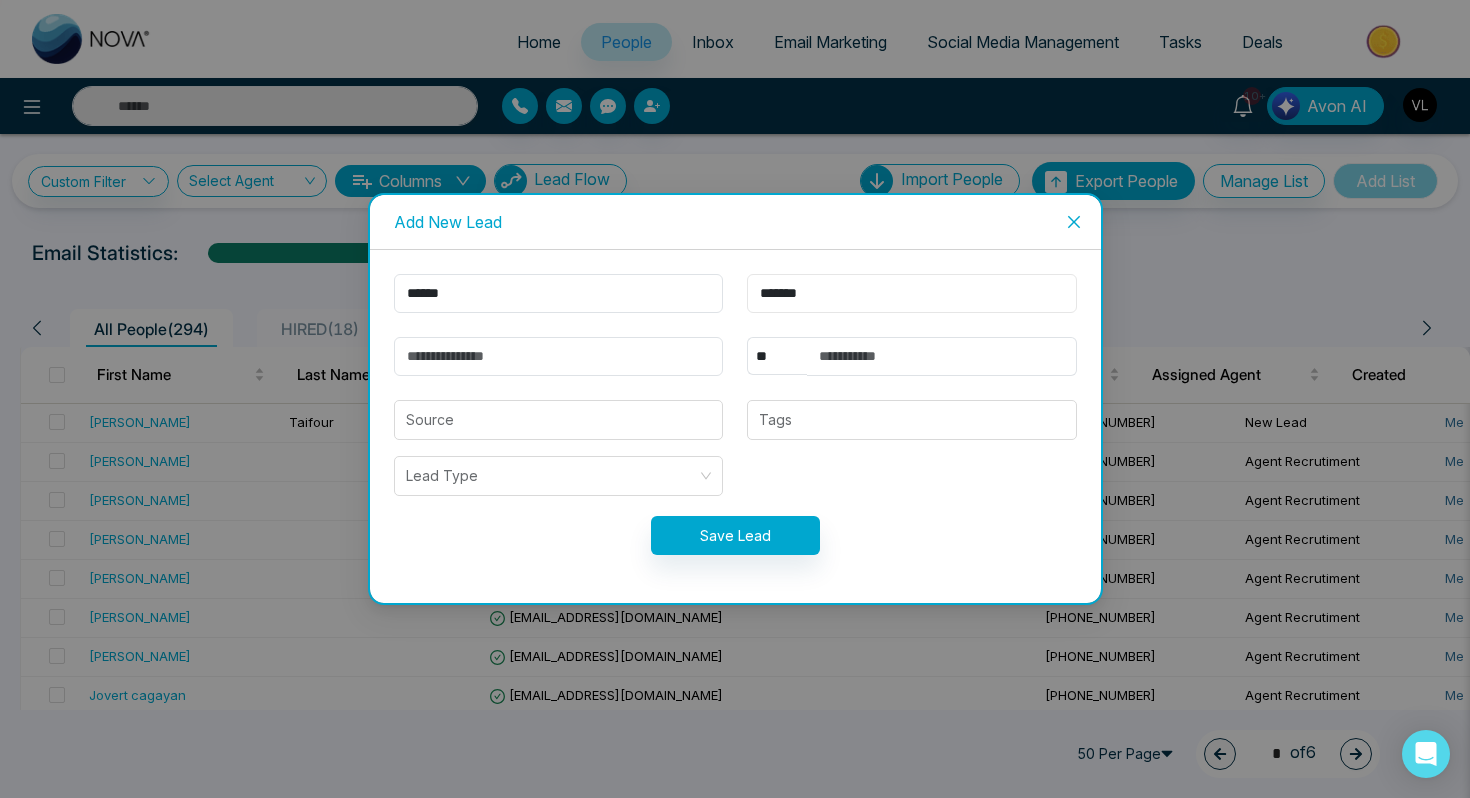 type on "*******" 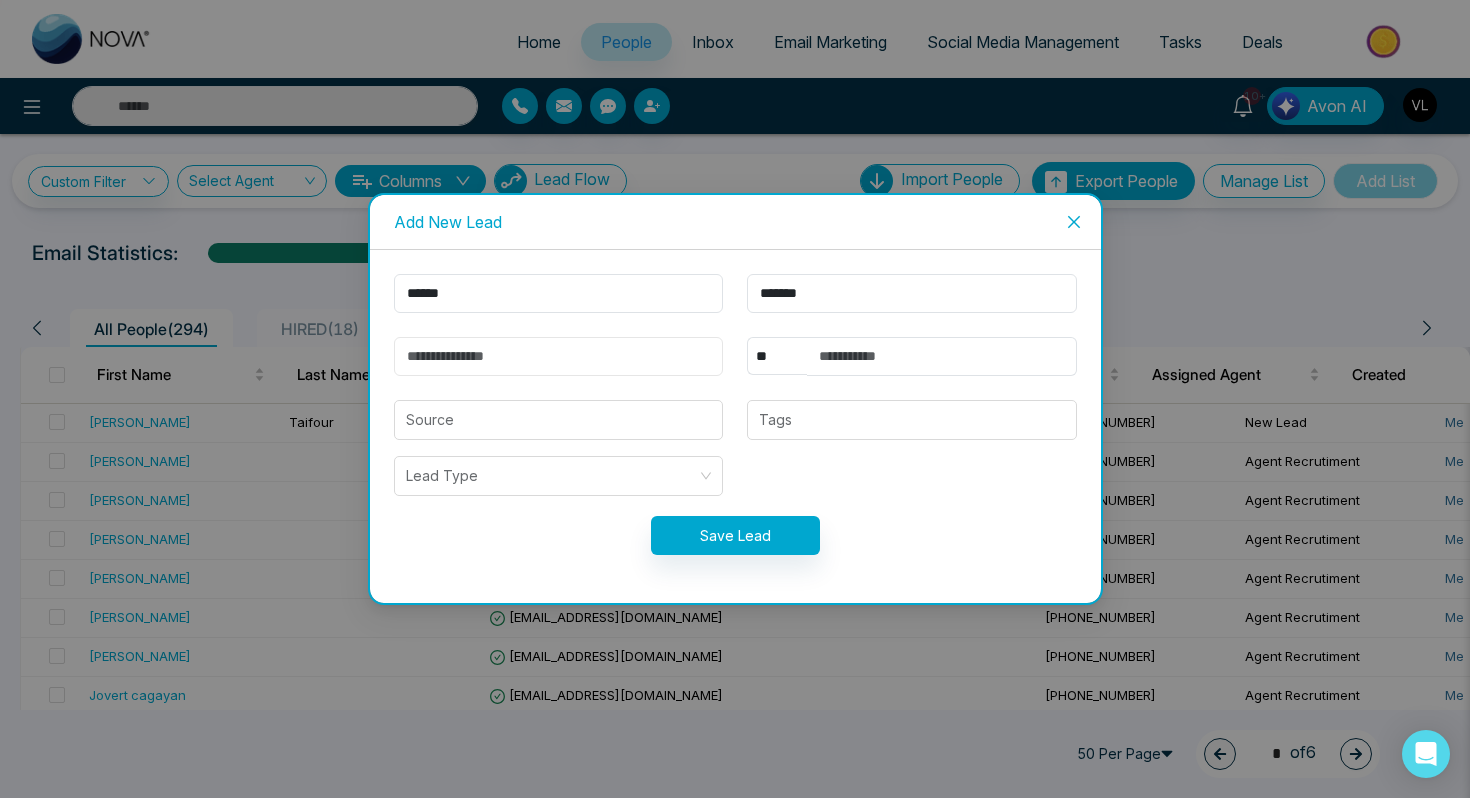 click at bounding box center (559, 356) 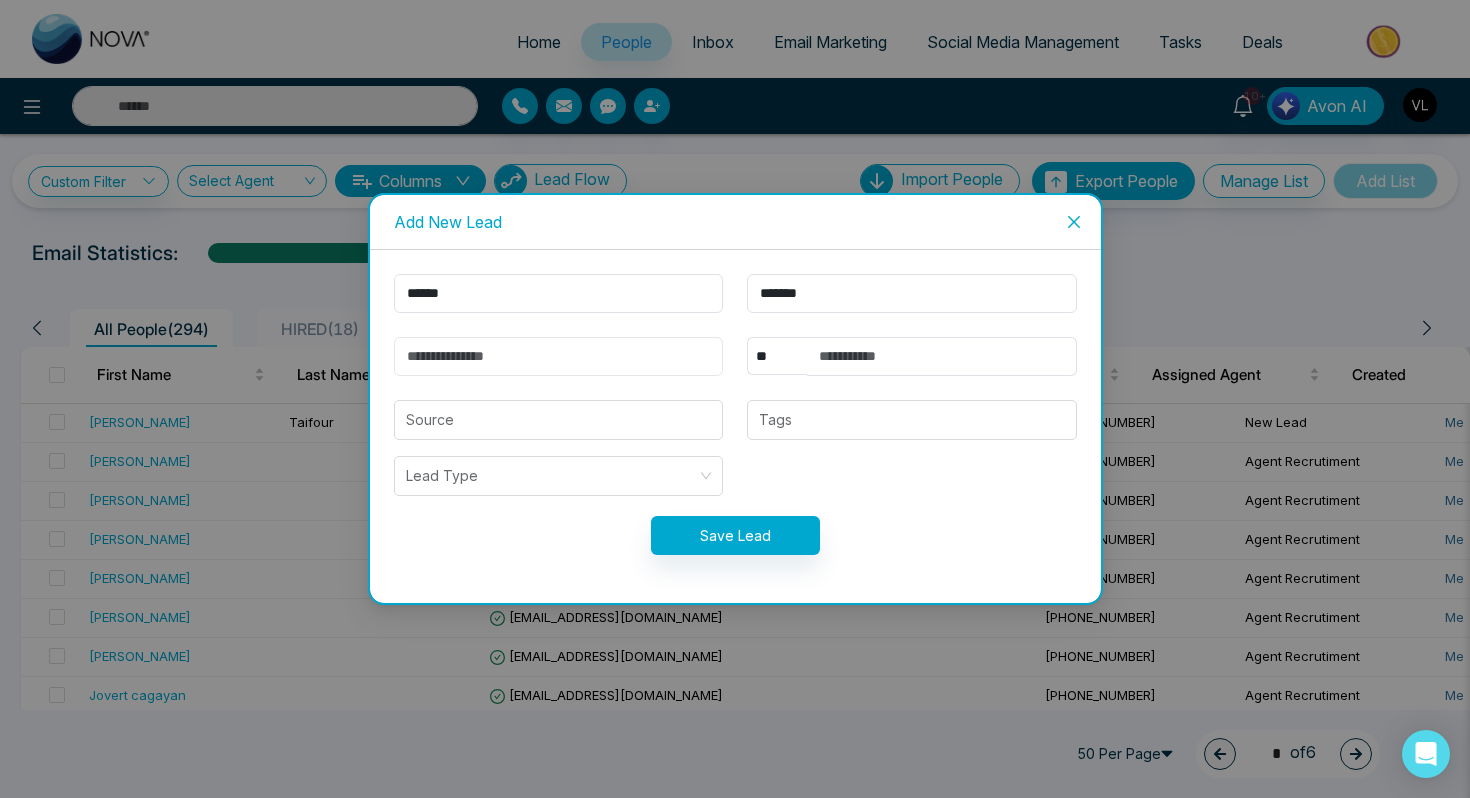 type on "**********" 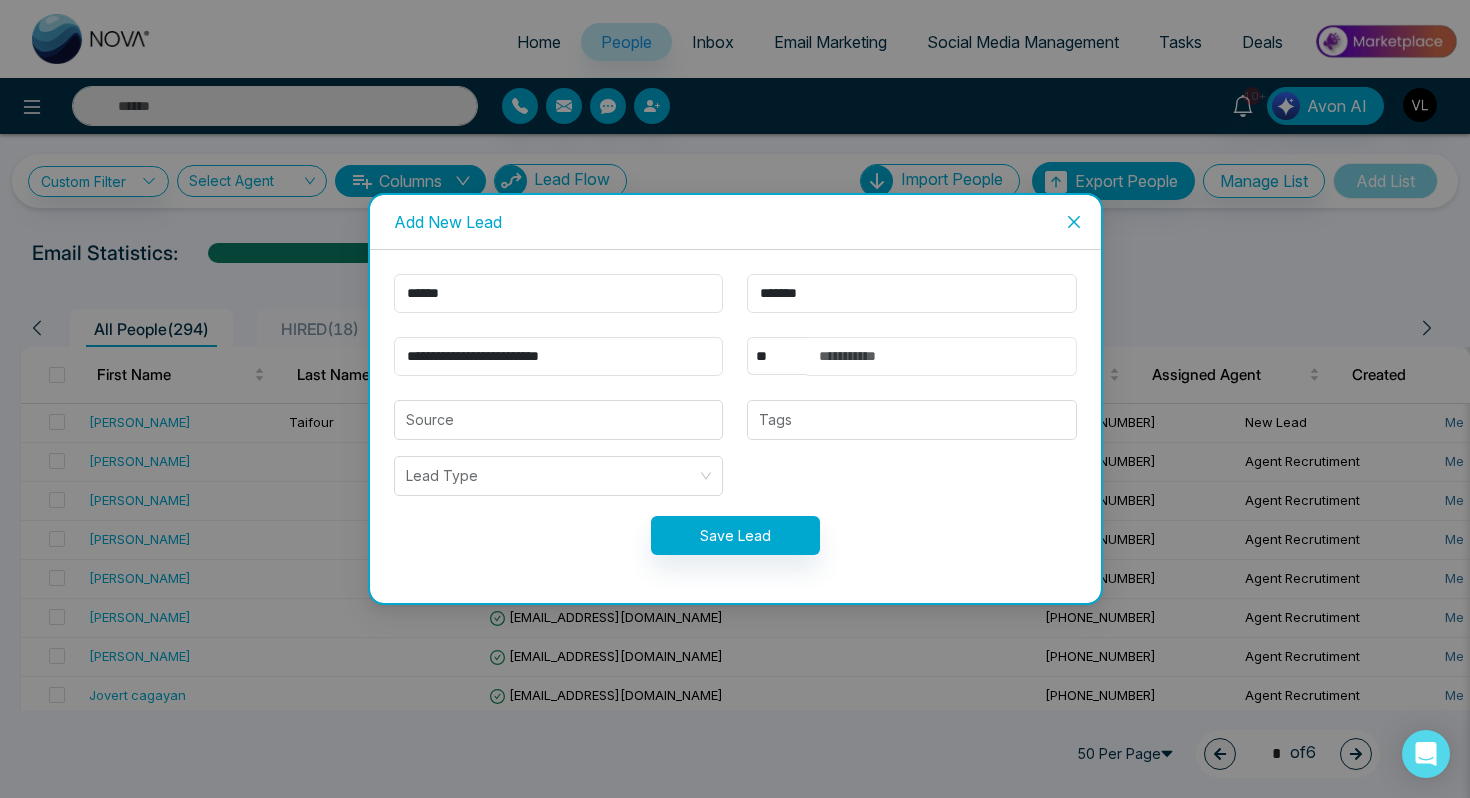 type on "**********" 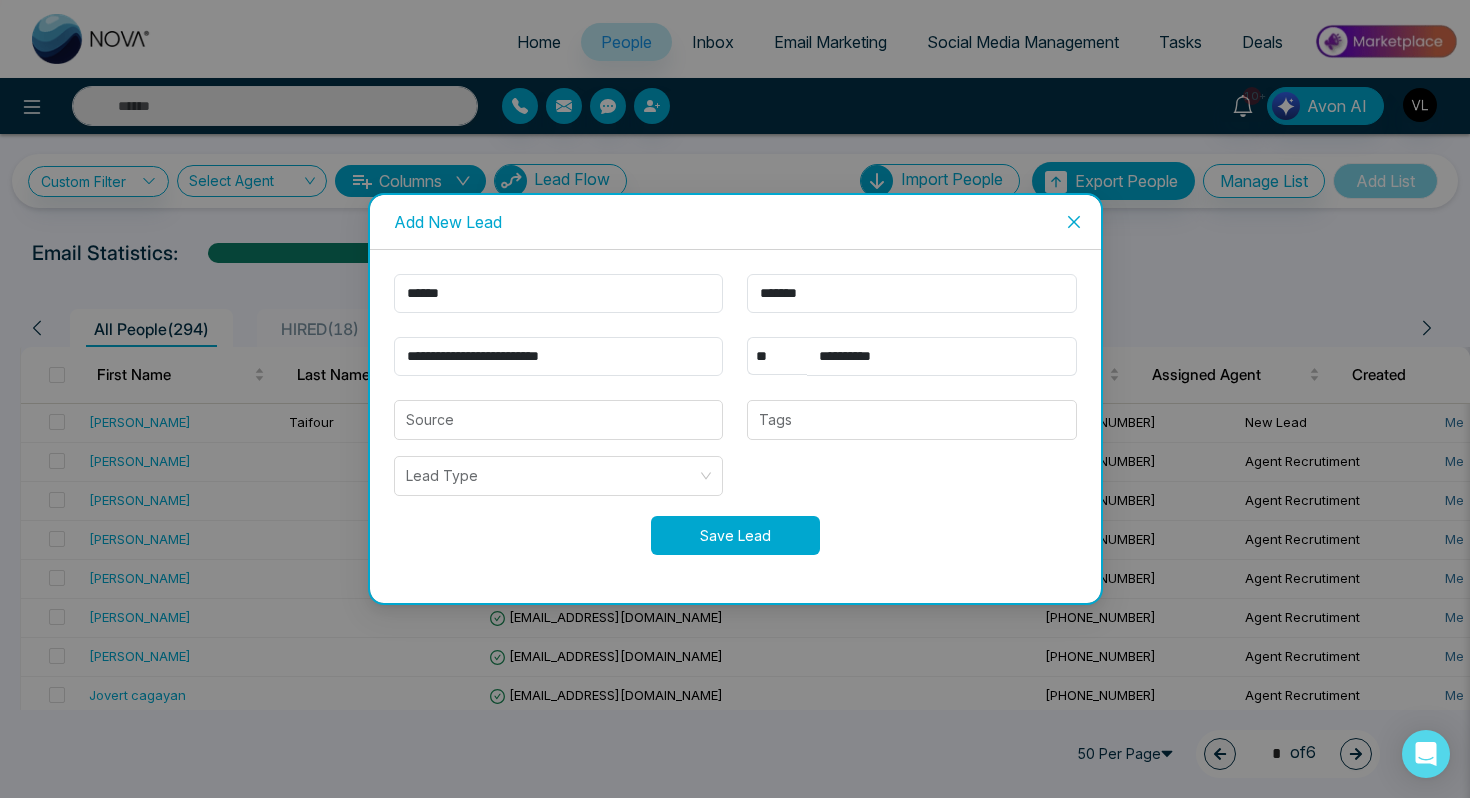 click on "Save Lead" at bounding box center [735, 535] 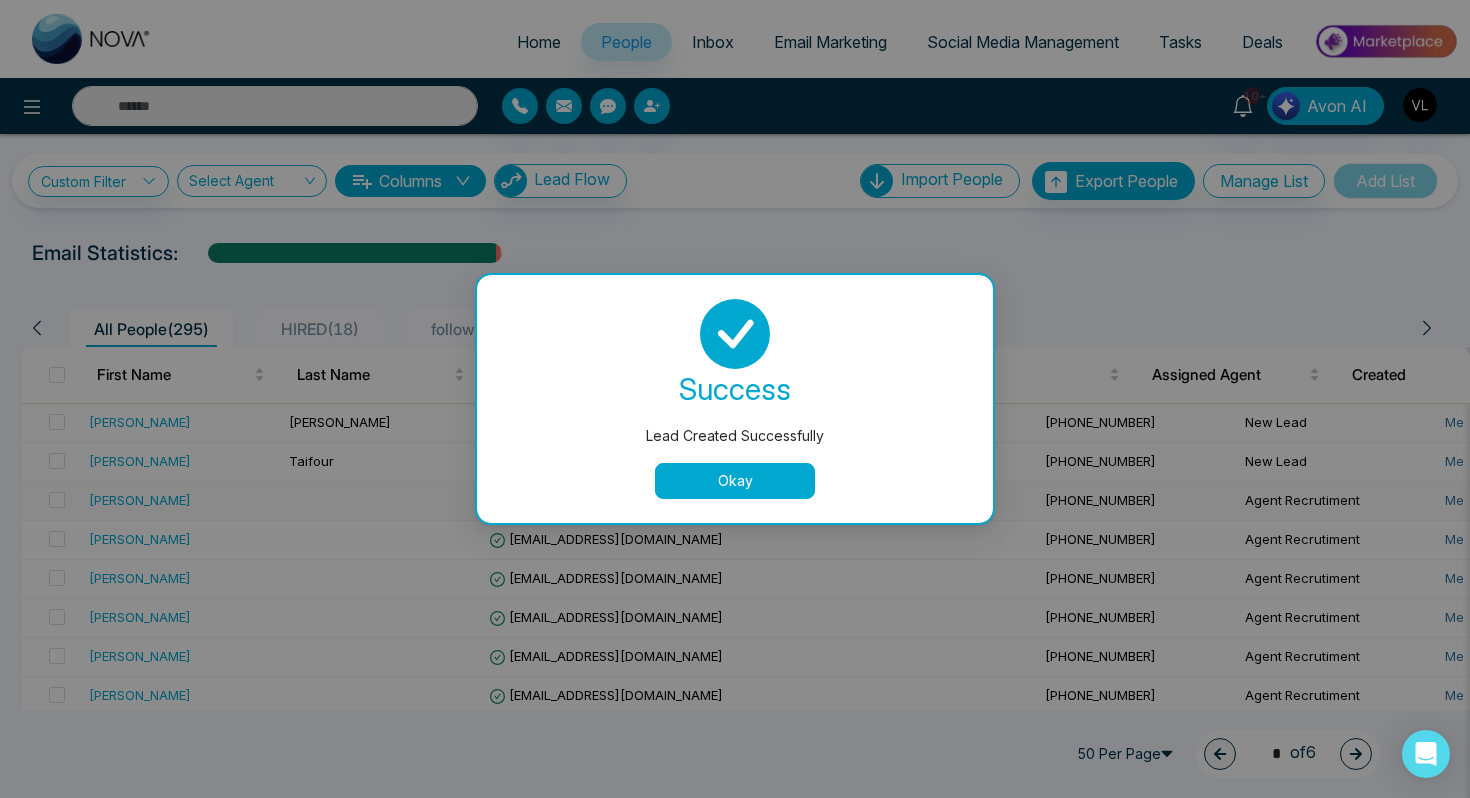 click on "Okay" at bounding box center [735, 481] 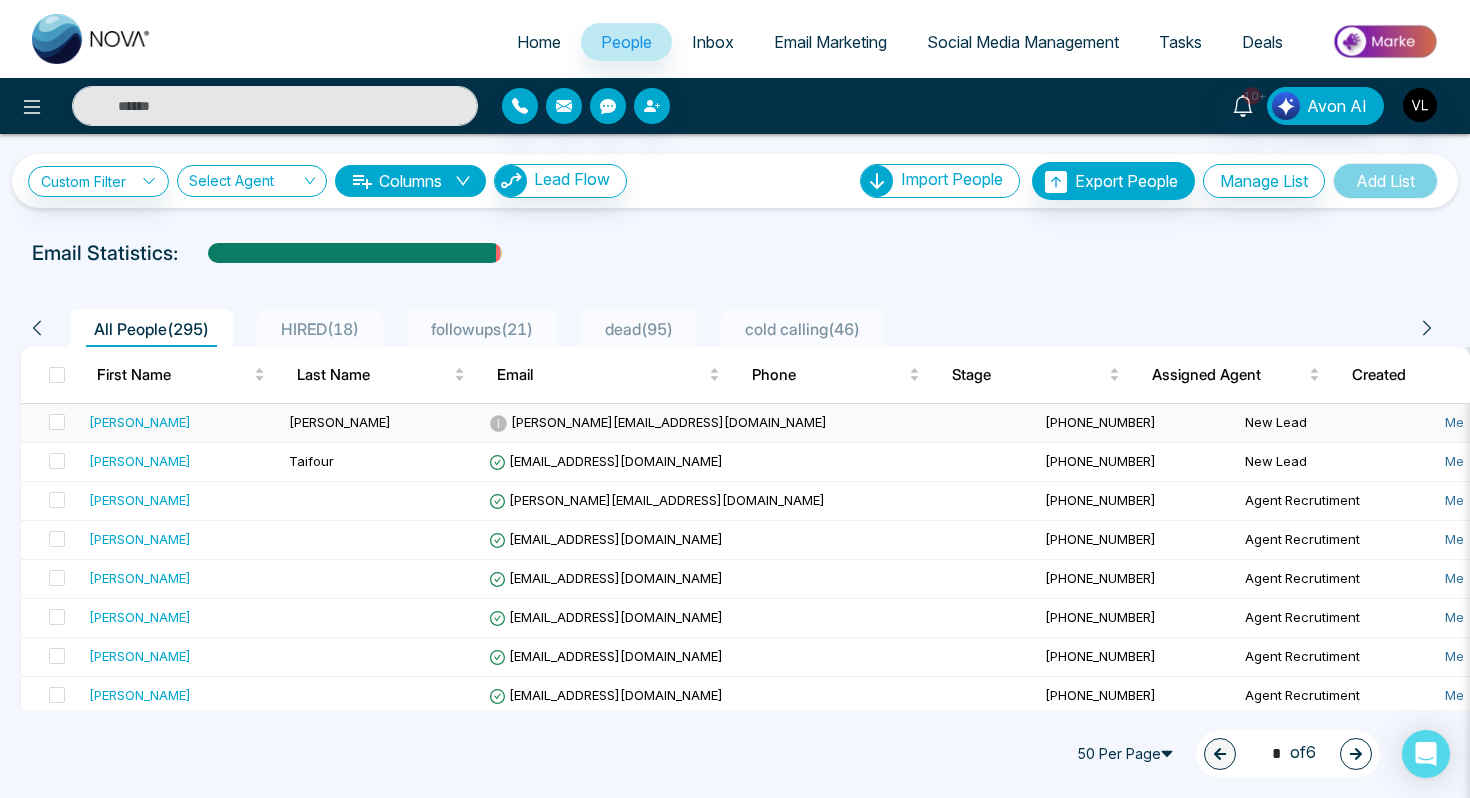 click on "[PERSON_NAME][EMAIL_ADDRESS][DOMAIN_NAME]" at bounding box center [658, 422] 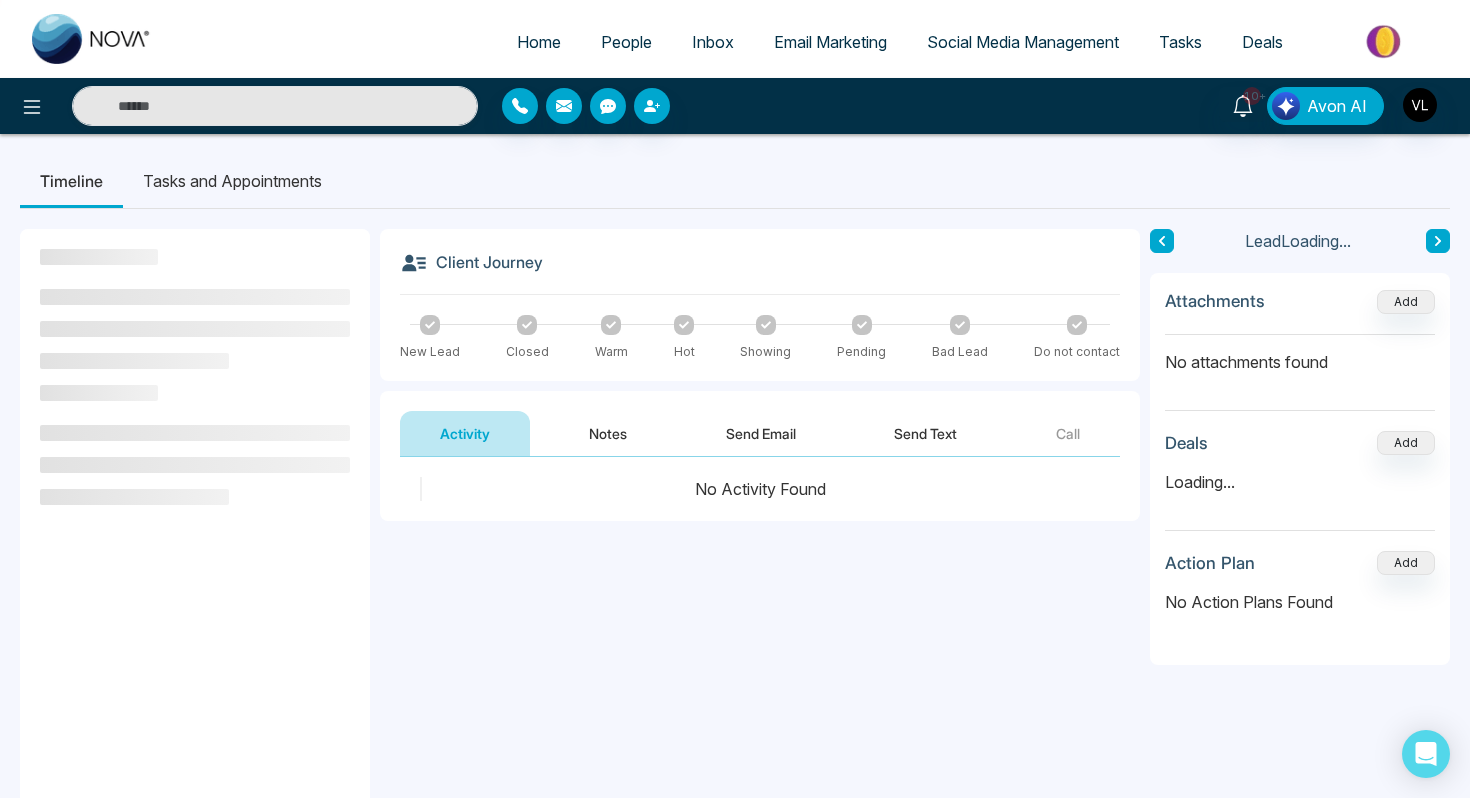 click on "Send Email" at bounding box center [761, 433] 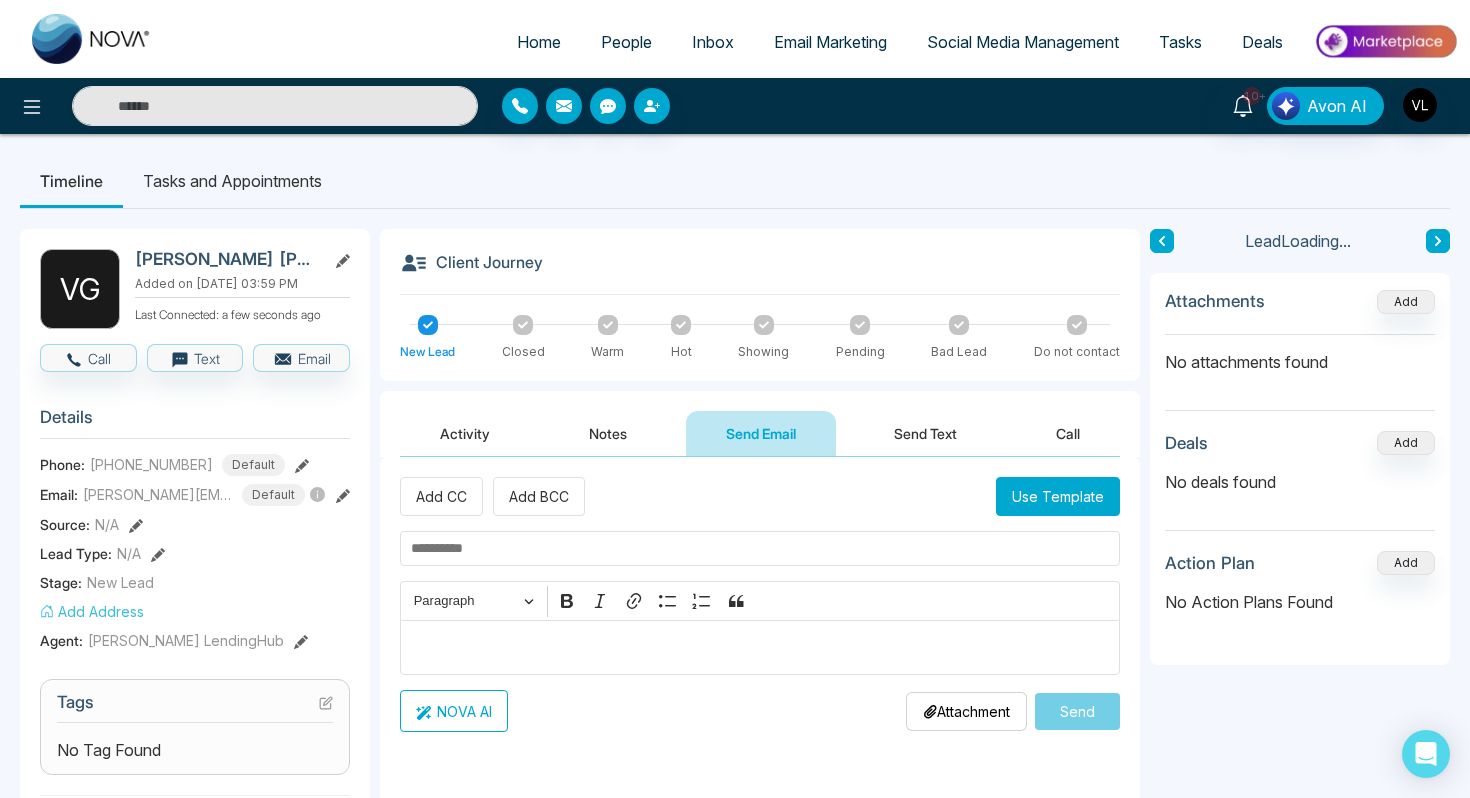 click at bounding box center (760, 648) 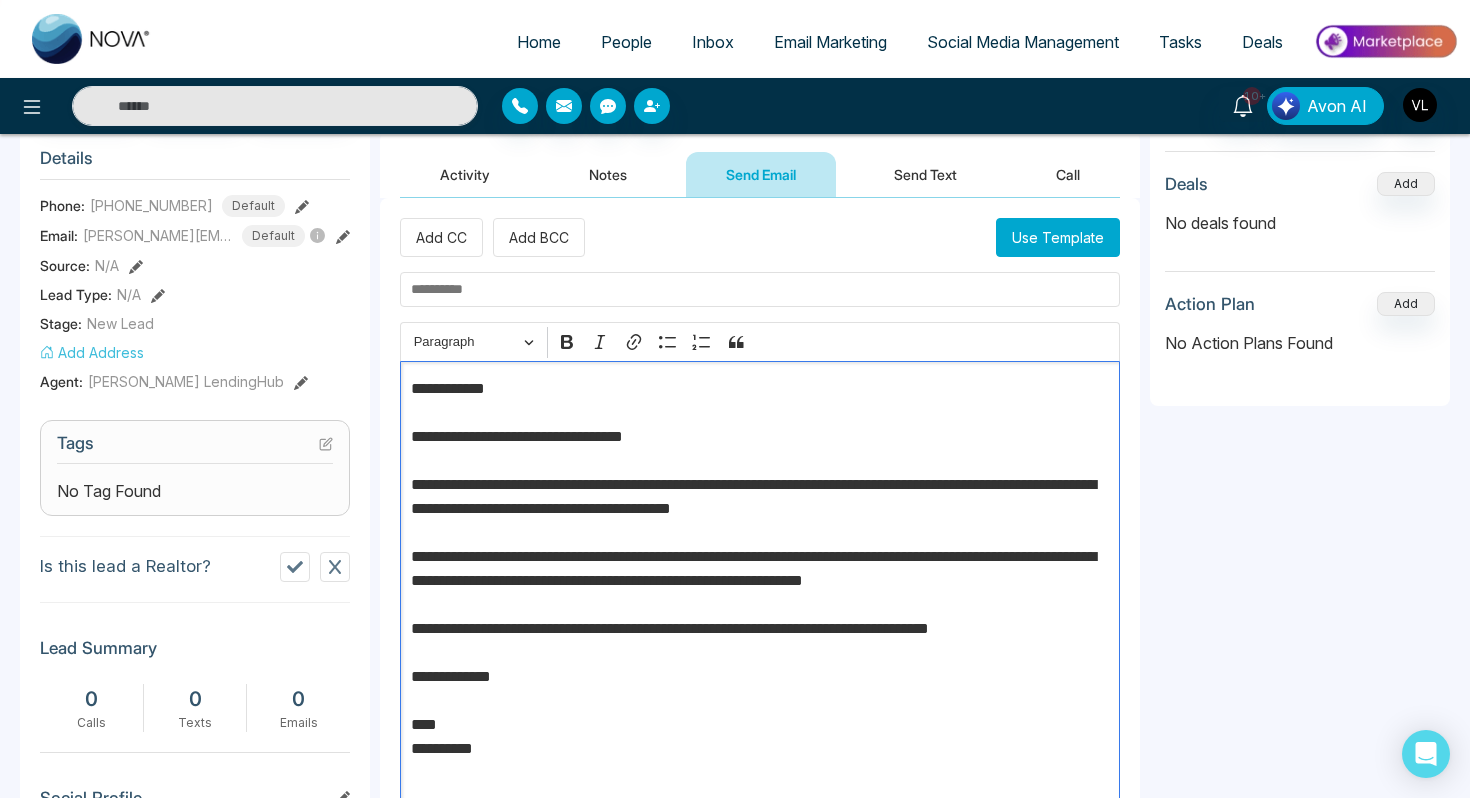 scroll, scrollTop: 263, scrollLeft: 0, axis: vertical 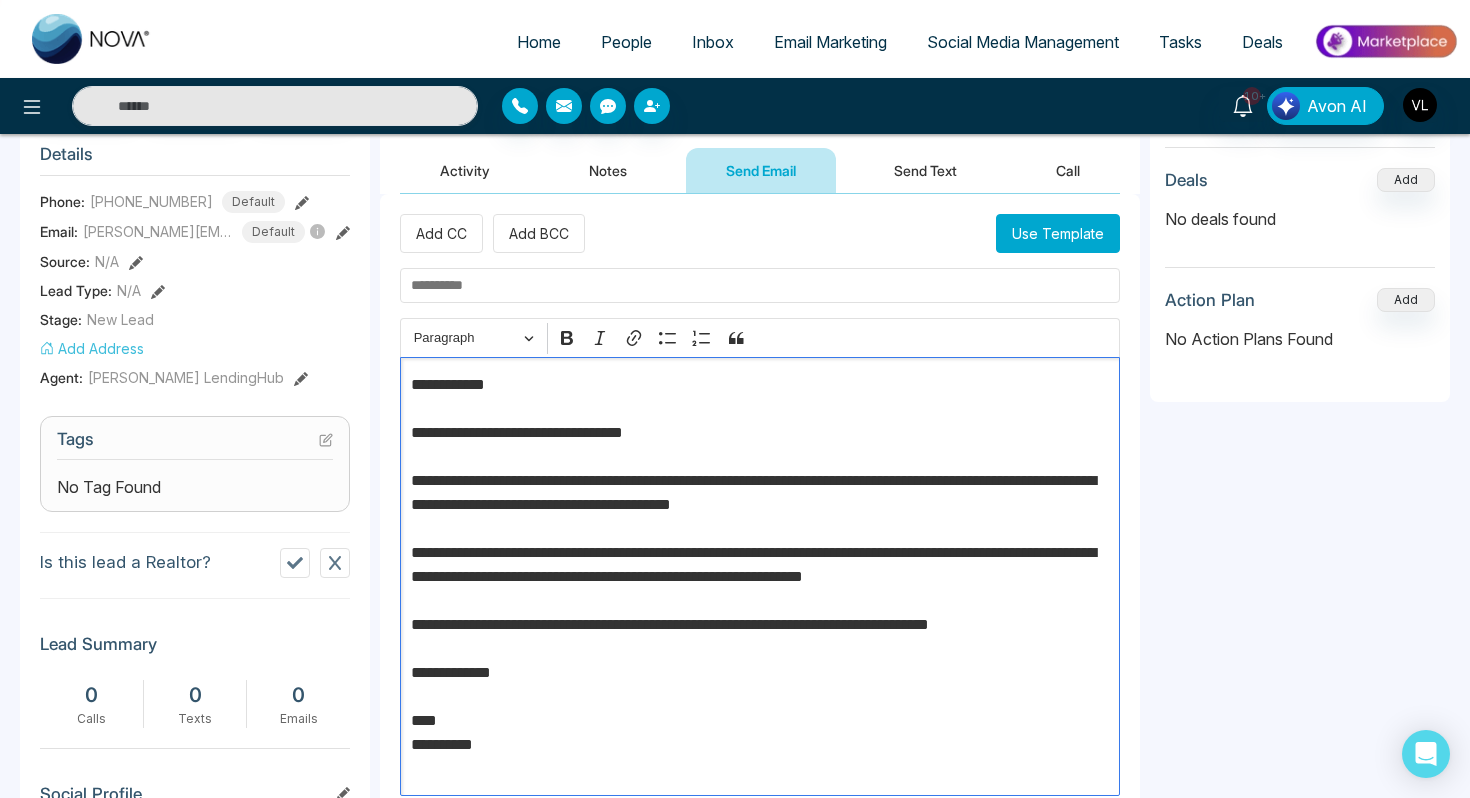 click at bounding box center [760, 285] 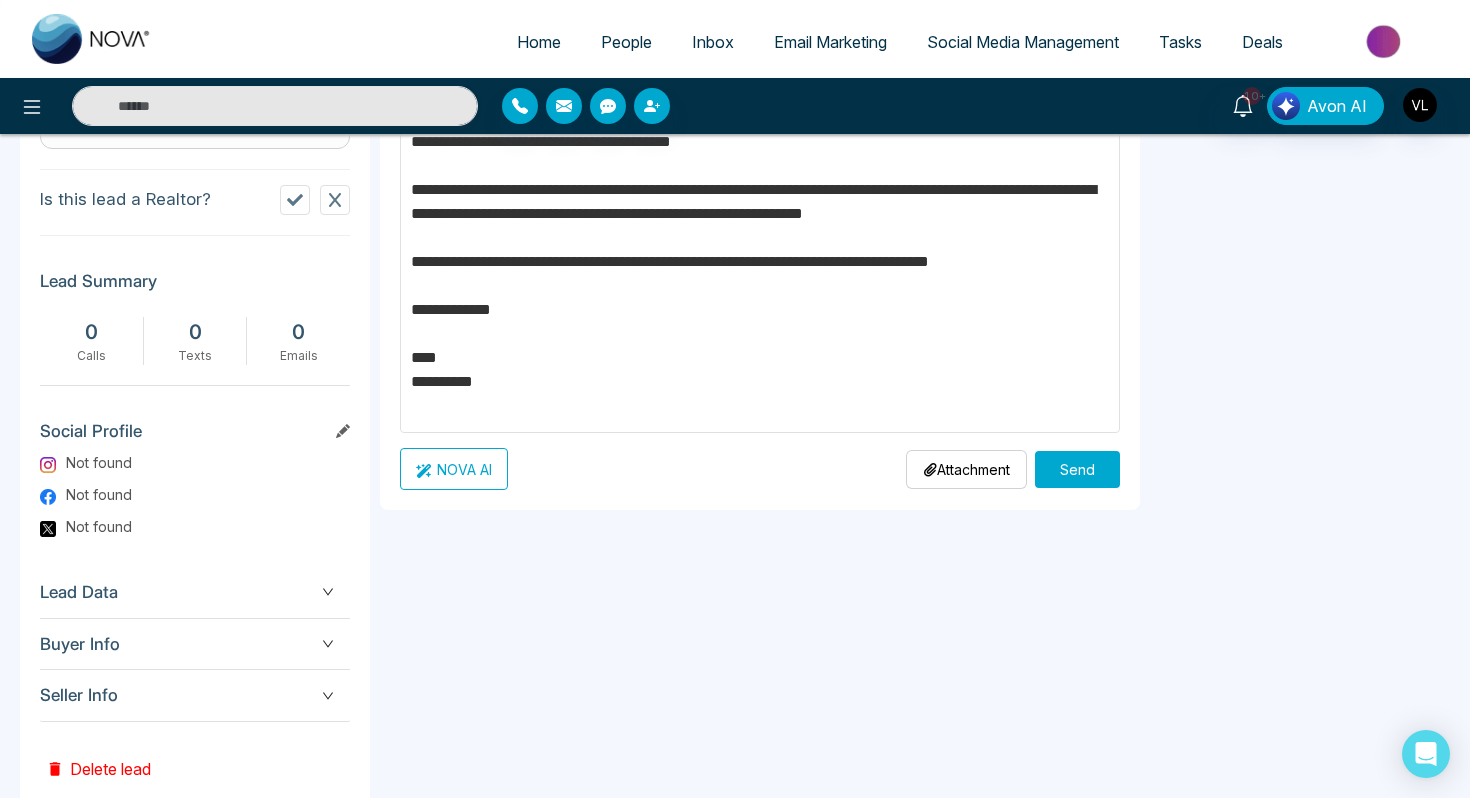 scroll, scrollTop: 673, scrollLeft: 0, axis: vertical 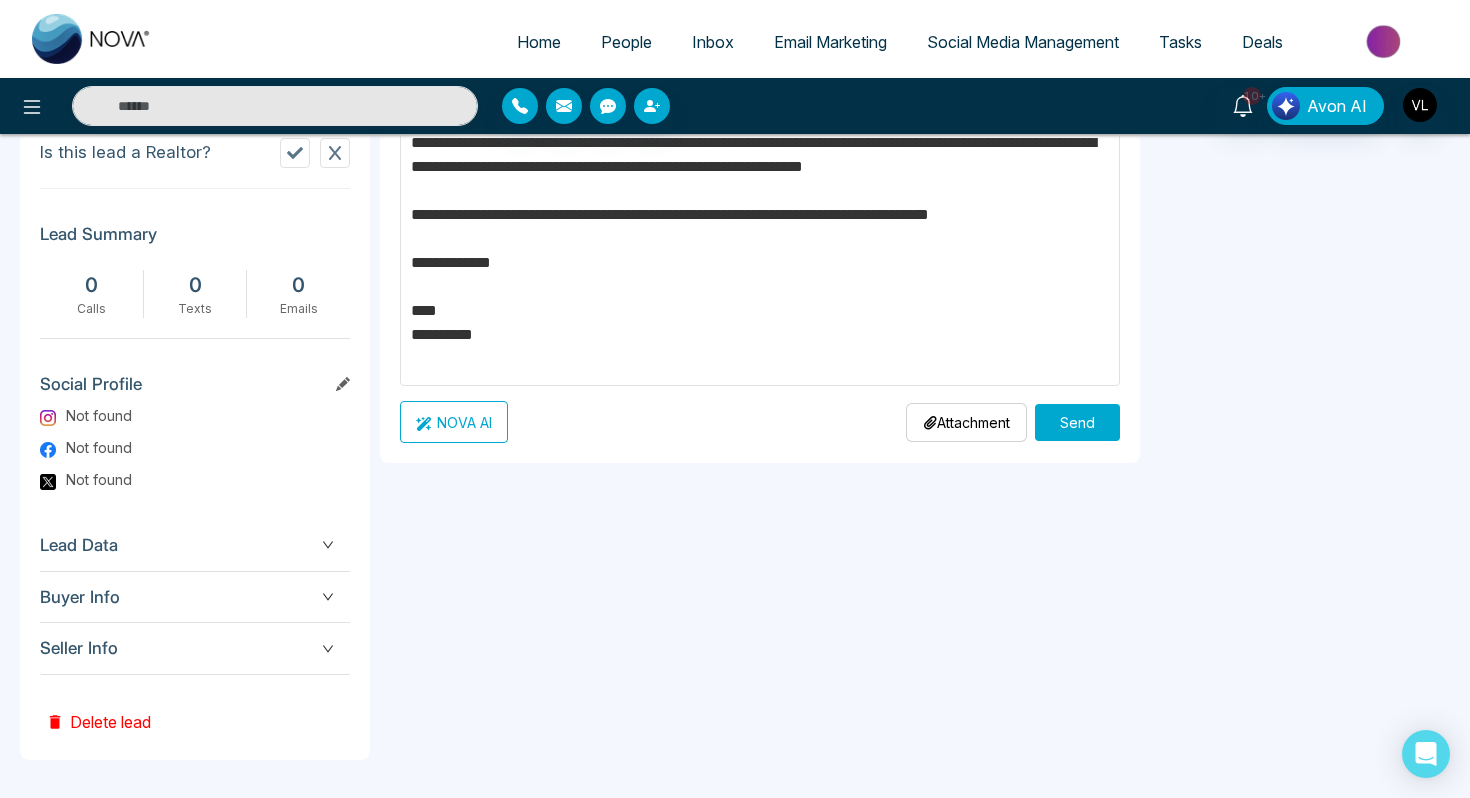 click on "Send" at bounding box center [1077, 422] 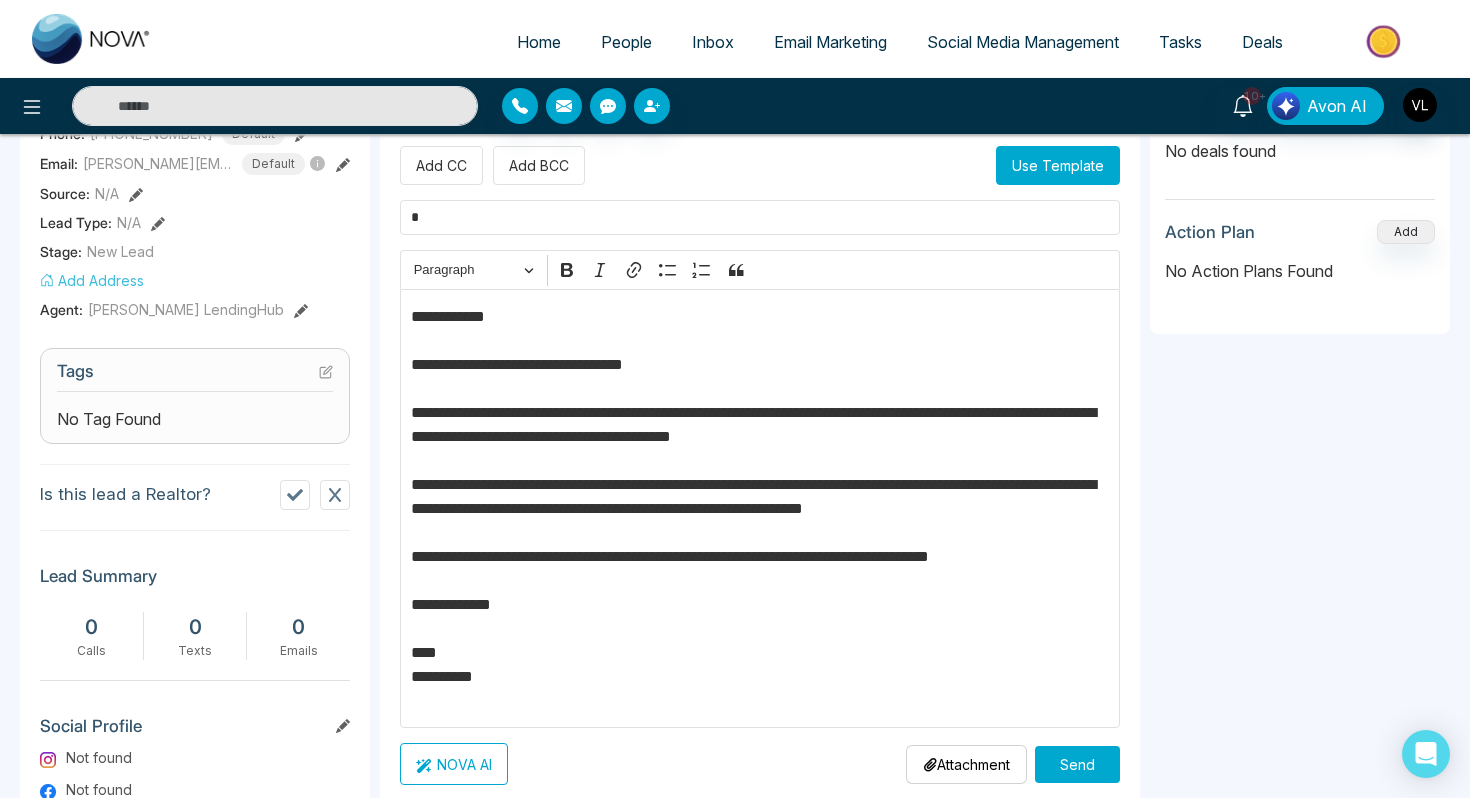 scroll, scrollTop: 332, scrollLeft: 0, axis: vertical 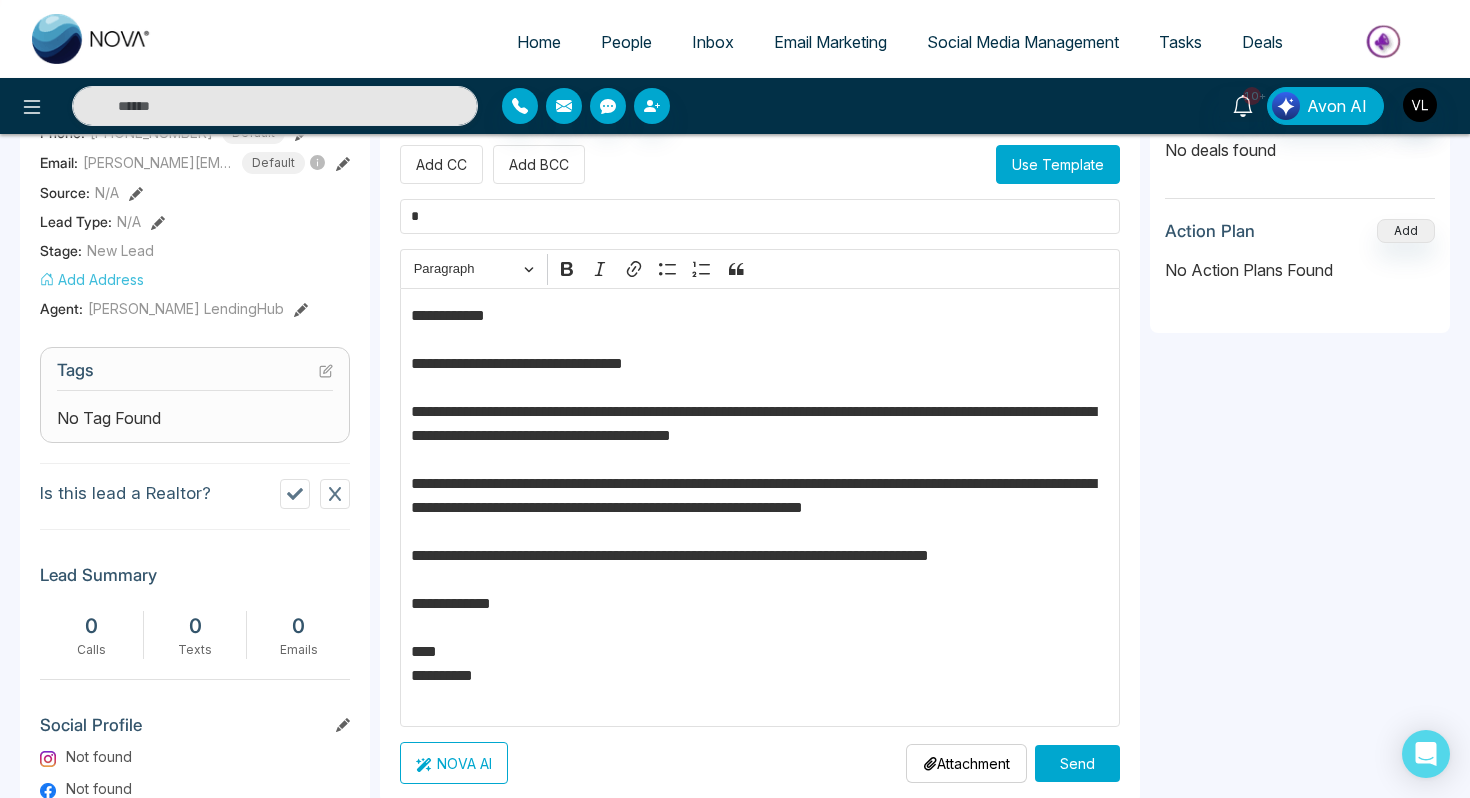 click on "Send" at bounding box center (1077, 763) 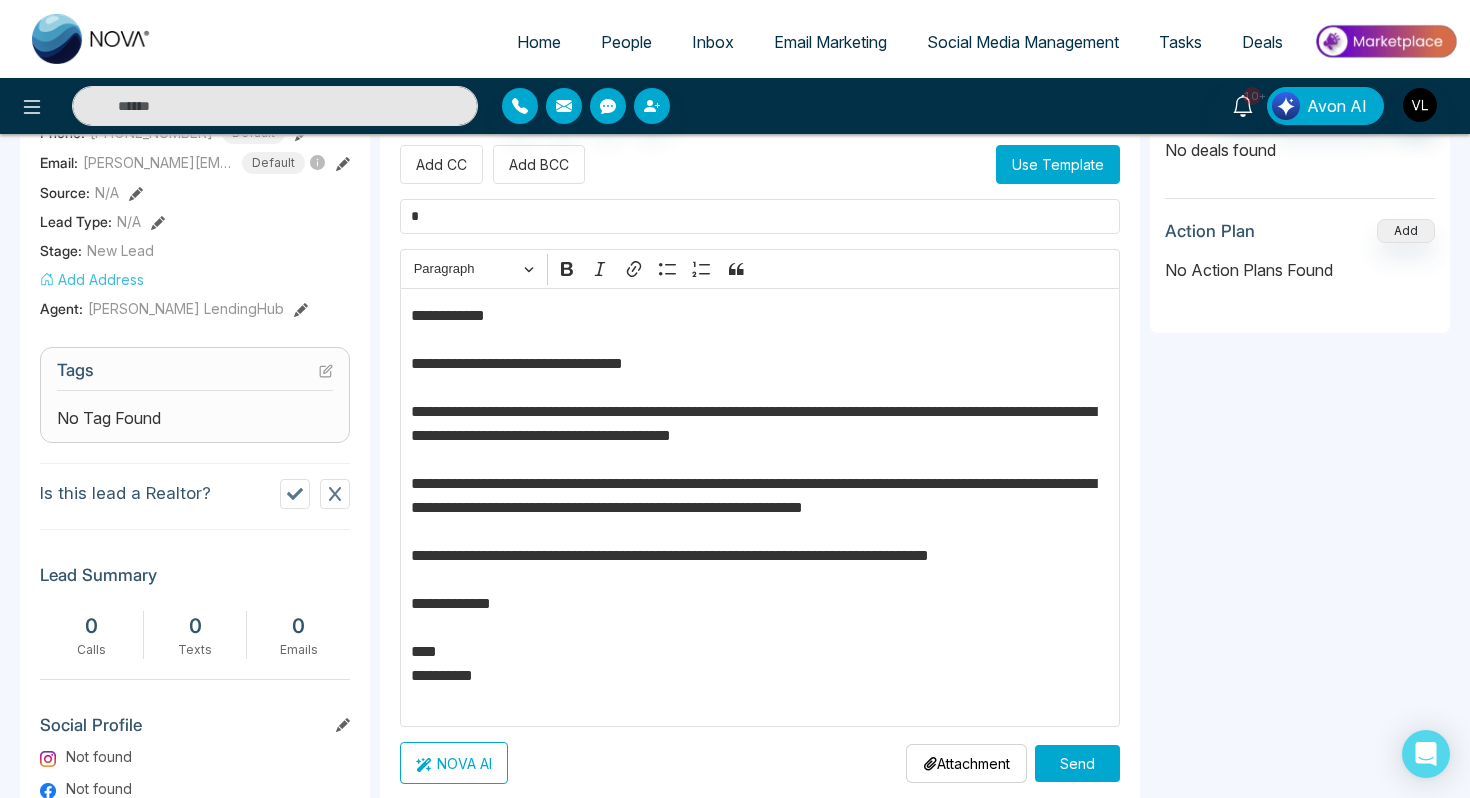 click on "Send" at bounding box center [1077, 763] 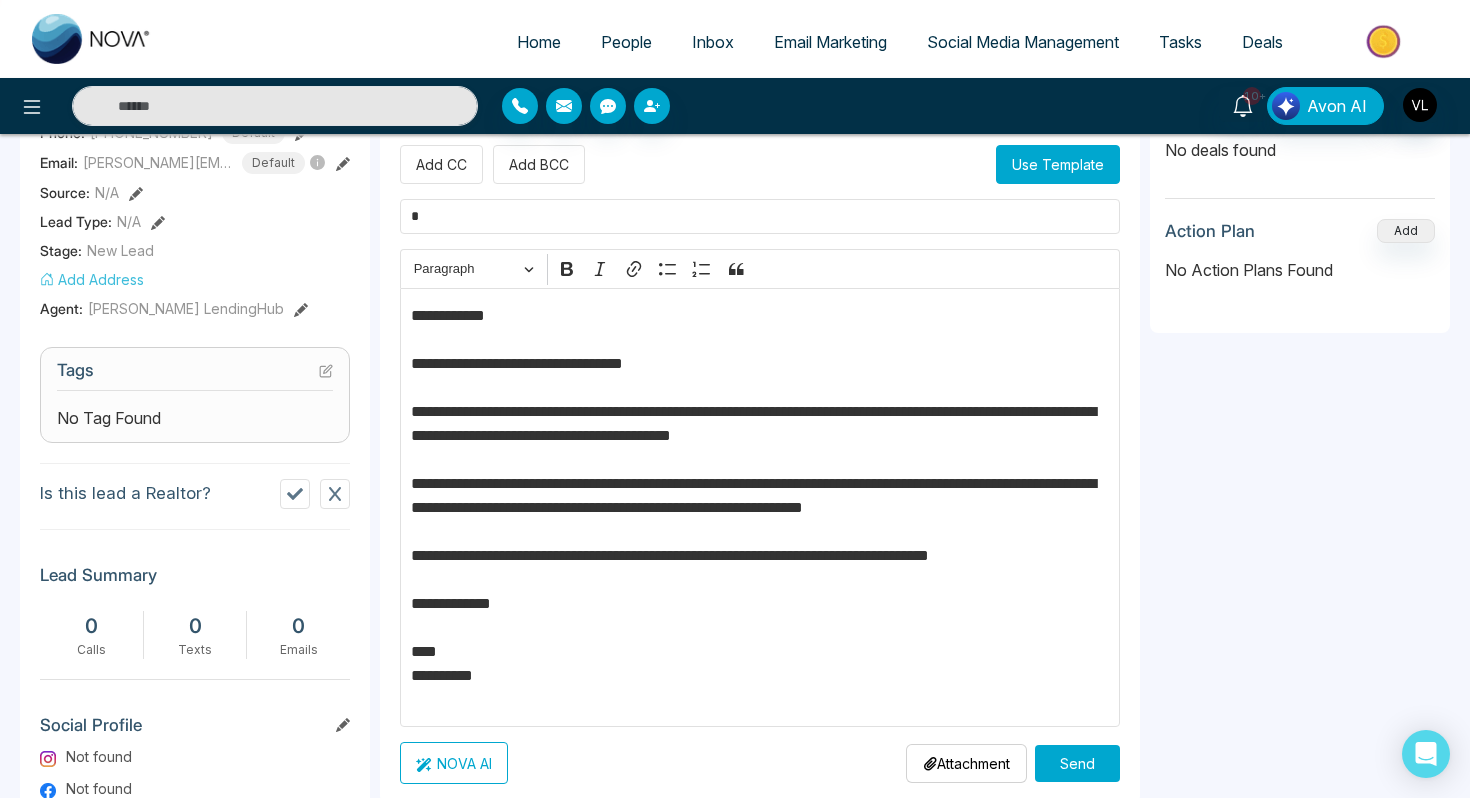 click on "Send" at bounding box center [1077, 763] 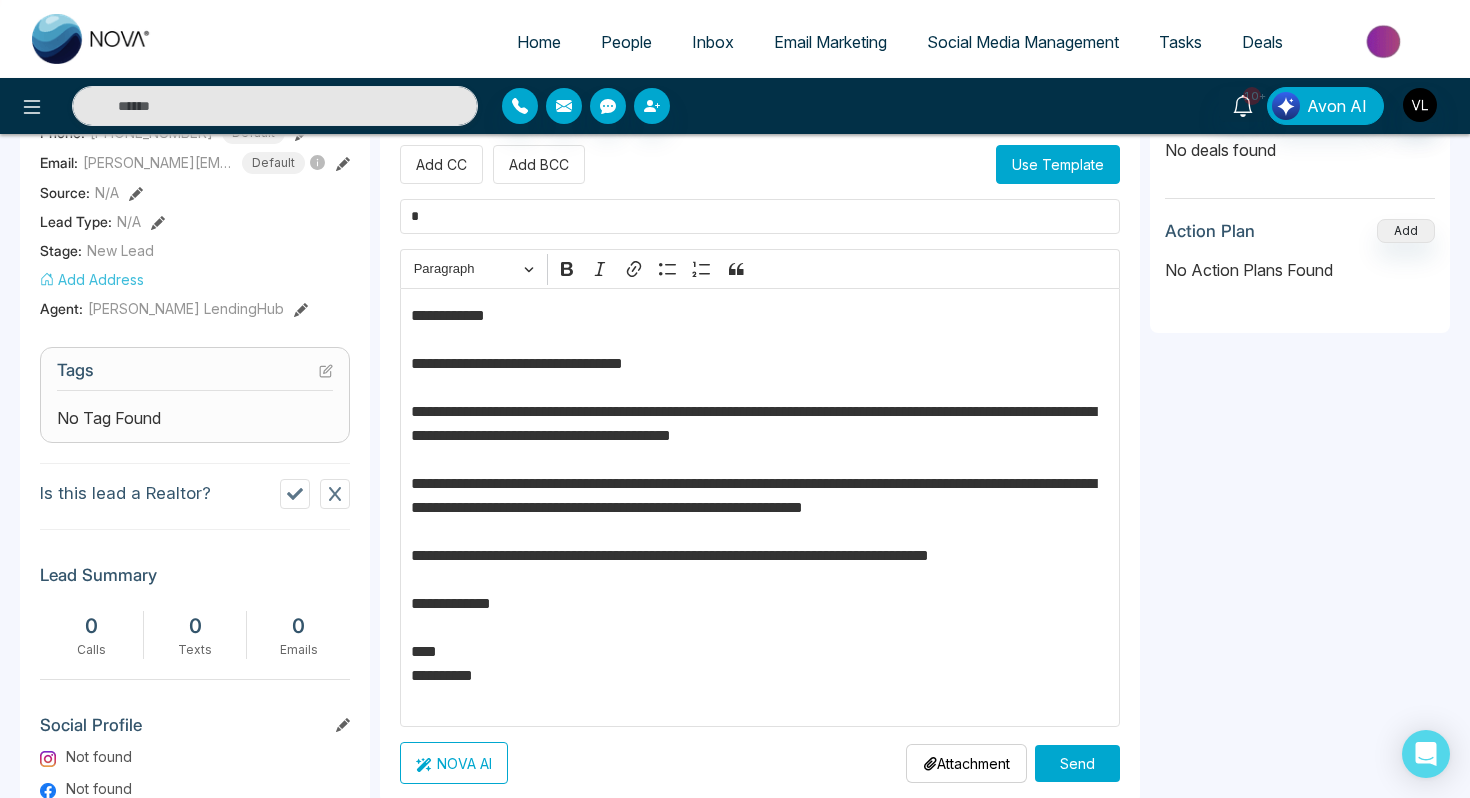 click on "Send" at bounding box center [1077, 763] 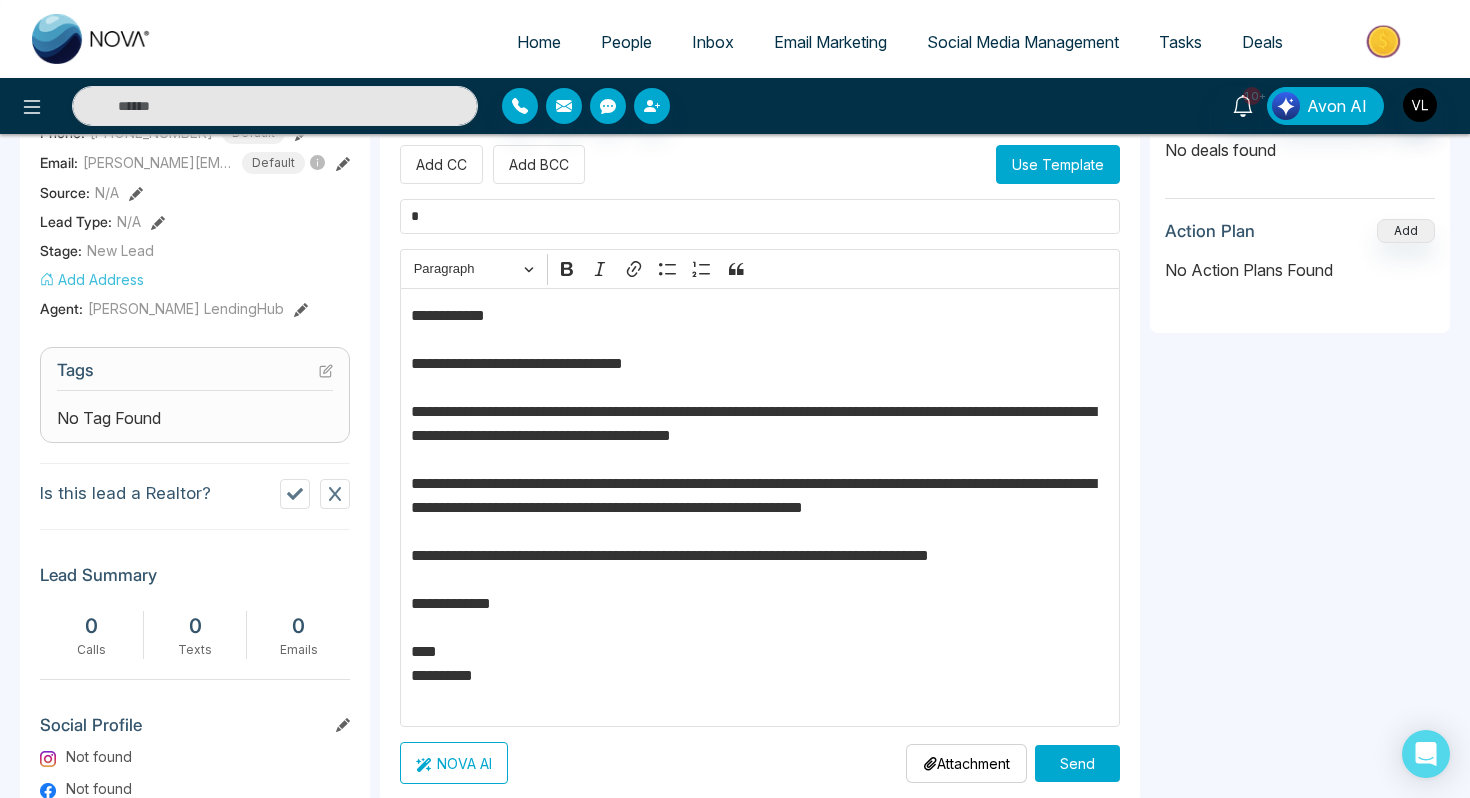click on "*" at bounding box center [760, 216] 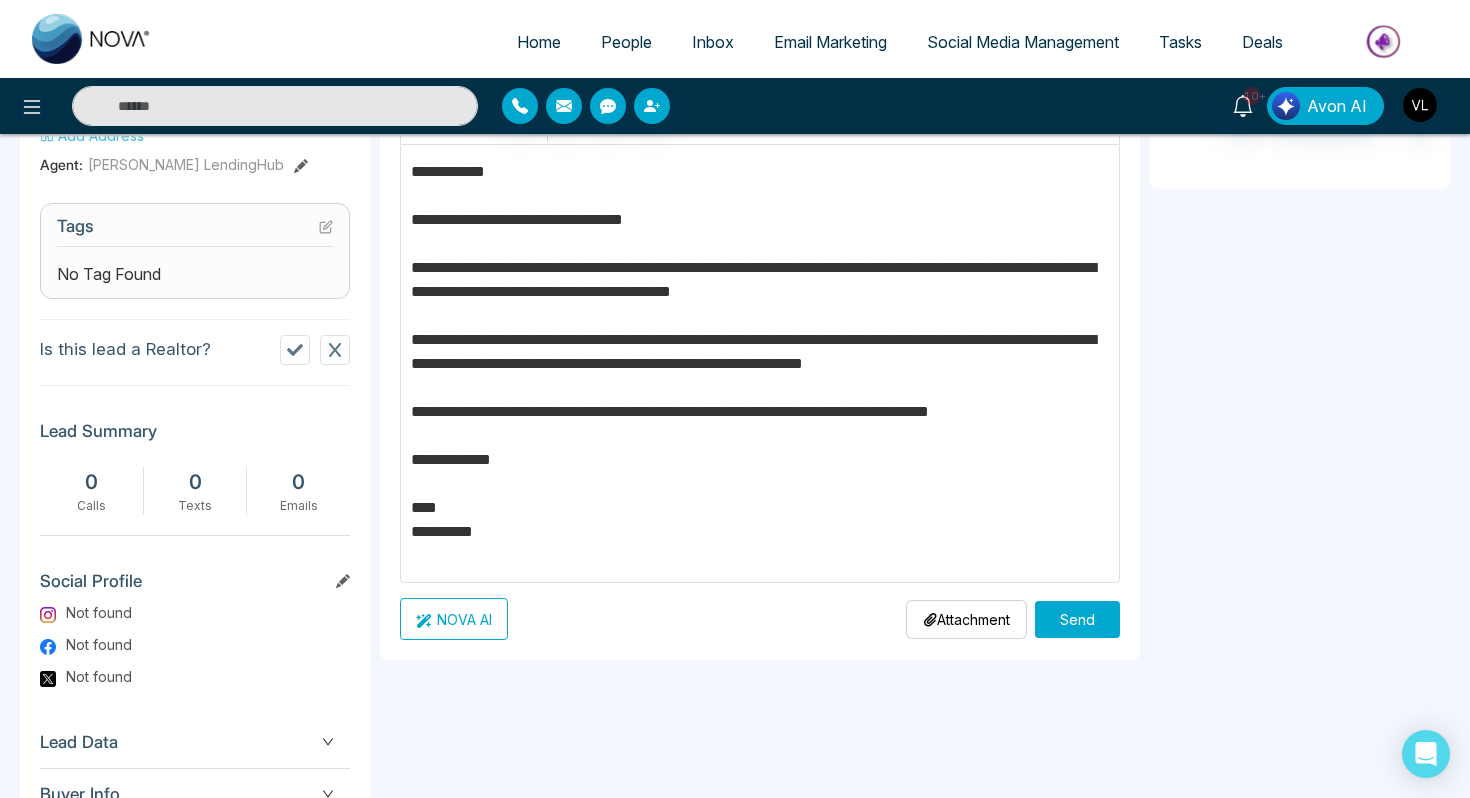 scroll, scrollTop: 495, scrollLeft: 0, axis: vertical 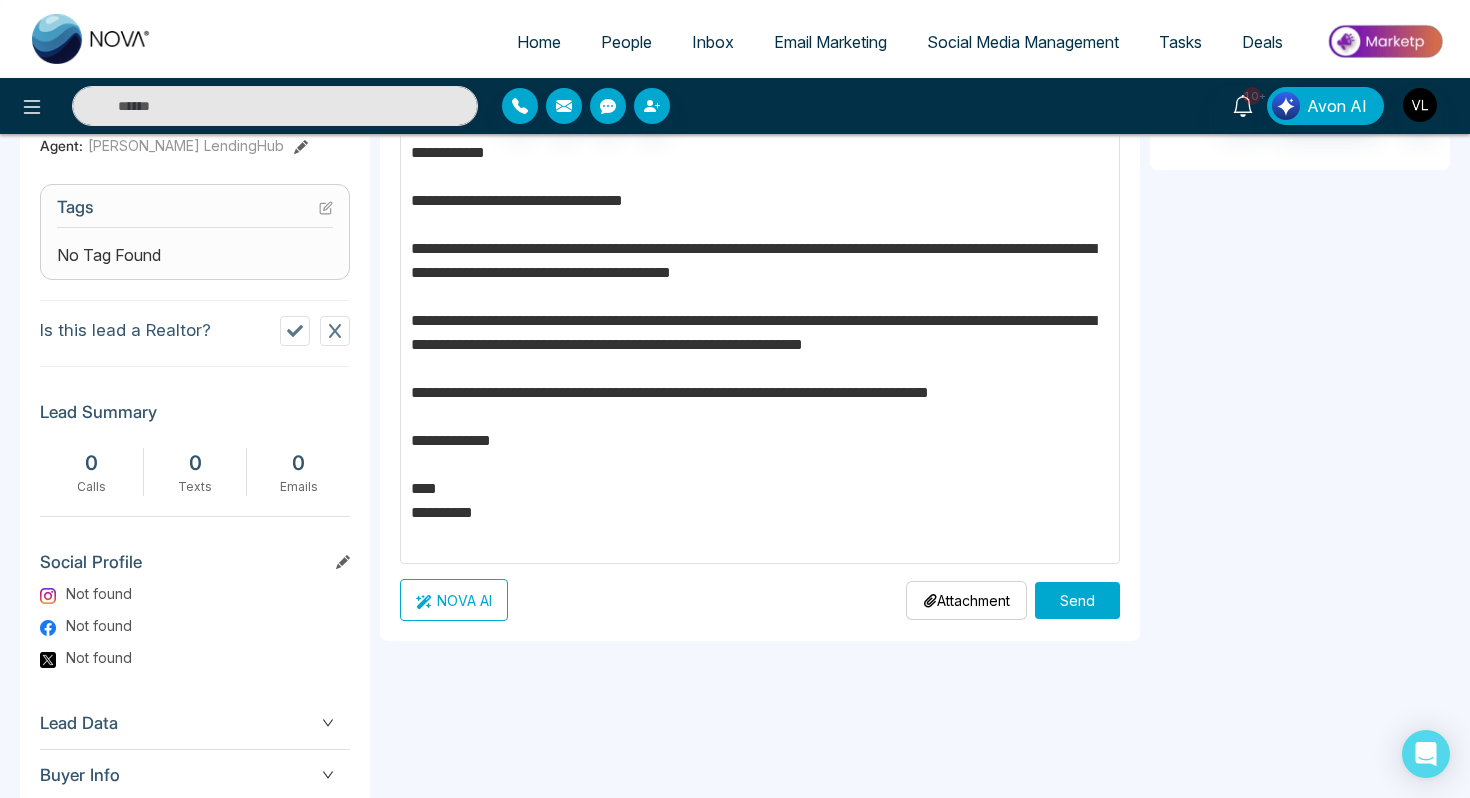 type on "*****" 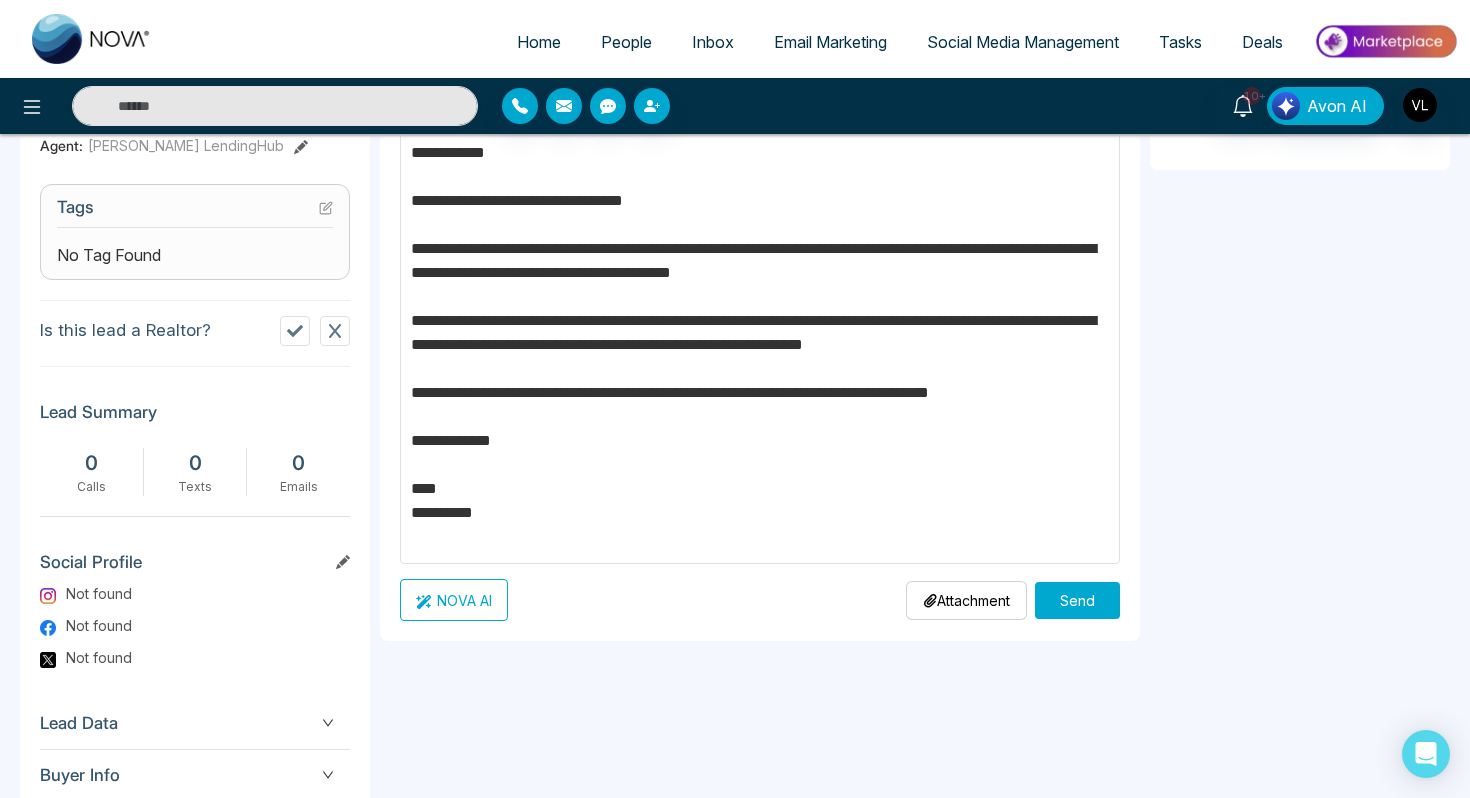 click on "Send" at bounding box center [1077, 600] 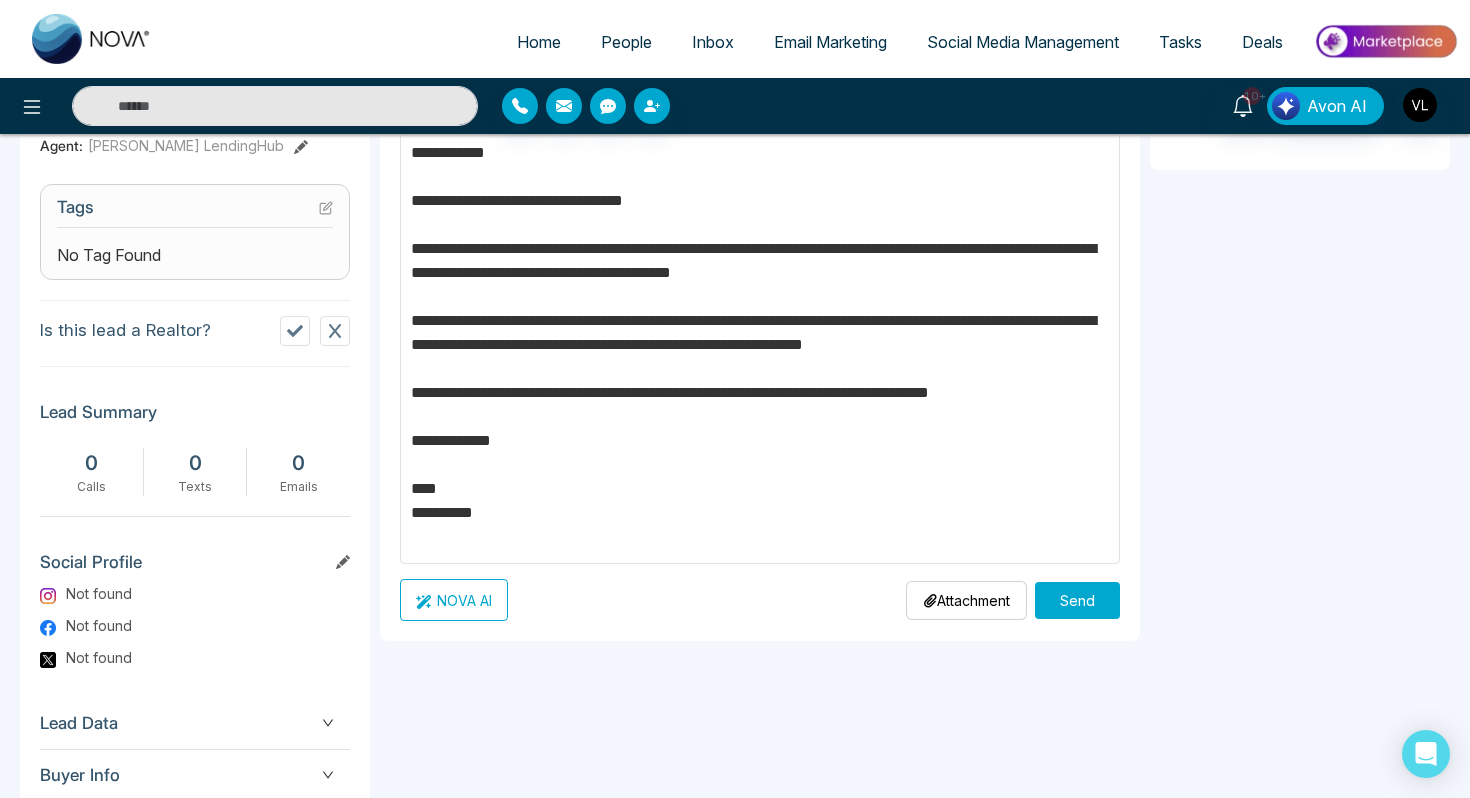 scroll, scrollTop: 0, scrollLeft: 0, axis: both 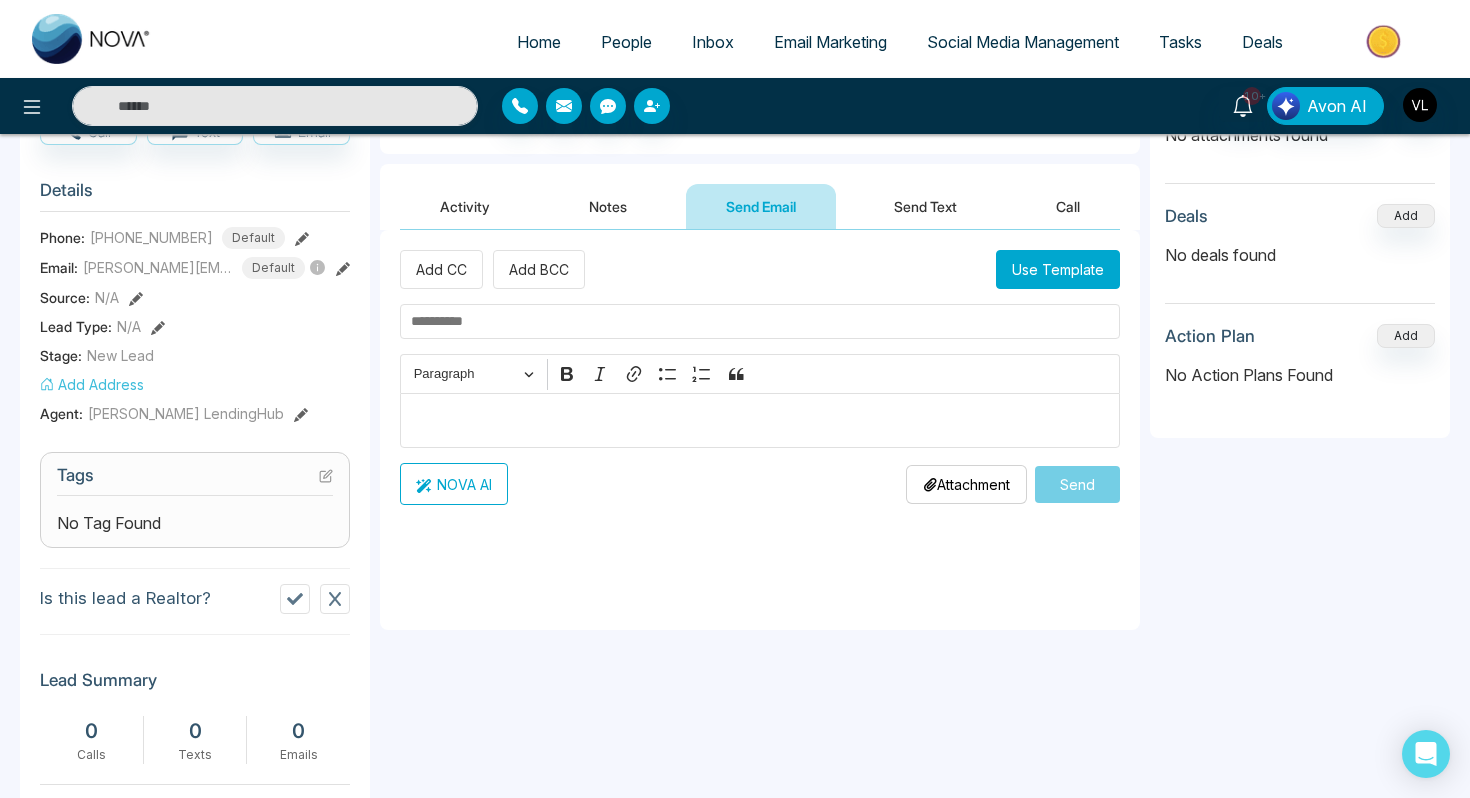 click on "Send Text" at bounding box center [925, 206] 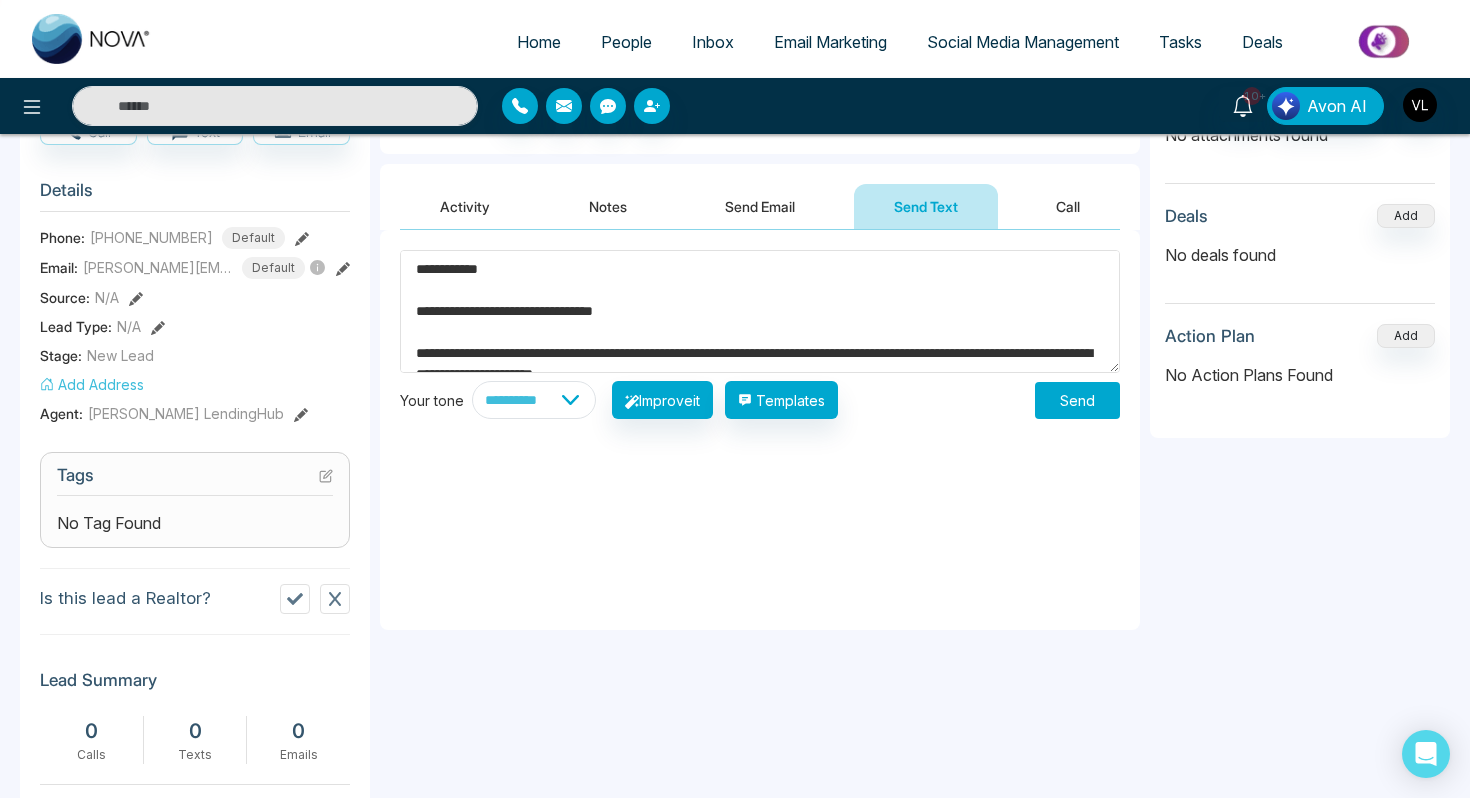 scroll, scrollTop: 221, scrollLeft: 0, axis: vertical 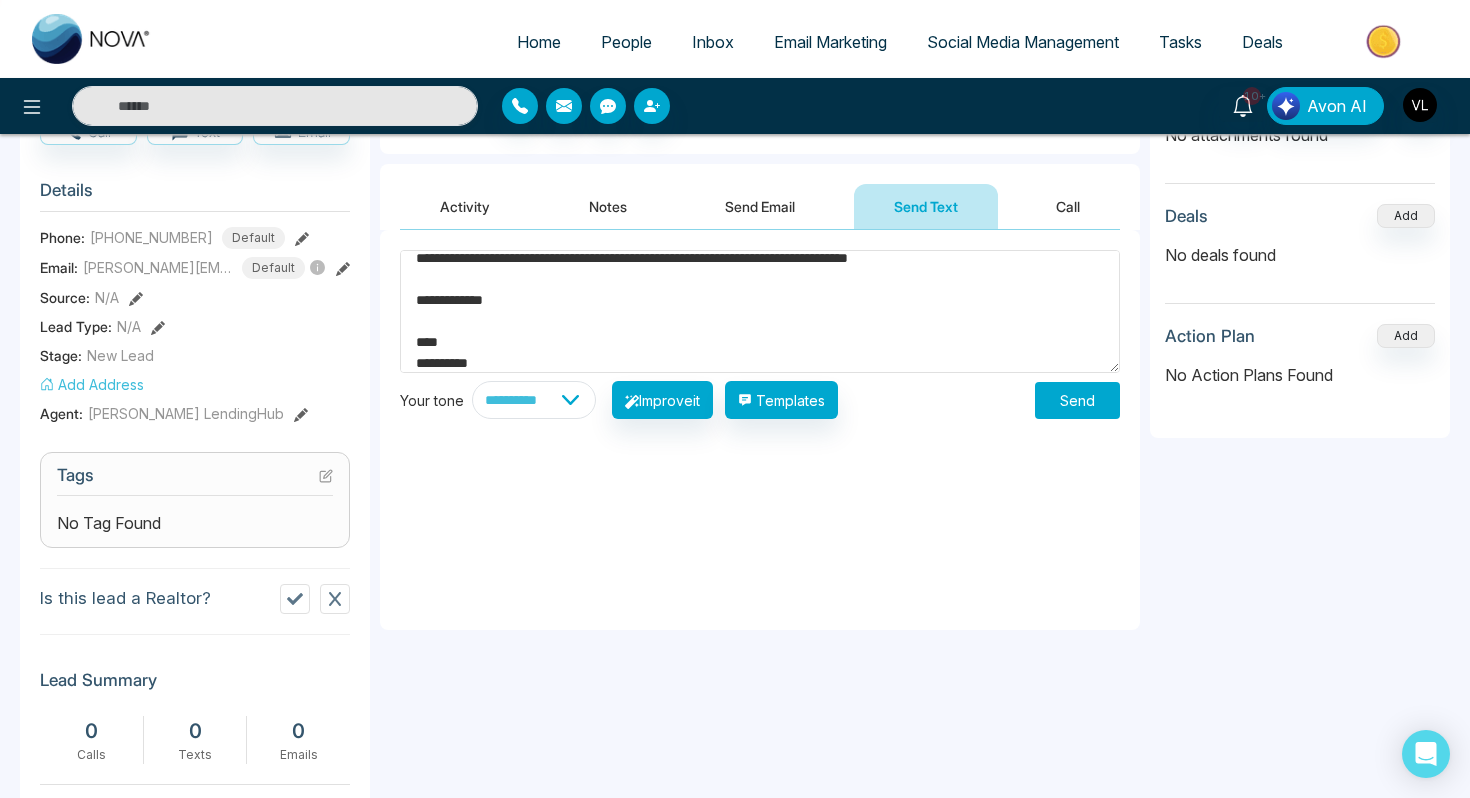 type on "**********" 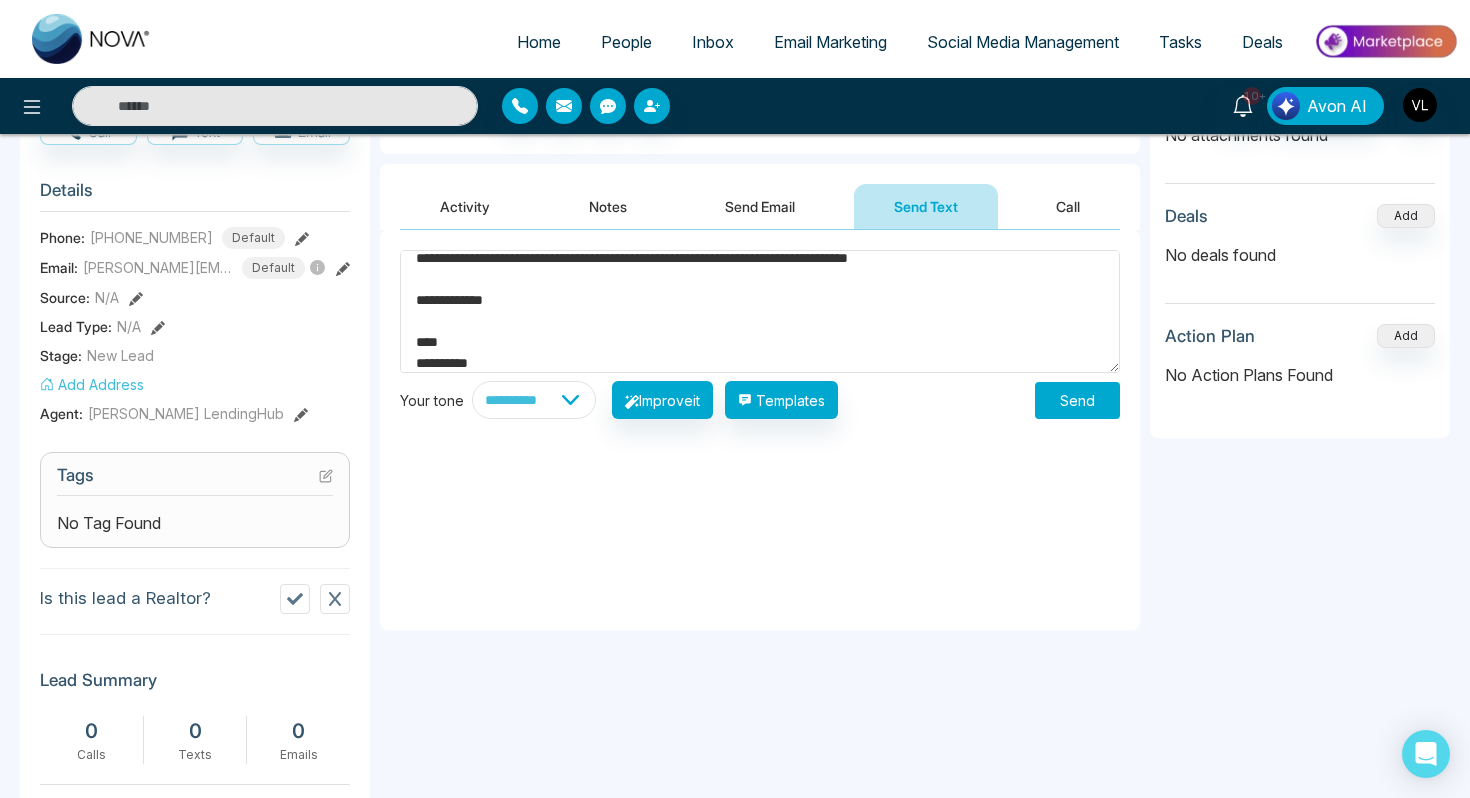 click on "Send" at bounding box center (1077, 400) 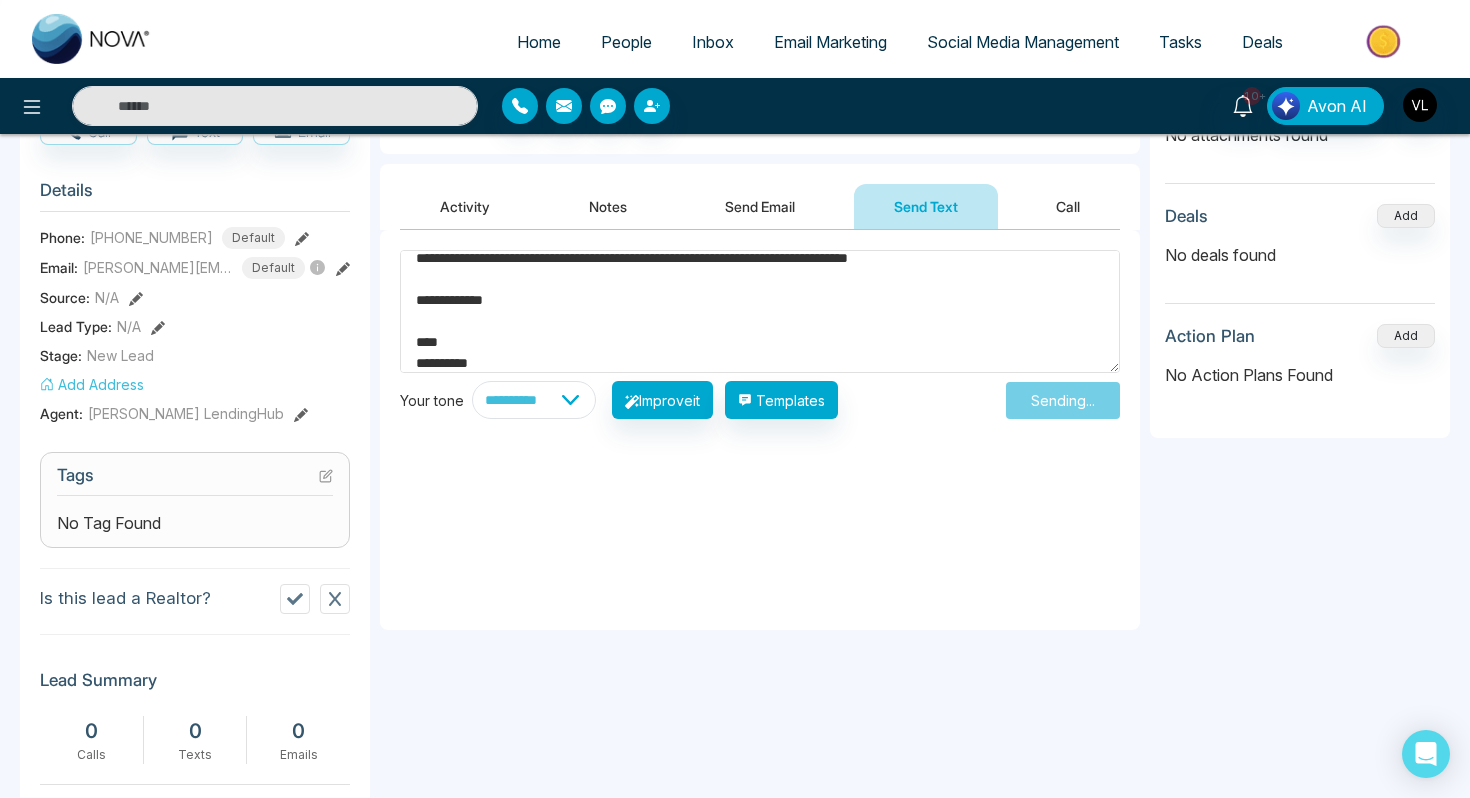 type 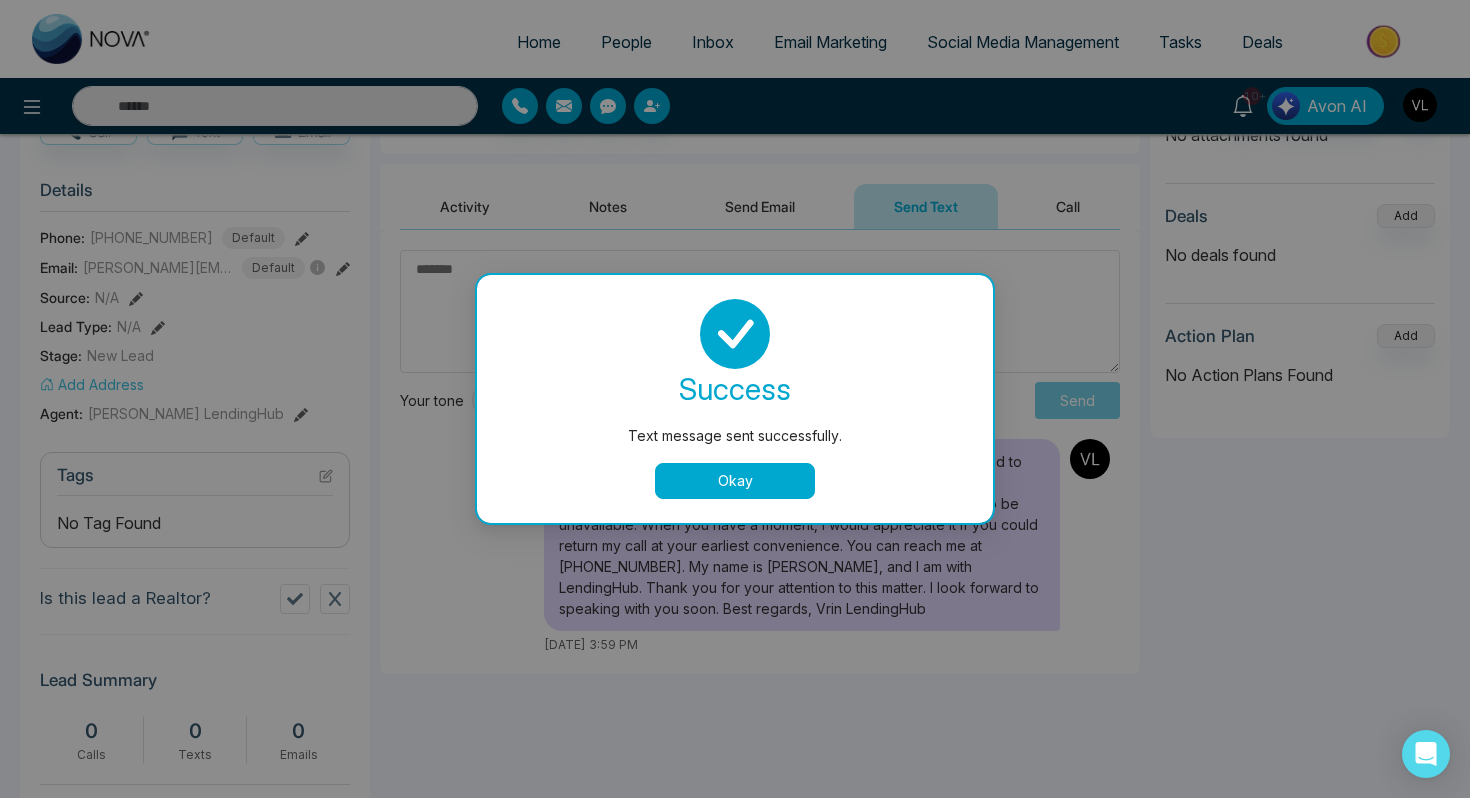 scroll, scrollTop: 0, scrollLeft: 0, axis: both 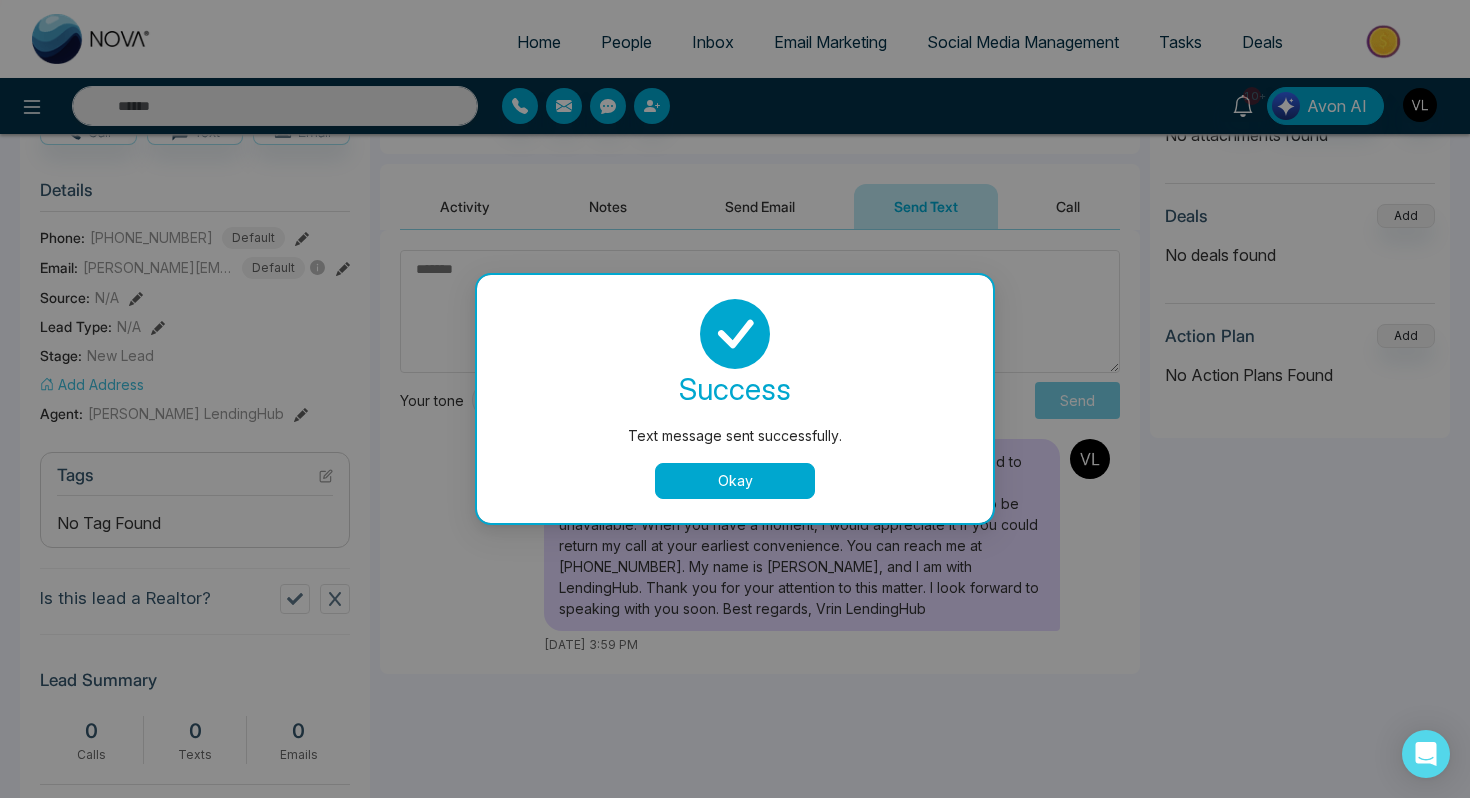 click on "Okay" at bounding box center [735, 481] 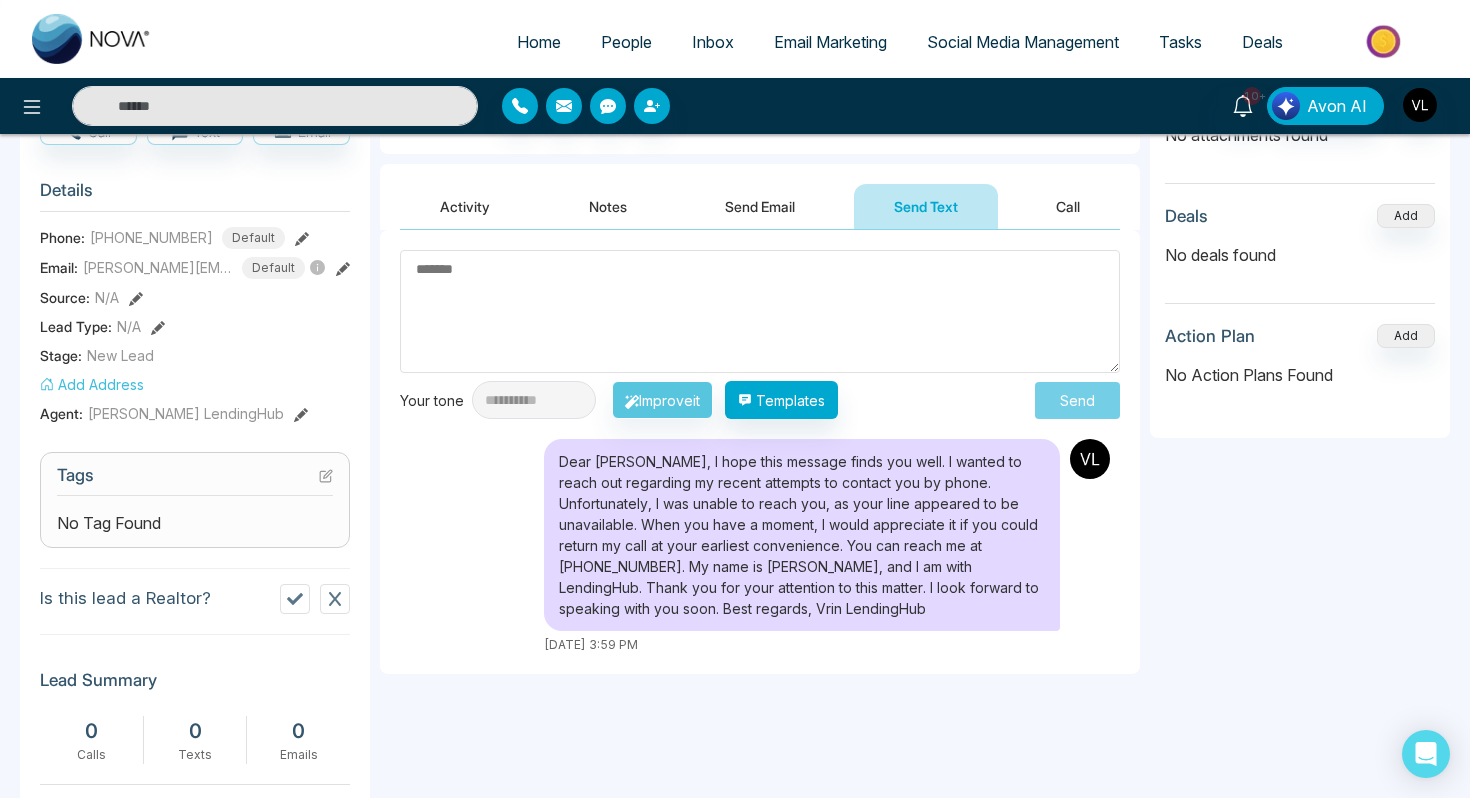click on "Send Email" at bounding box center (760, 206) 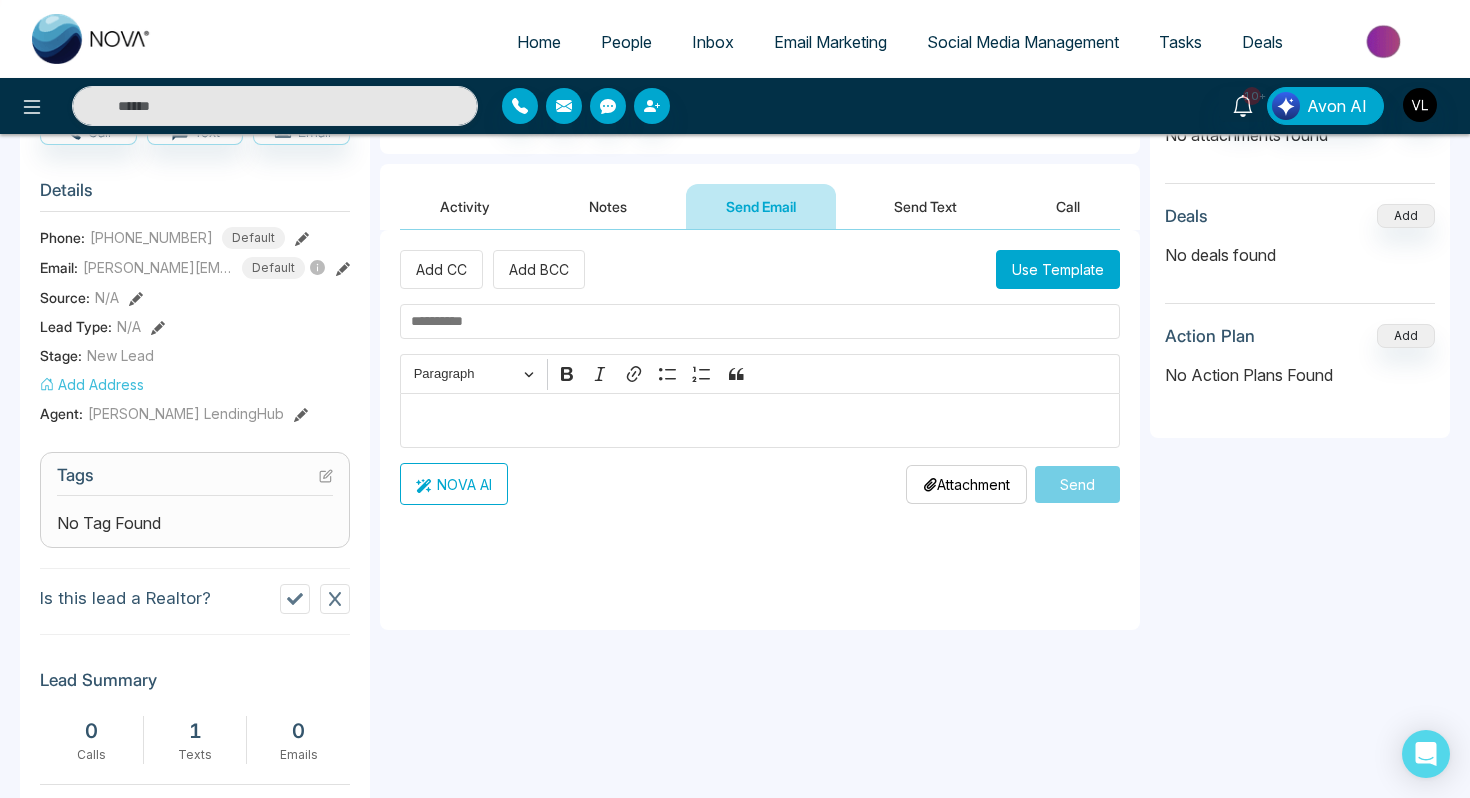 click at bounding box center (760, 421) 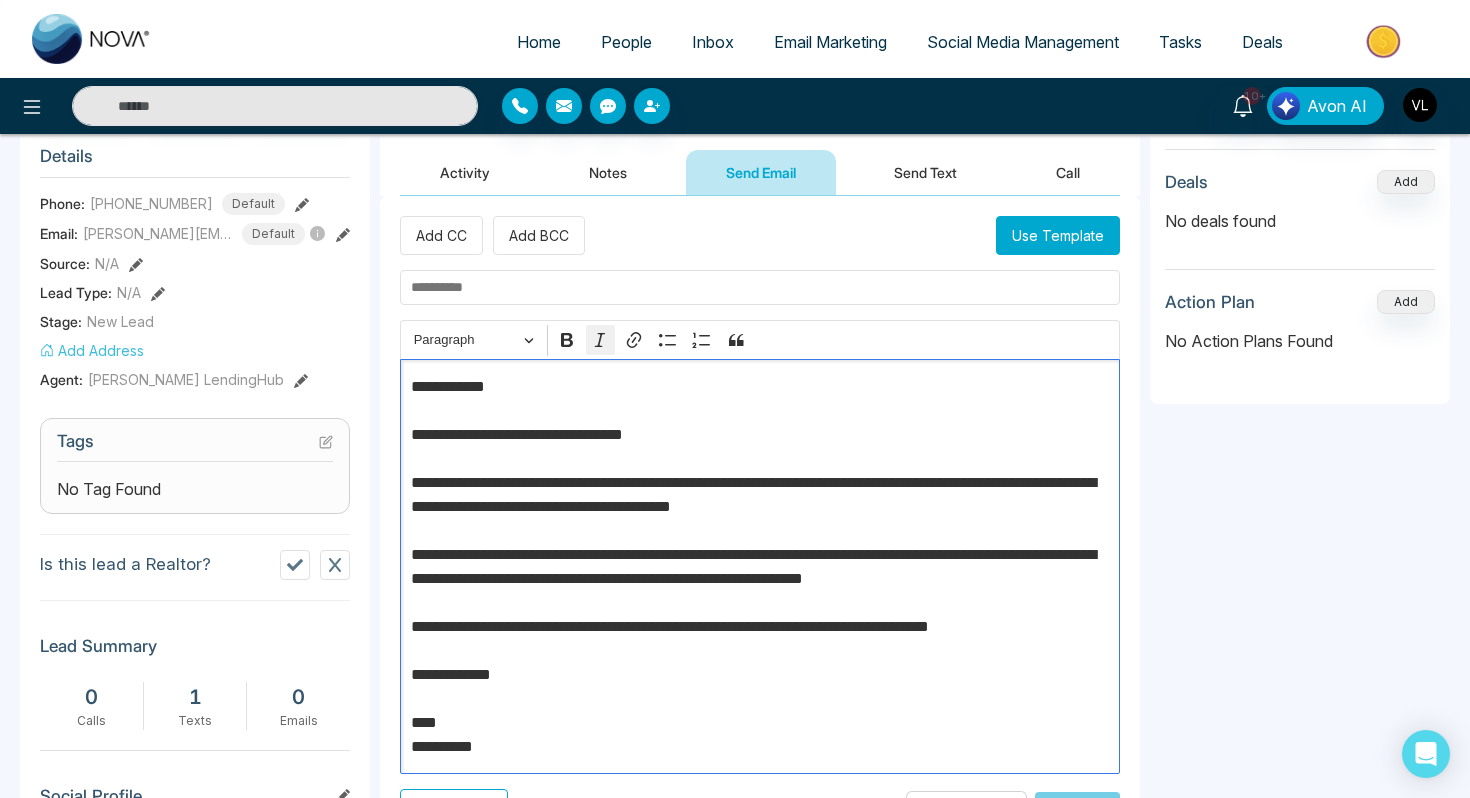 scroll, scrollTop: 263, scrollLeft: 0, axis: vertical 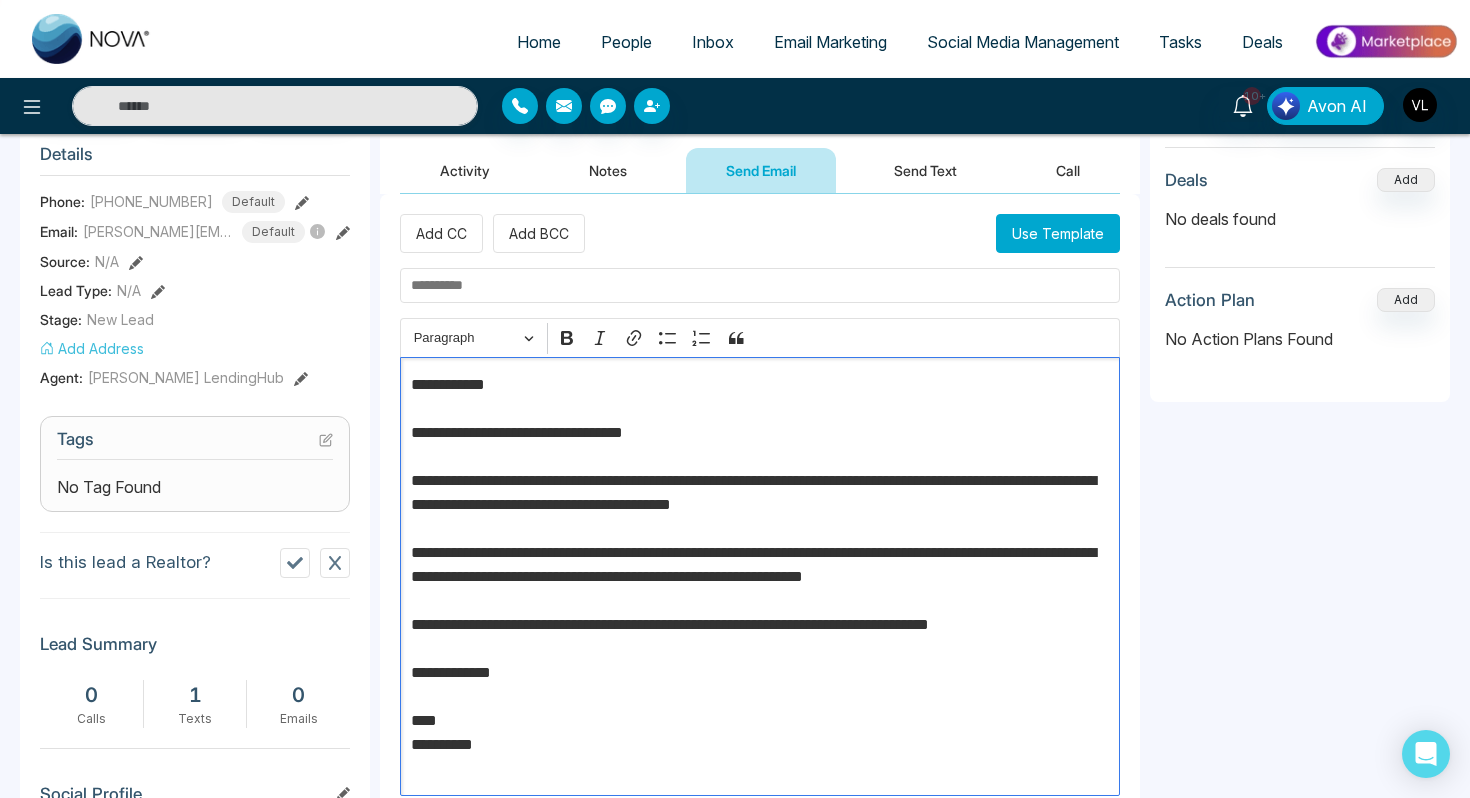 click on "**********" at bounding box center (760, 533) 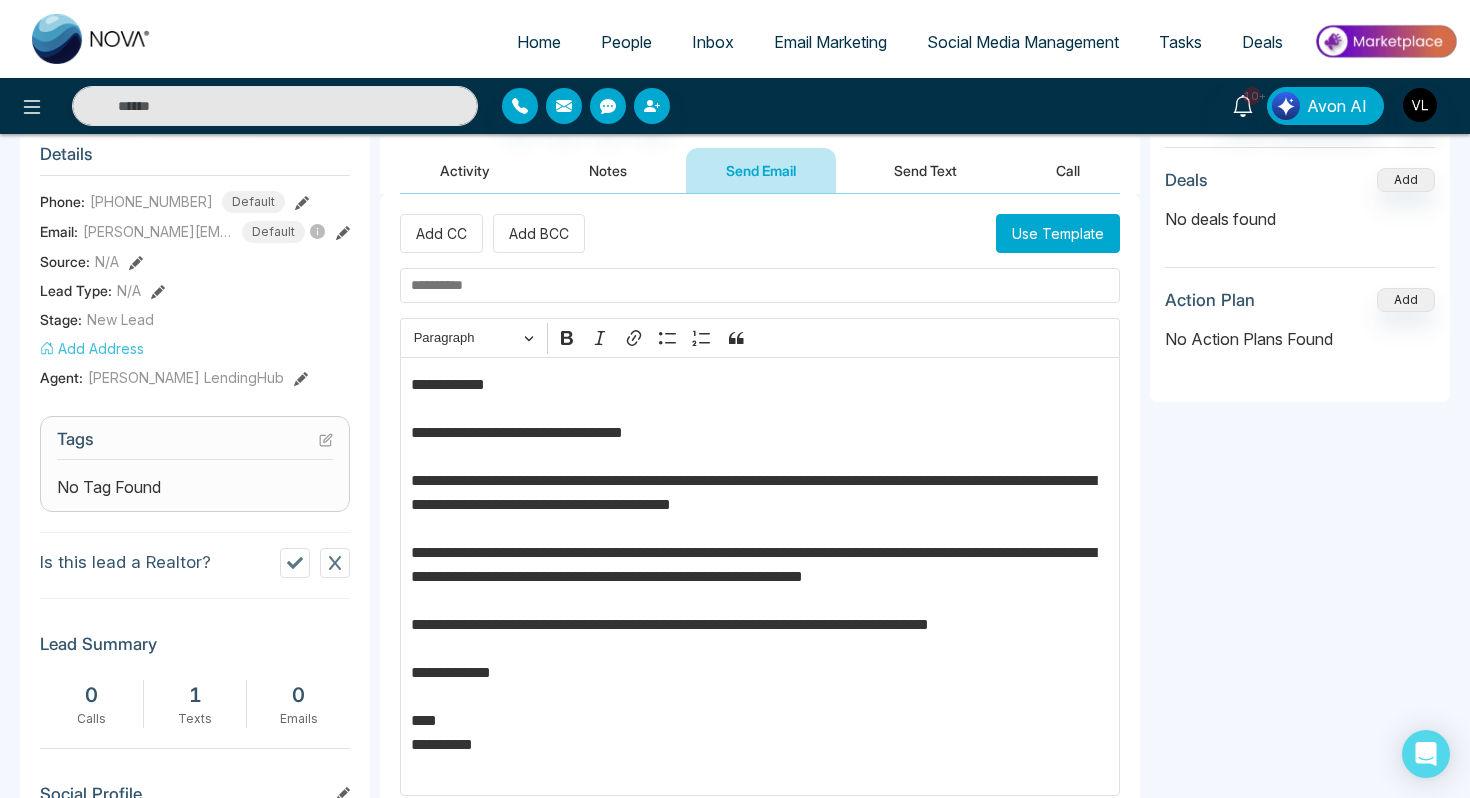 click at bounding box center [760, 285] 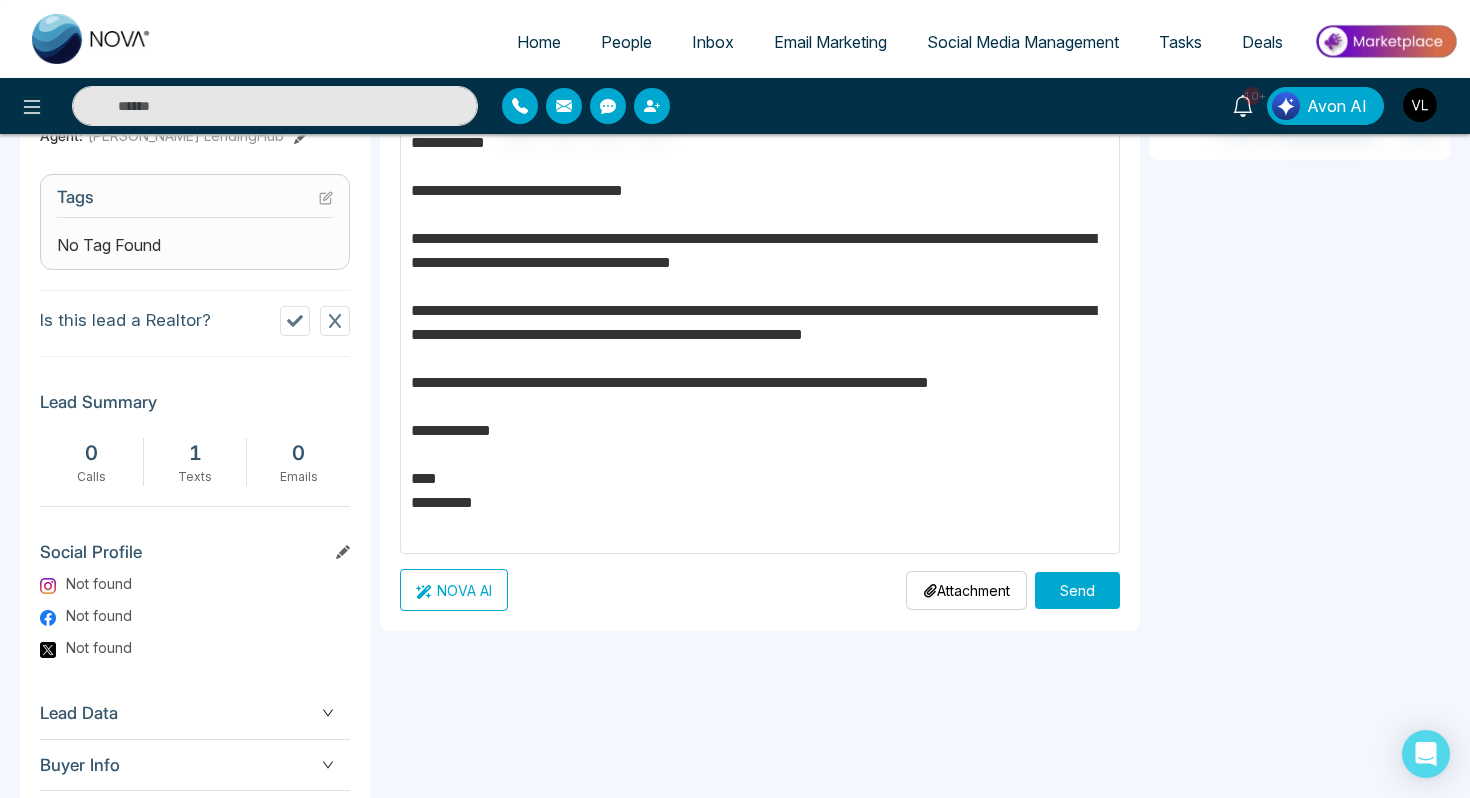 scroll, scrollTop: 509, scrollLeft: 0, axis: vertical 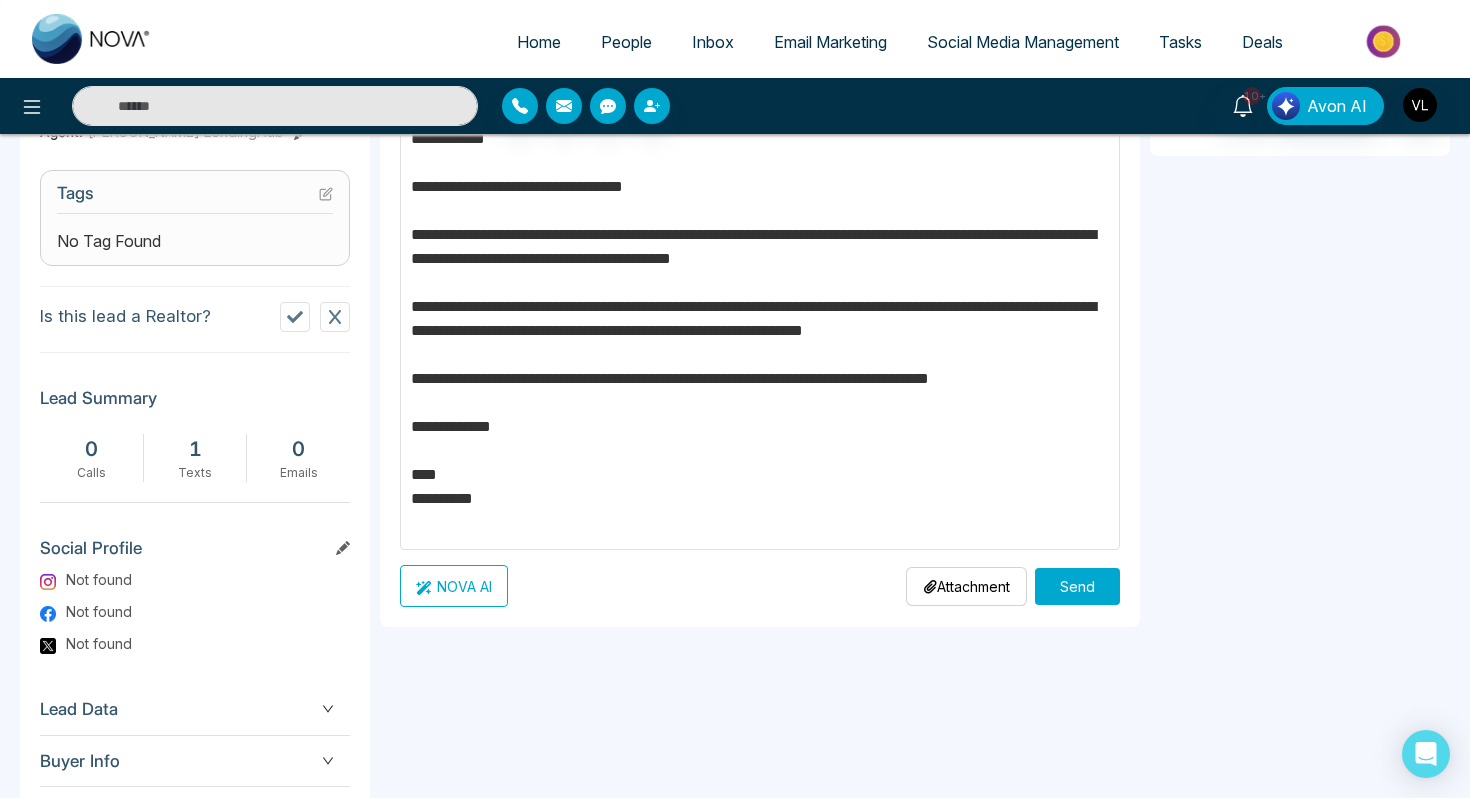 type on "****" 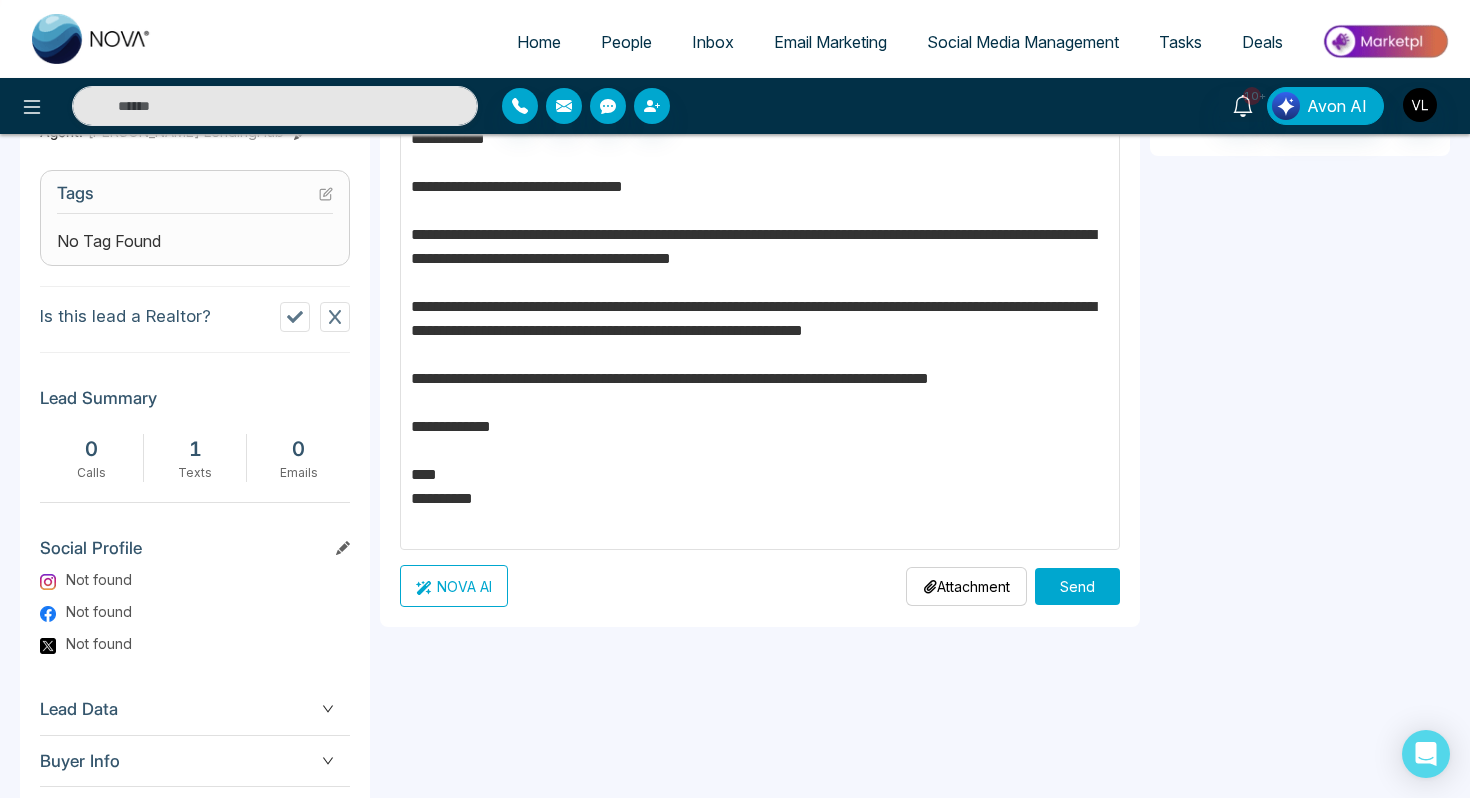 click on "Send" at bounding box center [1077, 586] 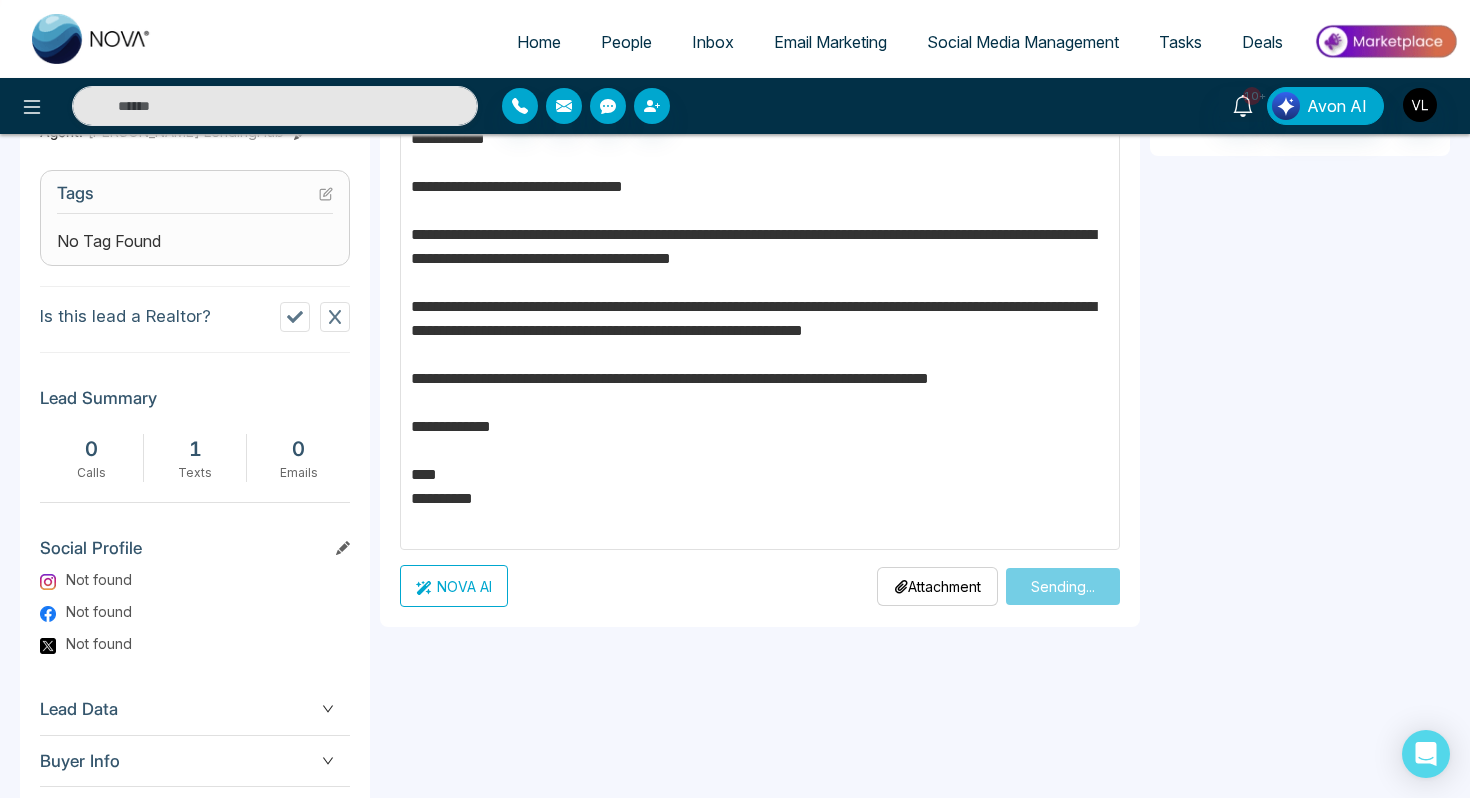 type 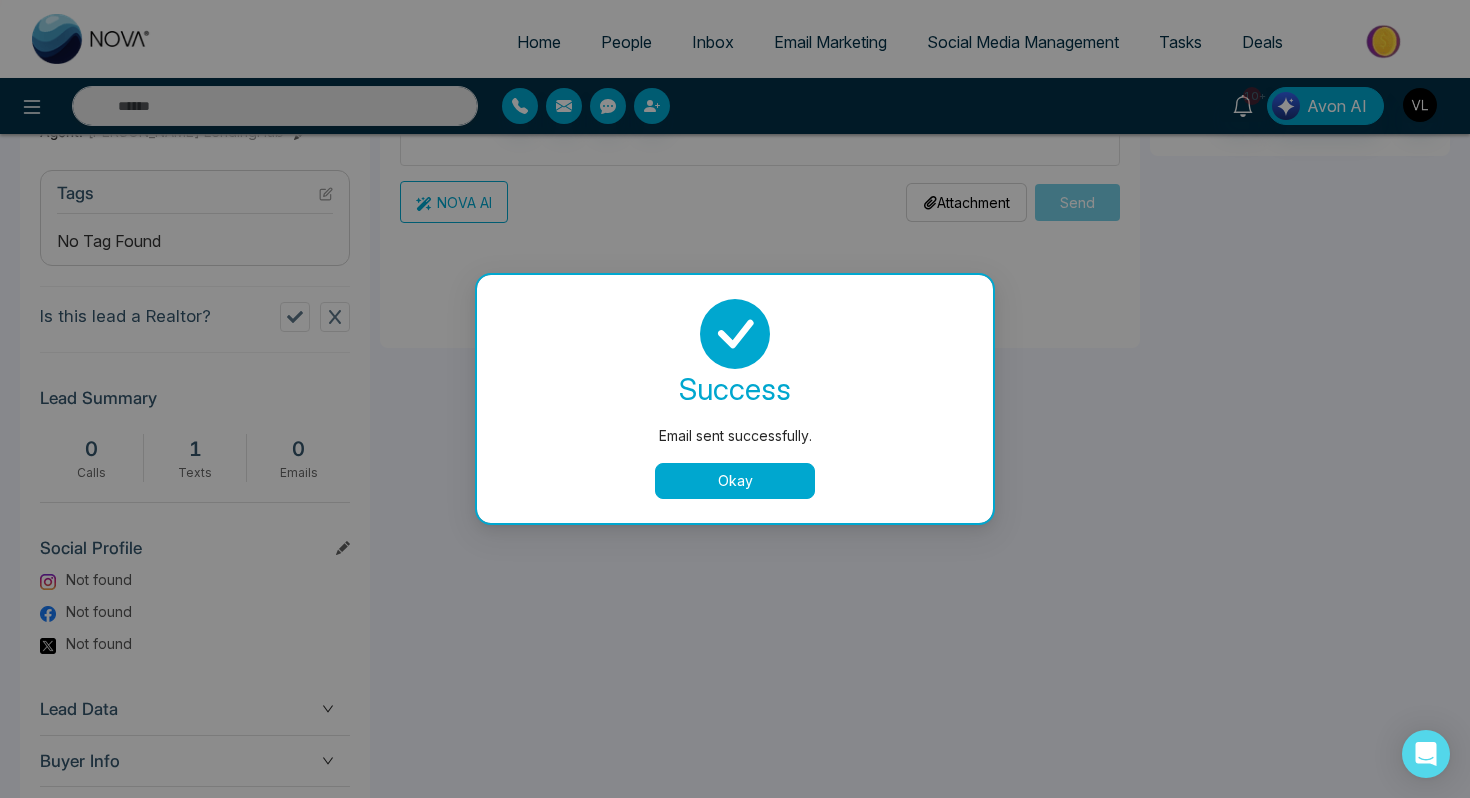 click on "Okay" at bounding box center (735, 481) 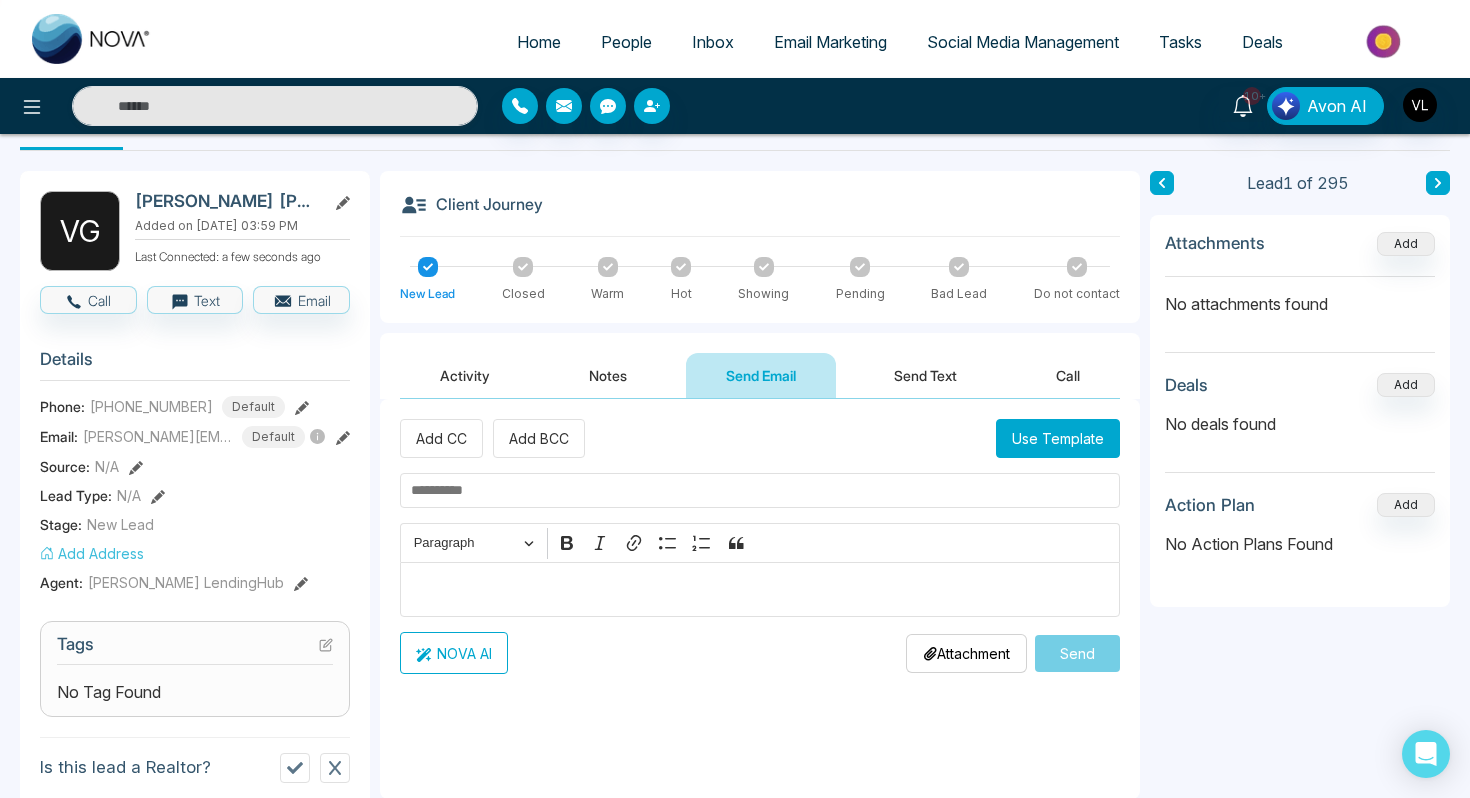 scroll, scrollTop: 57, scrollLeft: 0, axis: vertical 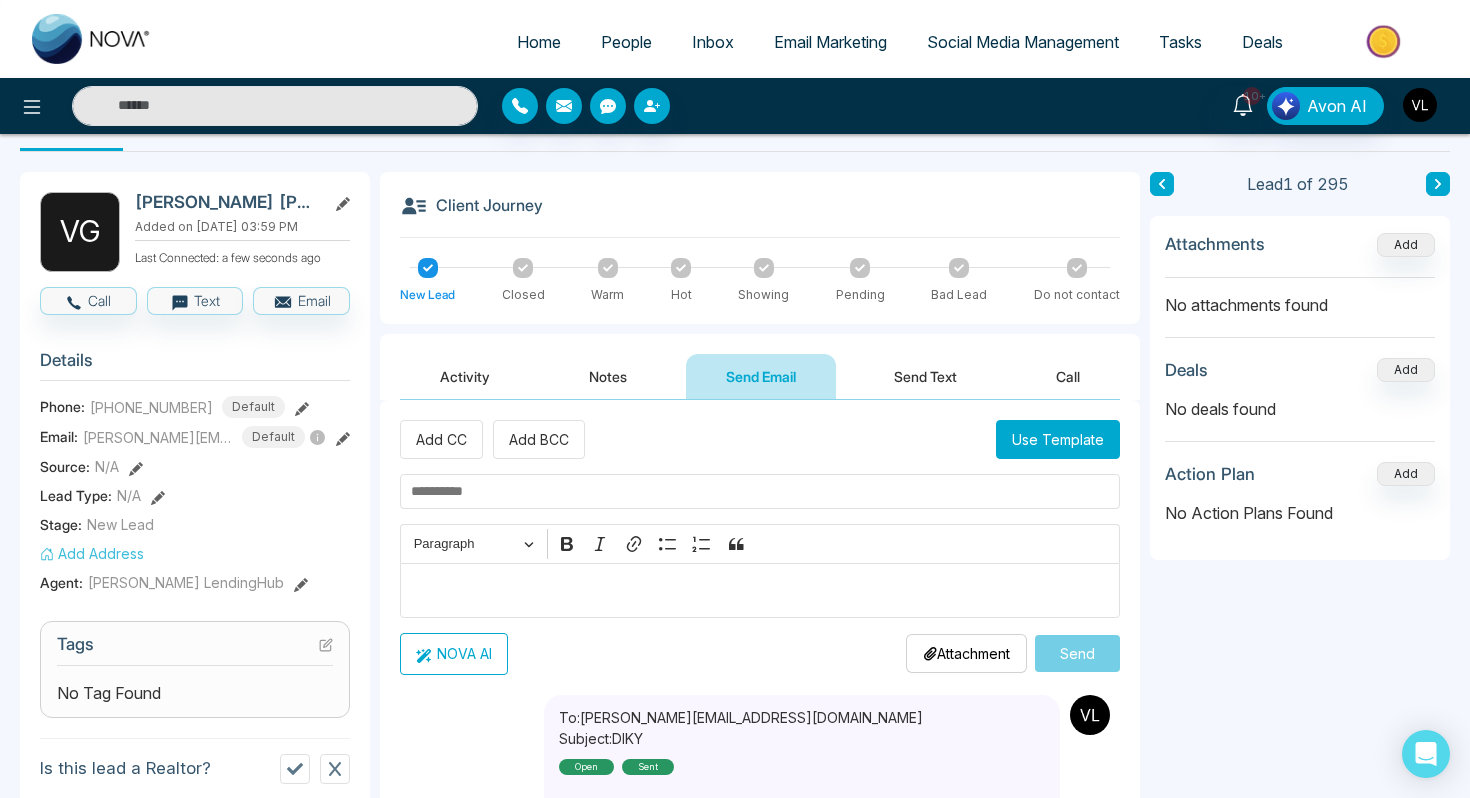 click at bounding box center [1420, 105] 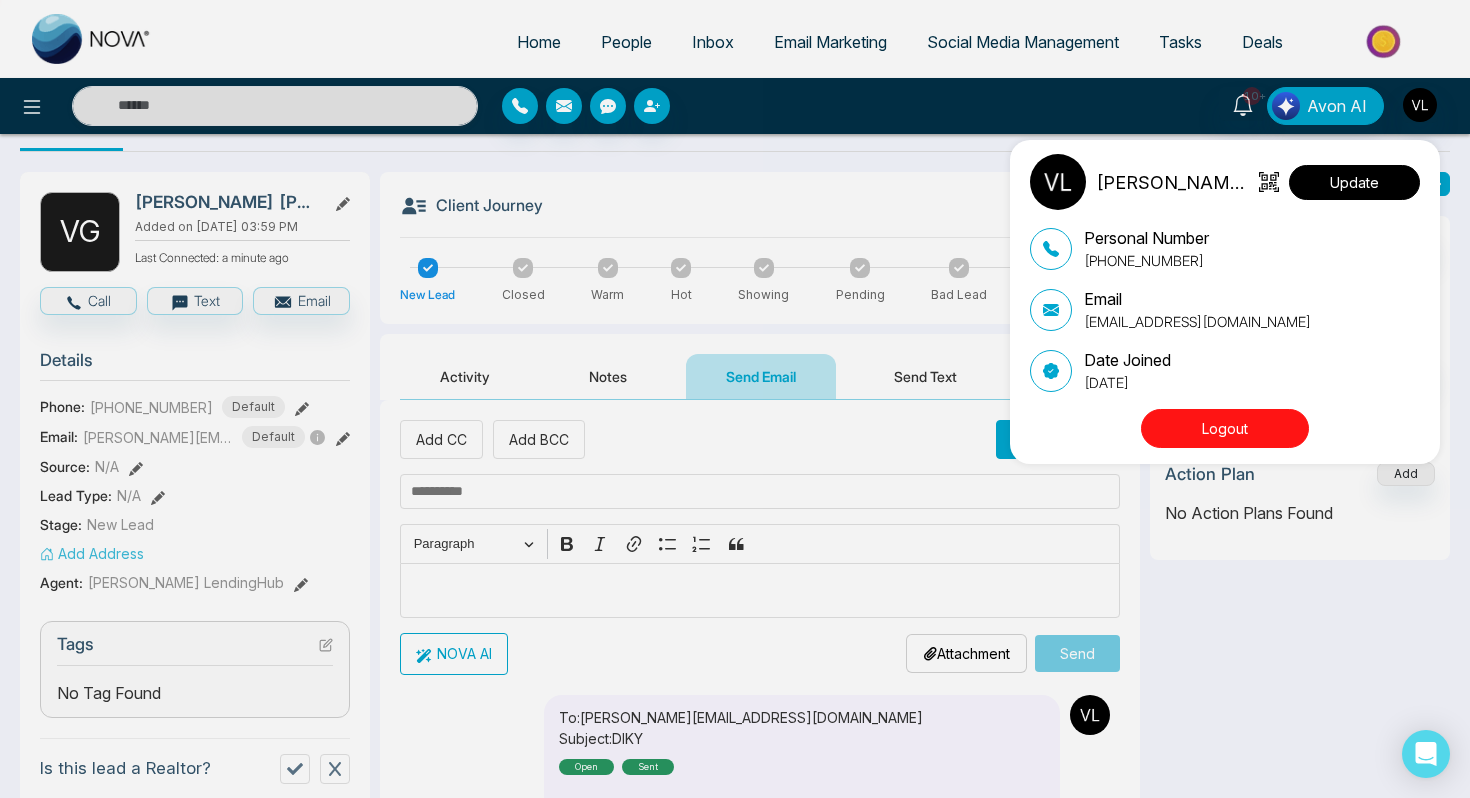 click on "Update" at bounding box center (1354, 182) 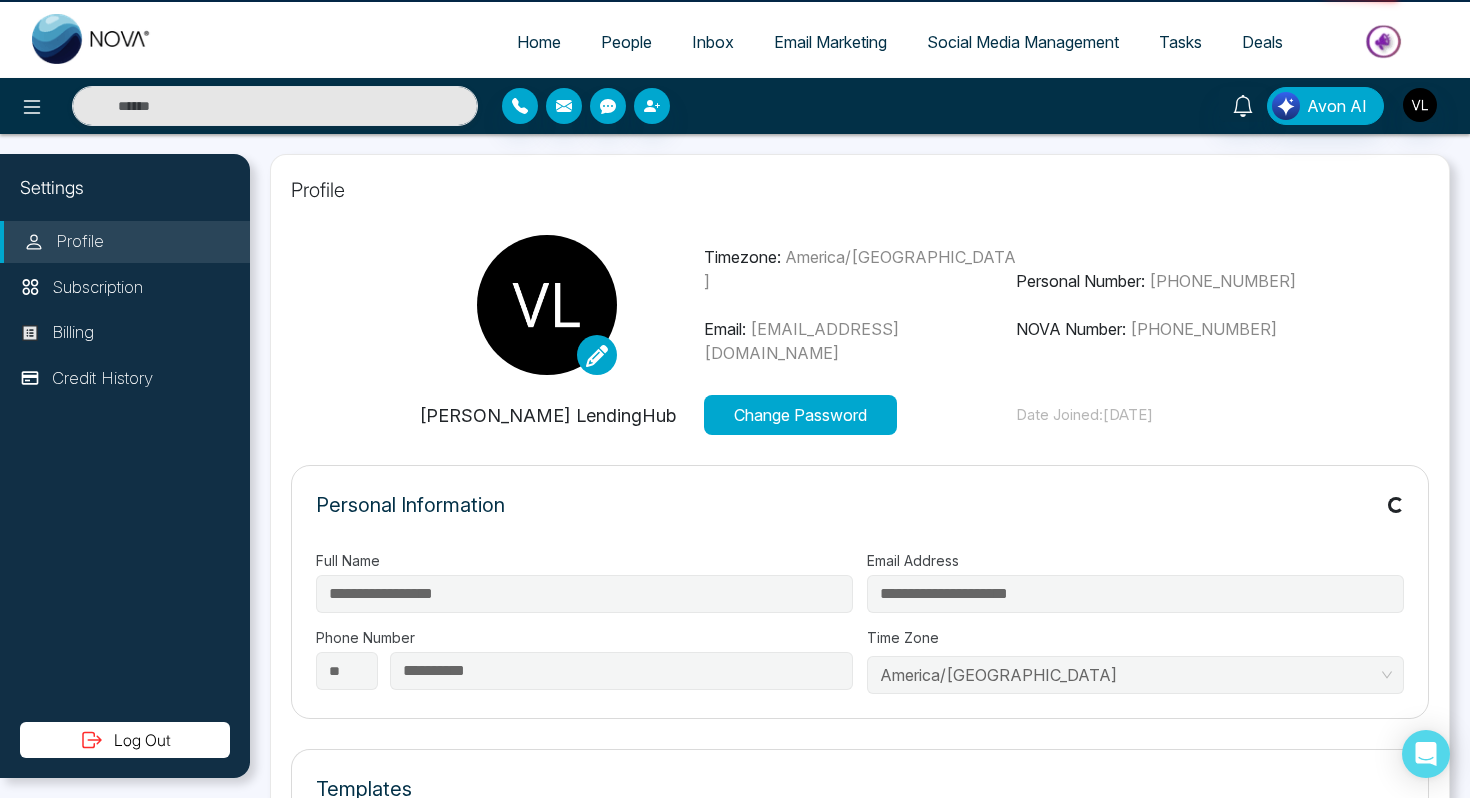 scroll, scrollTop: 0, scrollLeft: 0, axis: both 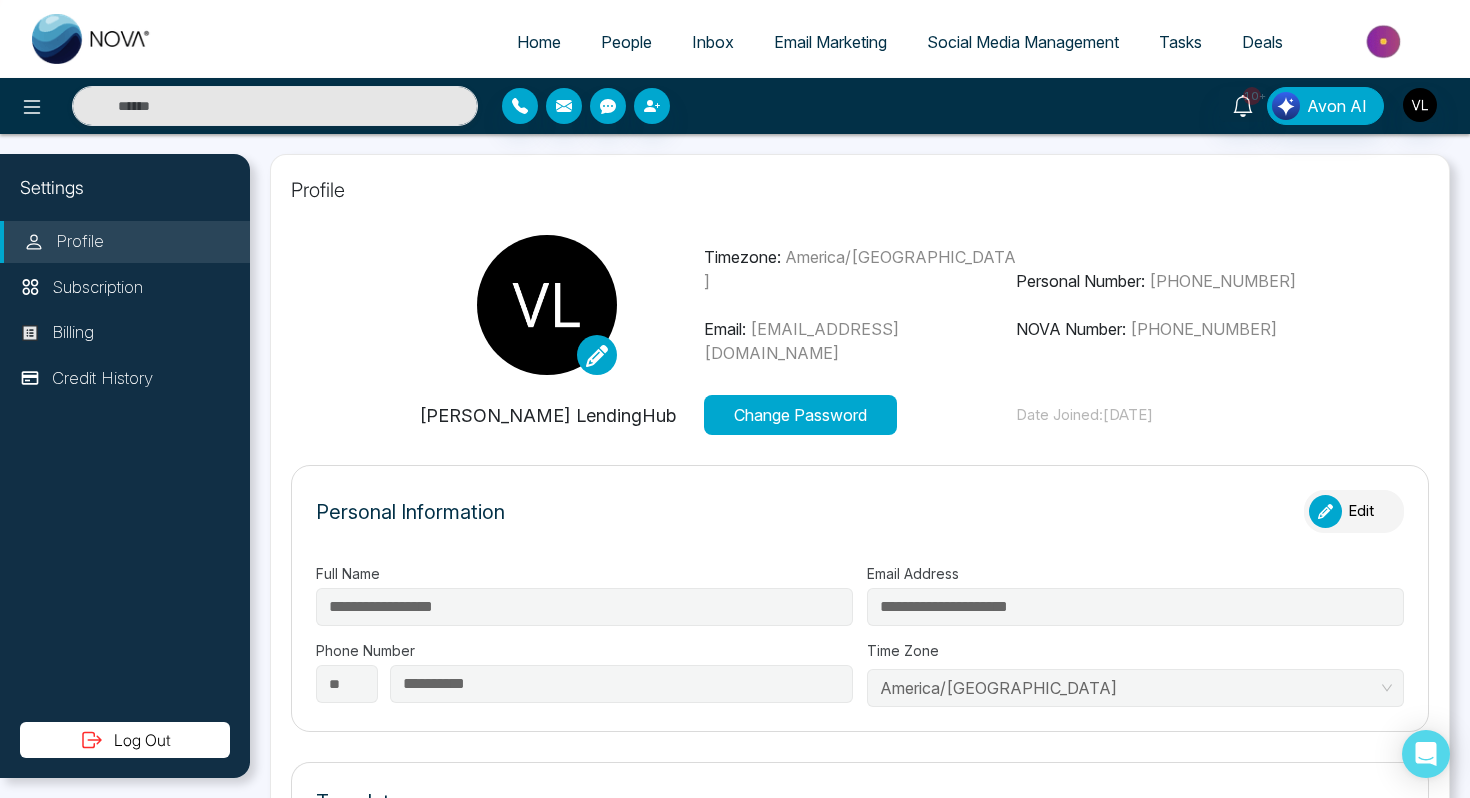 click 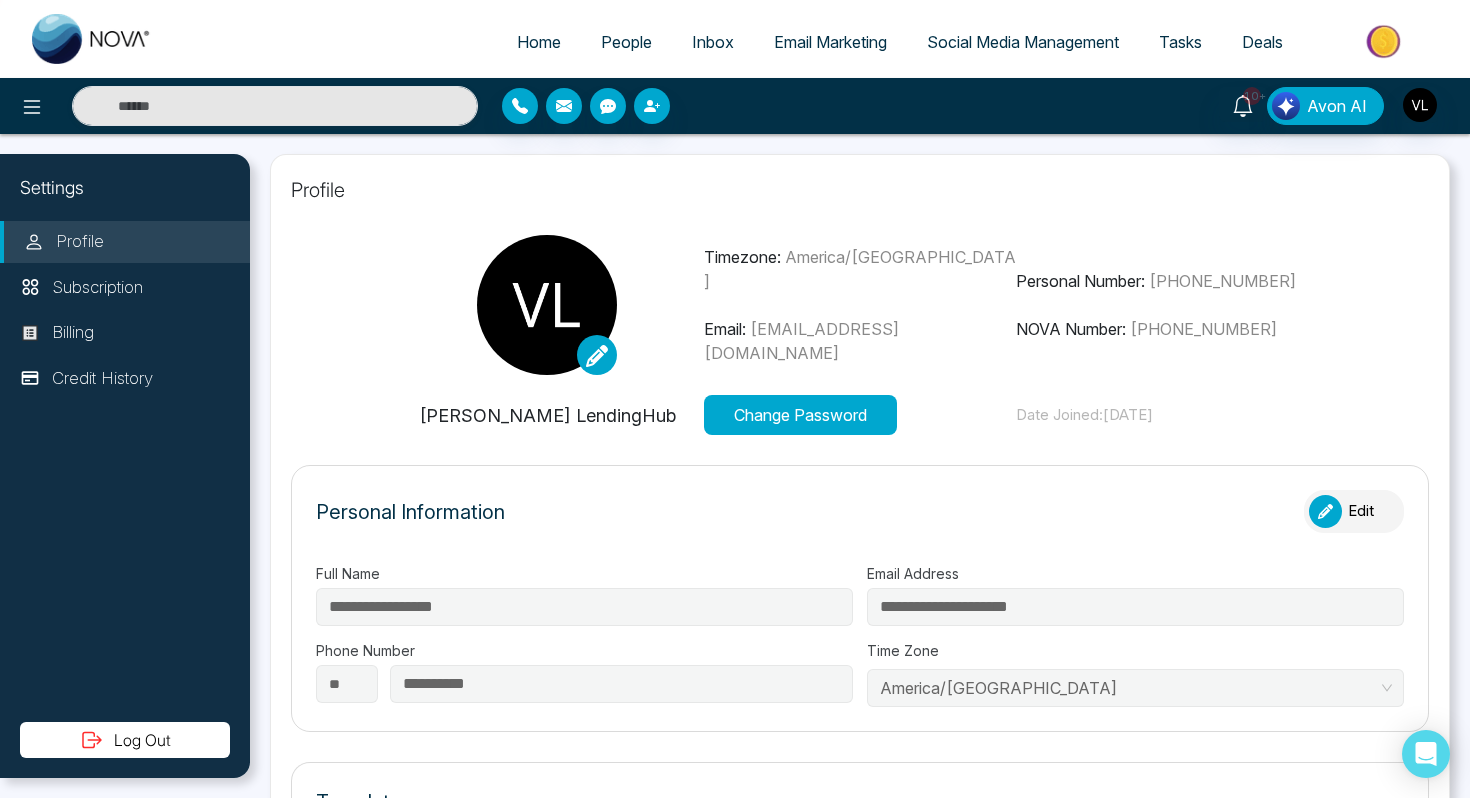 click at bounding box center (0, 0) 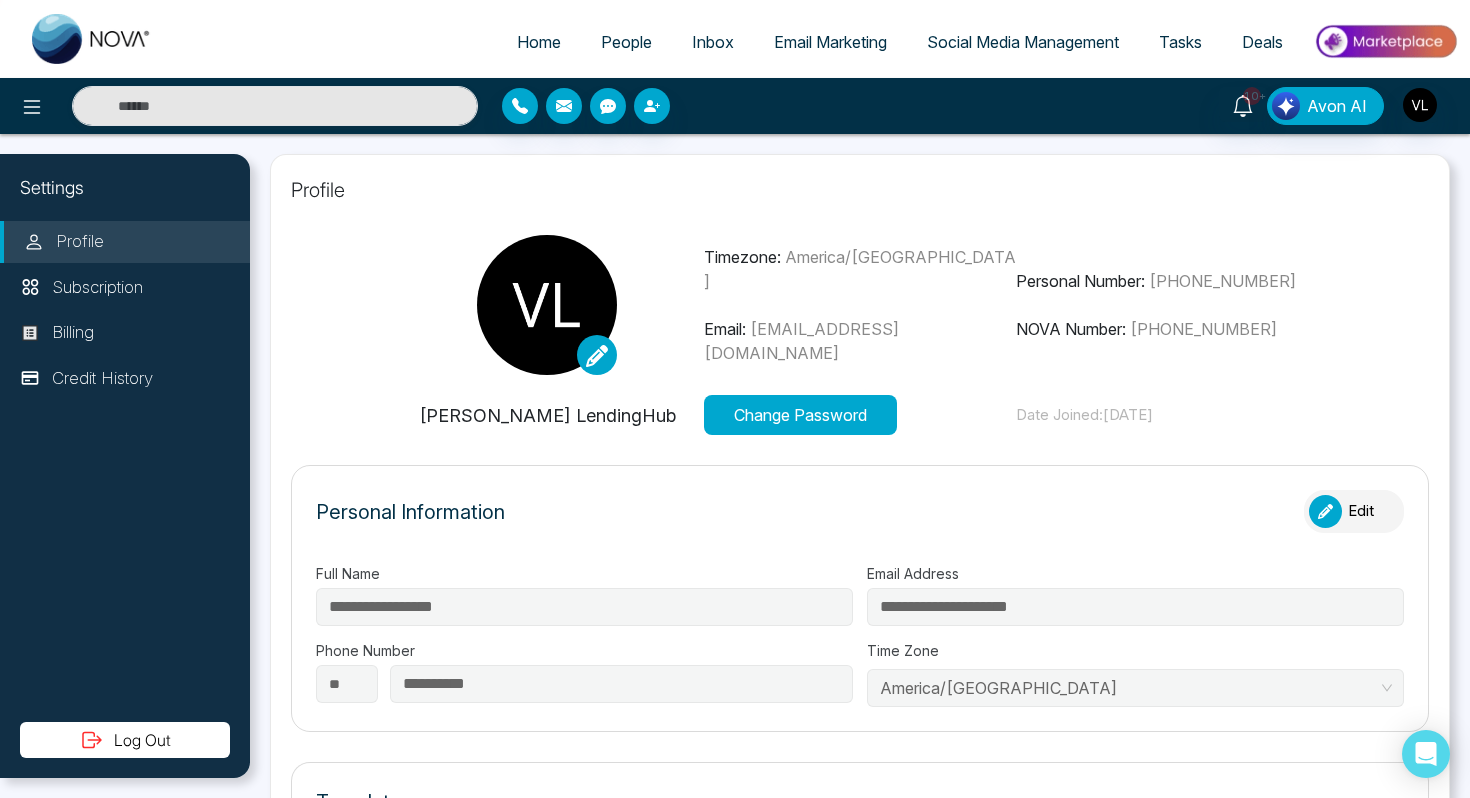 click 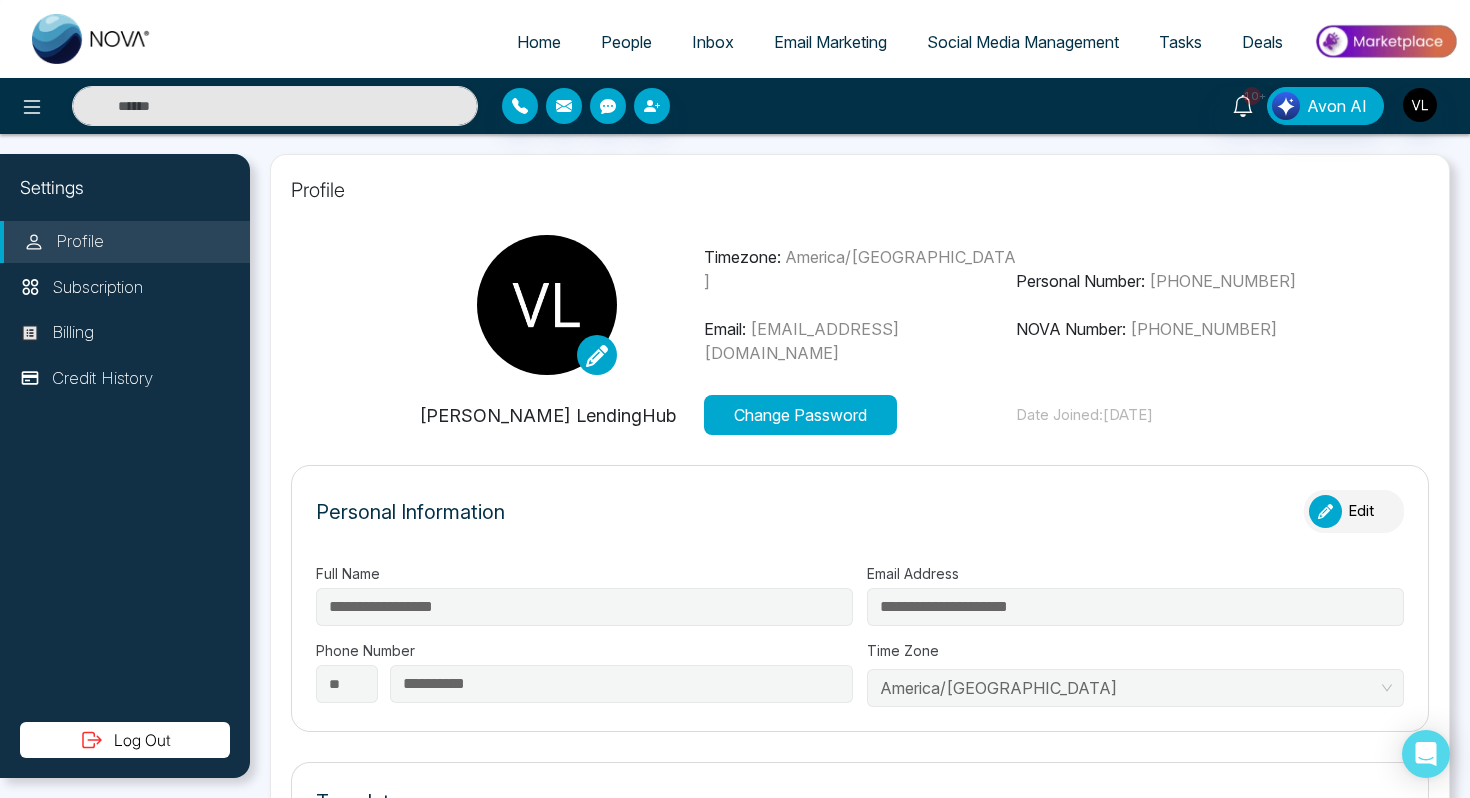 click at bounding box center (0, 0) 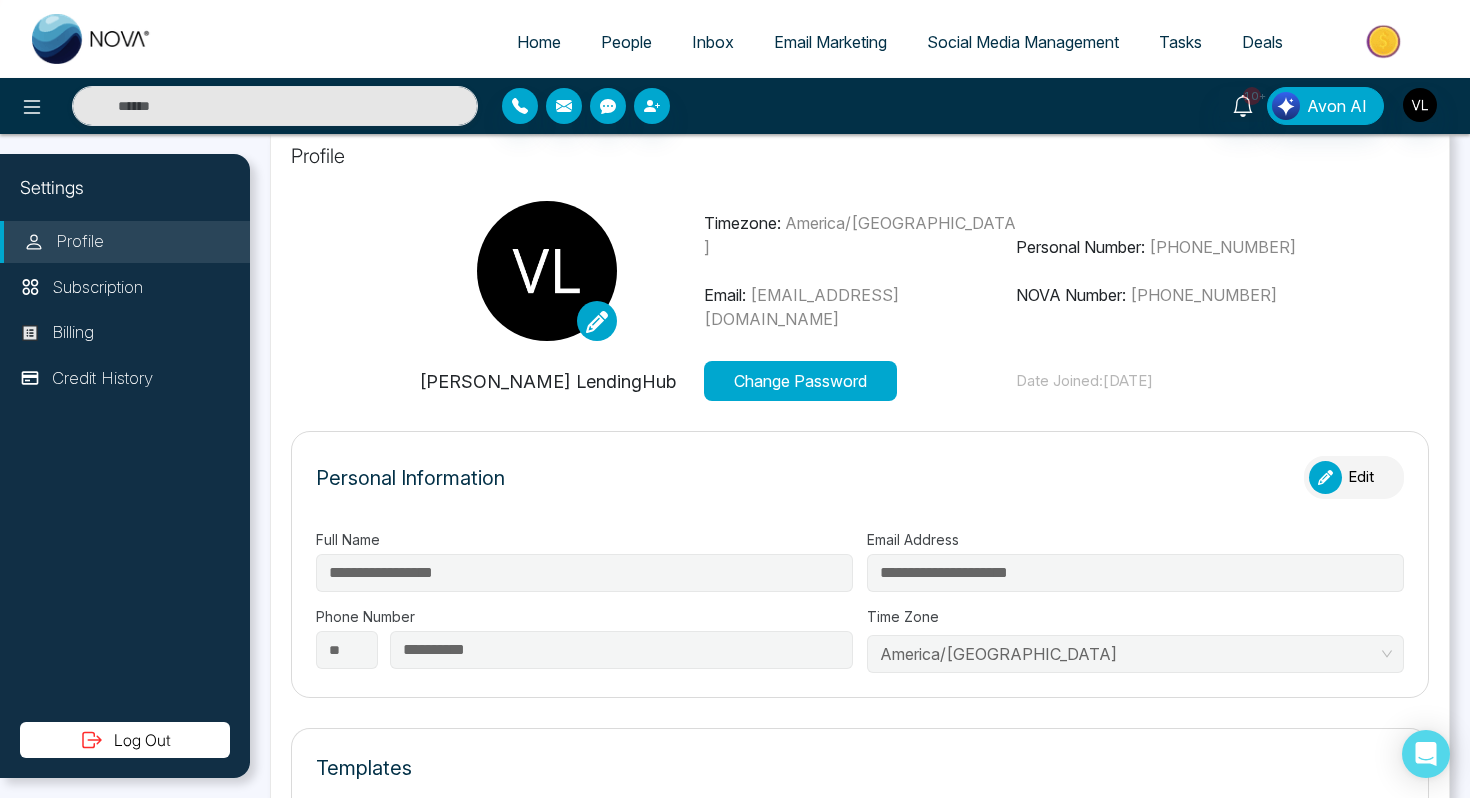 scroll, scrollTop: 0, scrollLeft: 0, axis: both 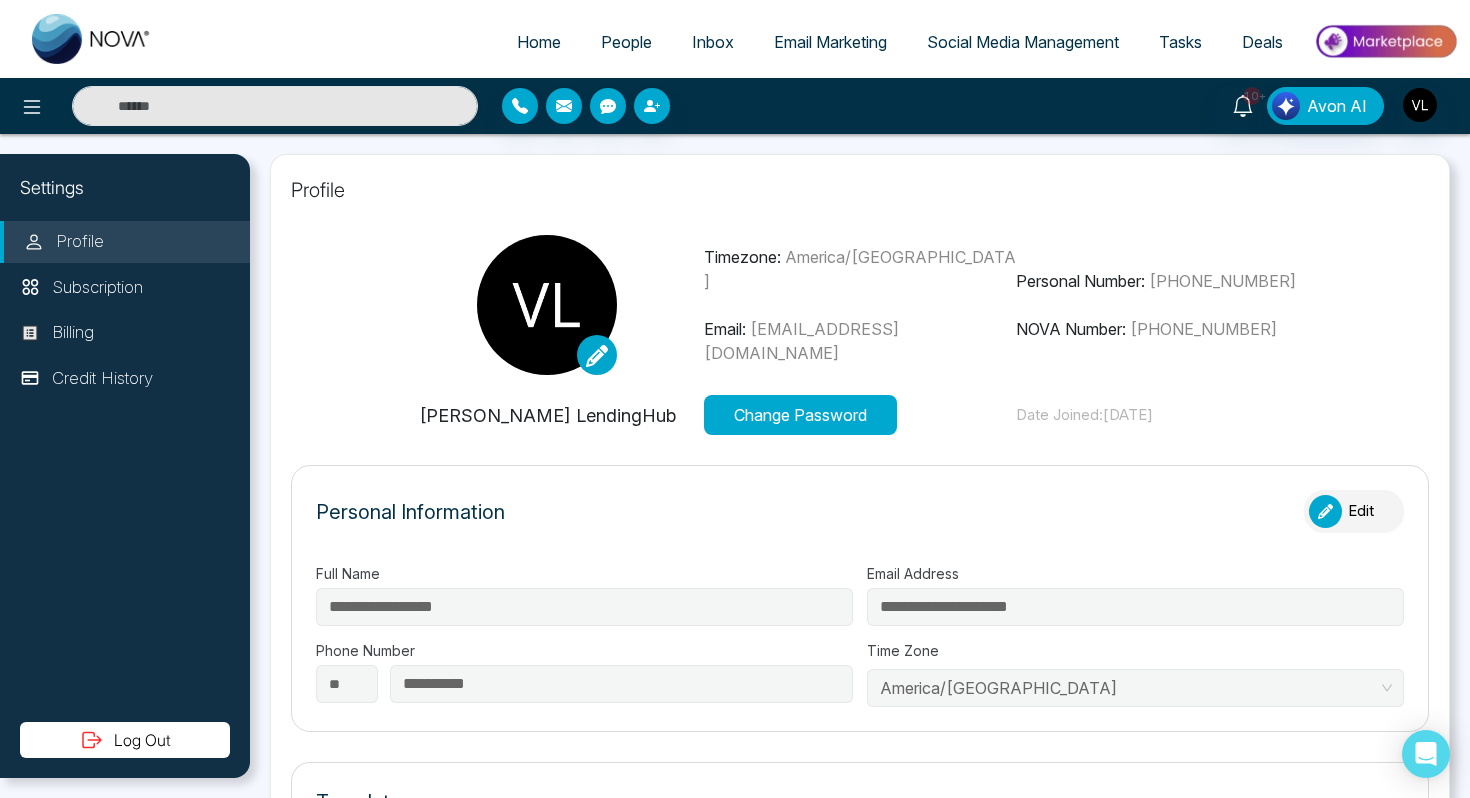 click 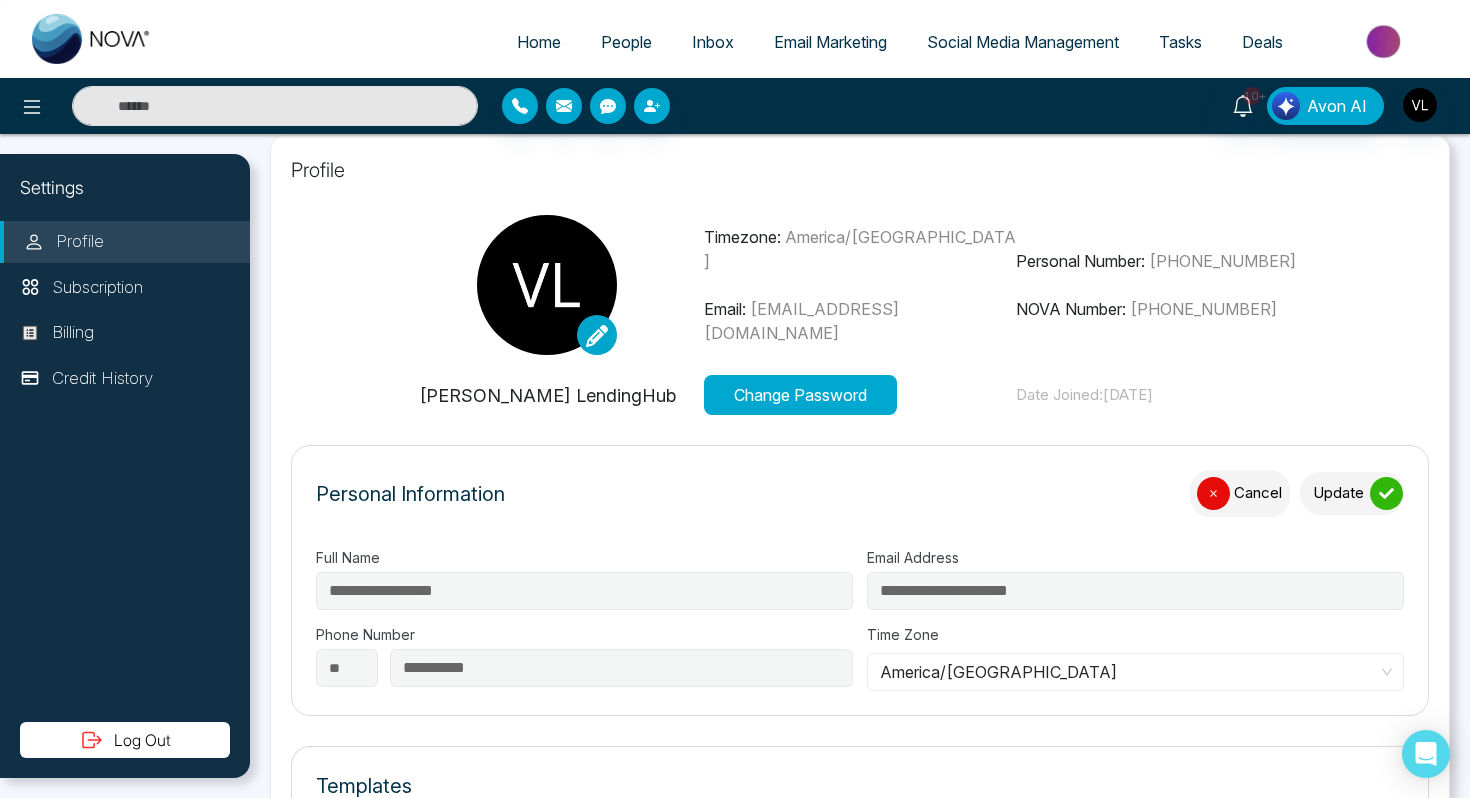 scroll, scrollTop: 0, scrollLeft: 0, axis: both 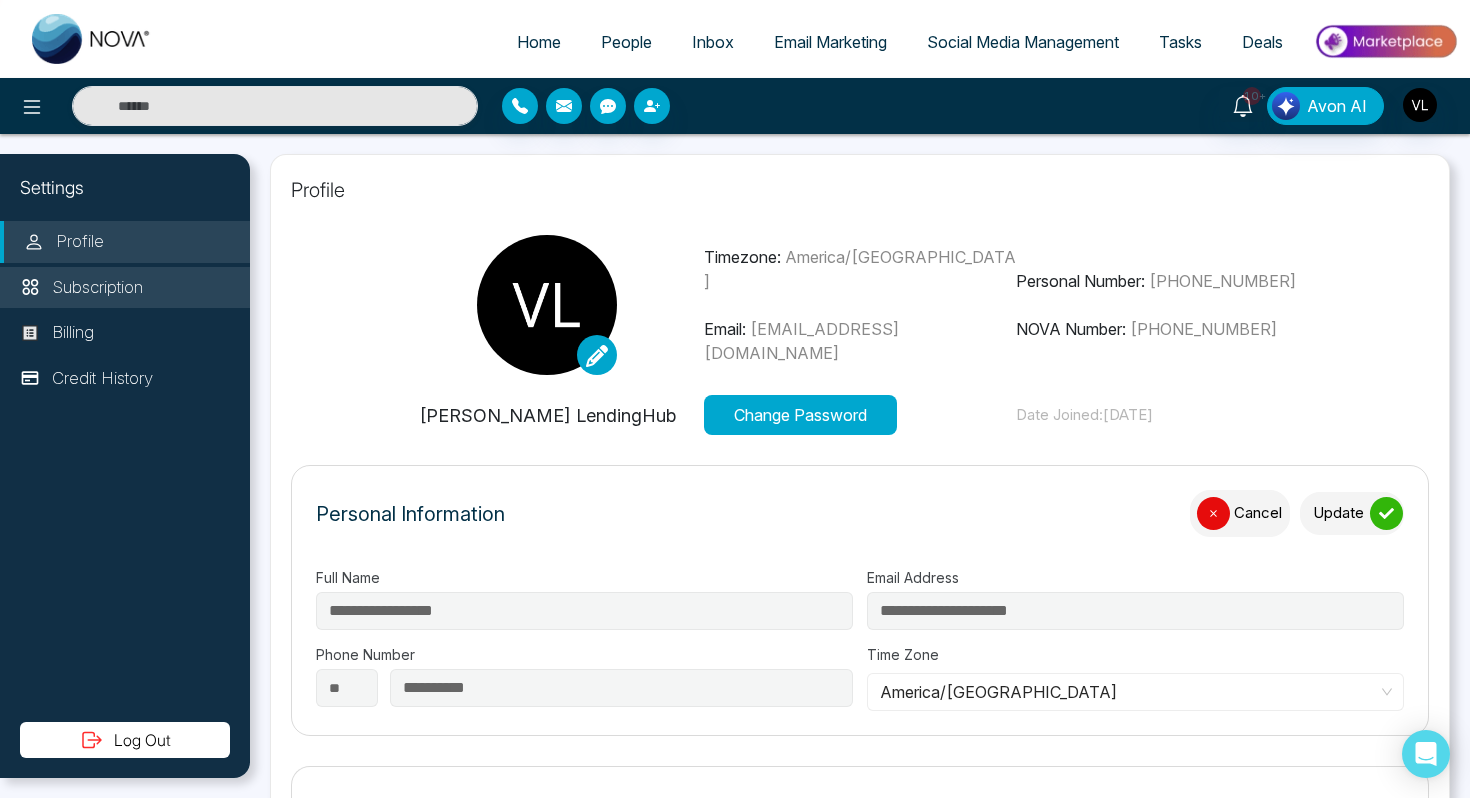 click on "Subscription" at bounding box center (125, 288) 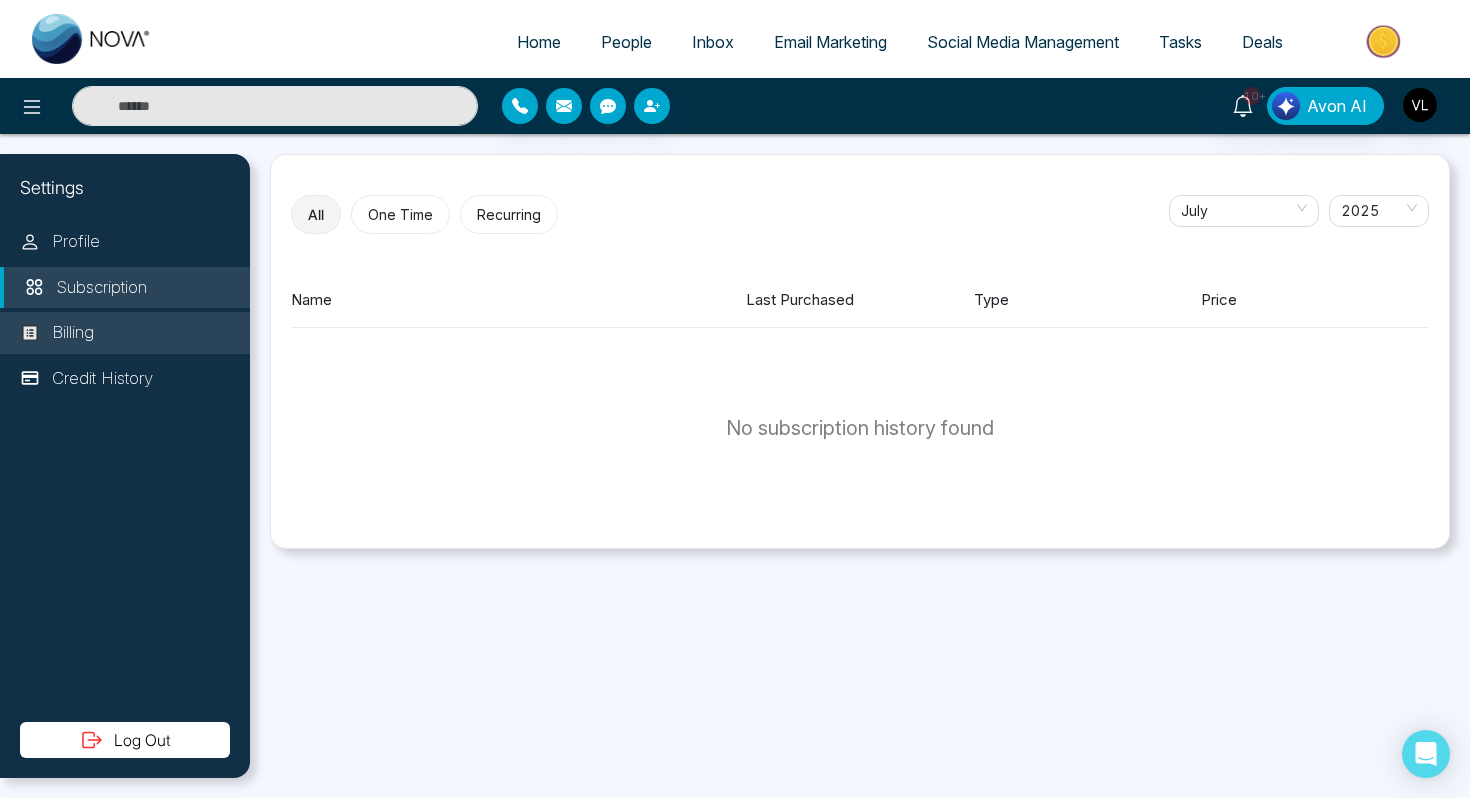 click on "Billing" at bounding box center [125, 333] 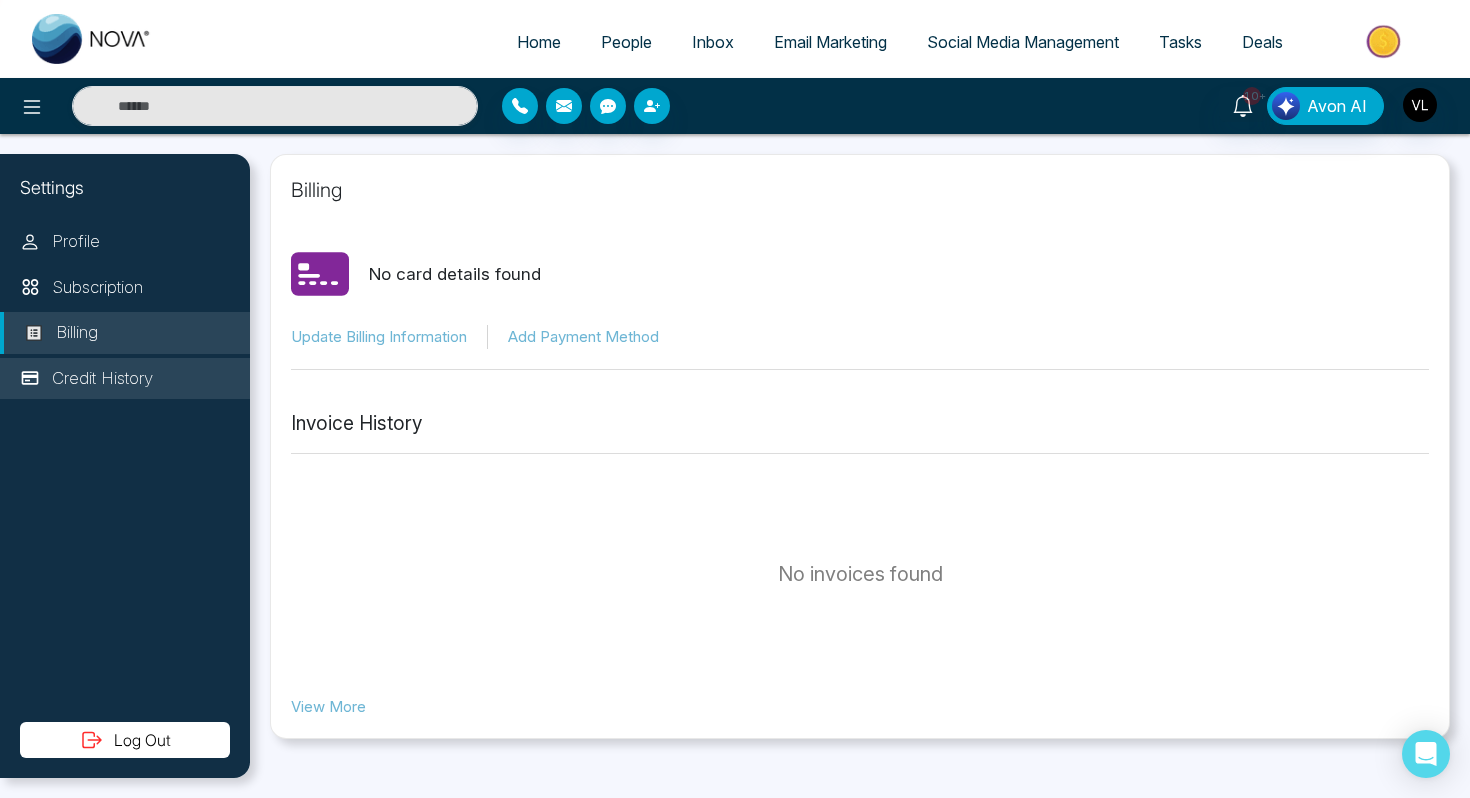 click on "Credit History" at bounding box center [102, 379] 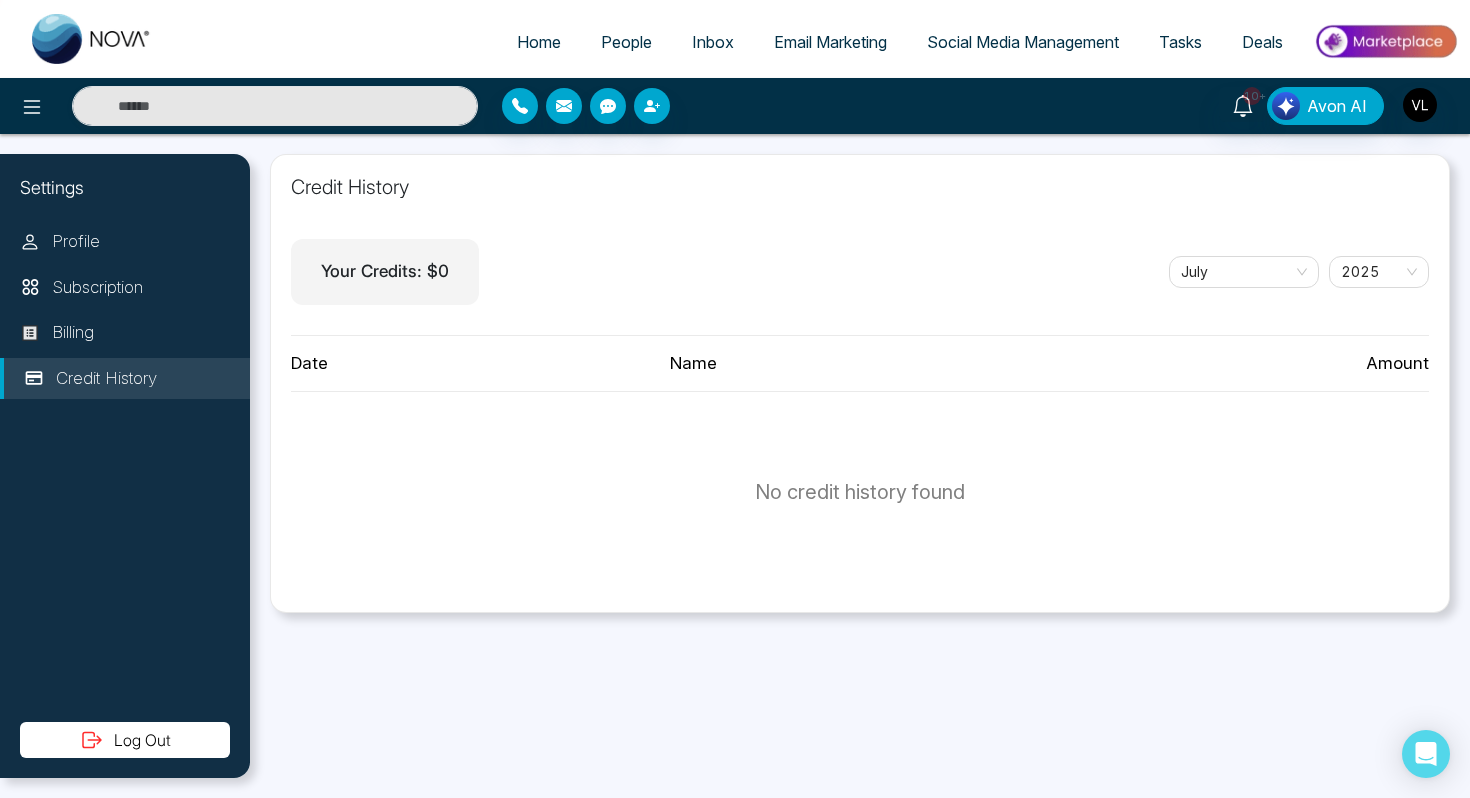 click on "People" at bounding box center (626, 42) 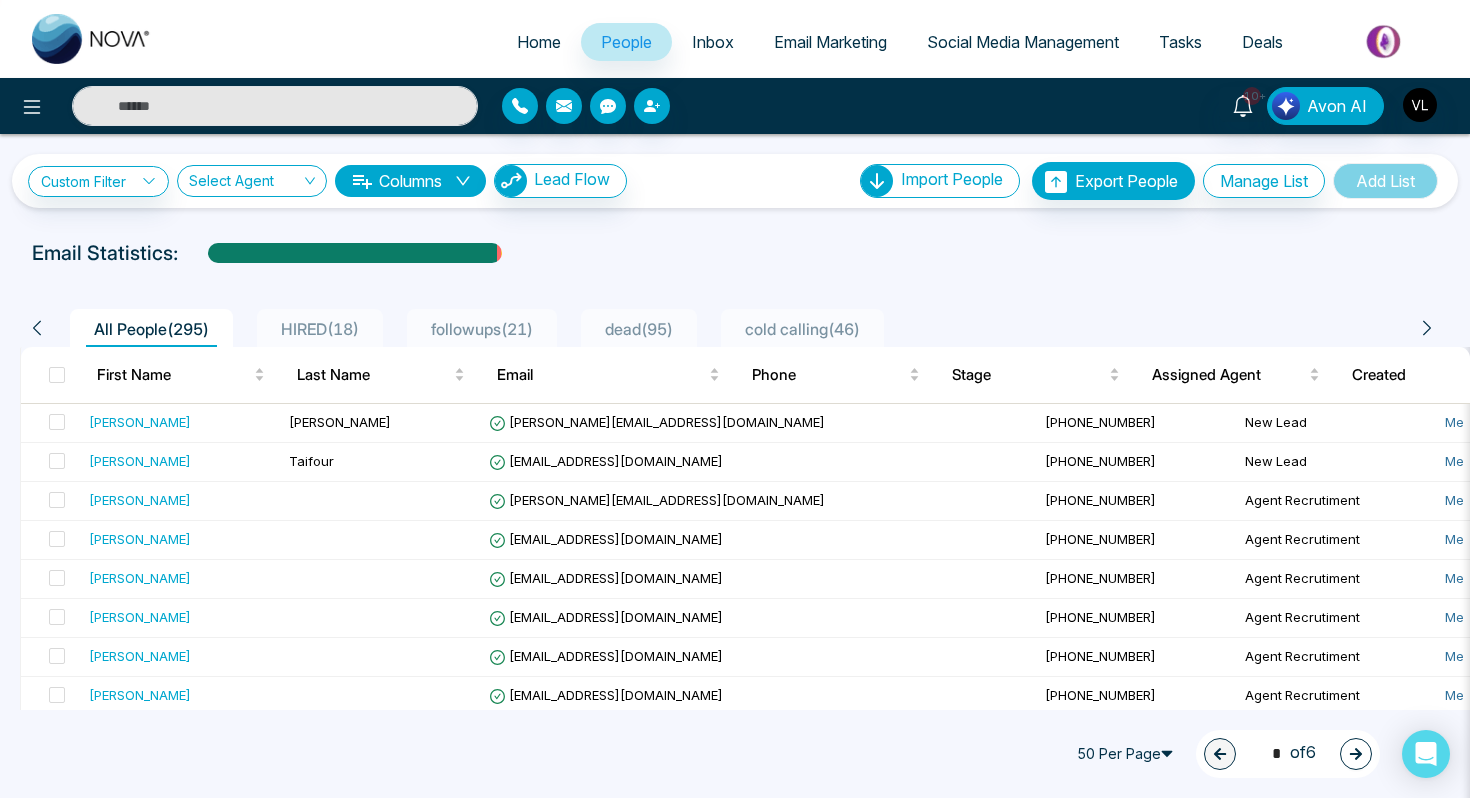 click on "Email Marketing" at bounding box center [830, 42] 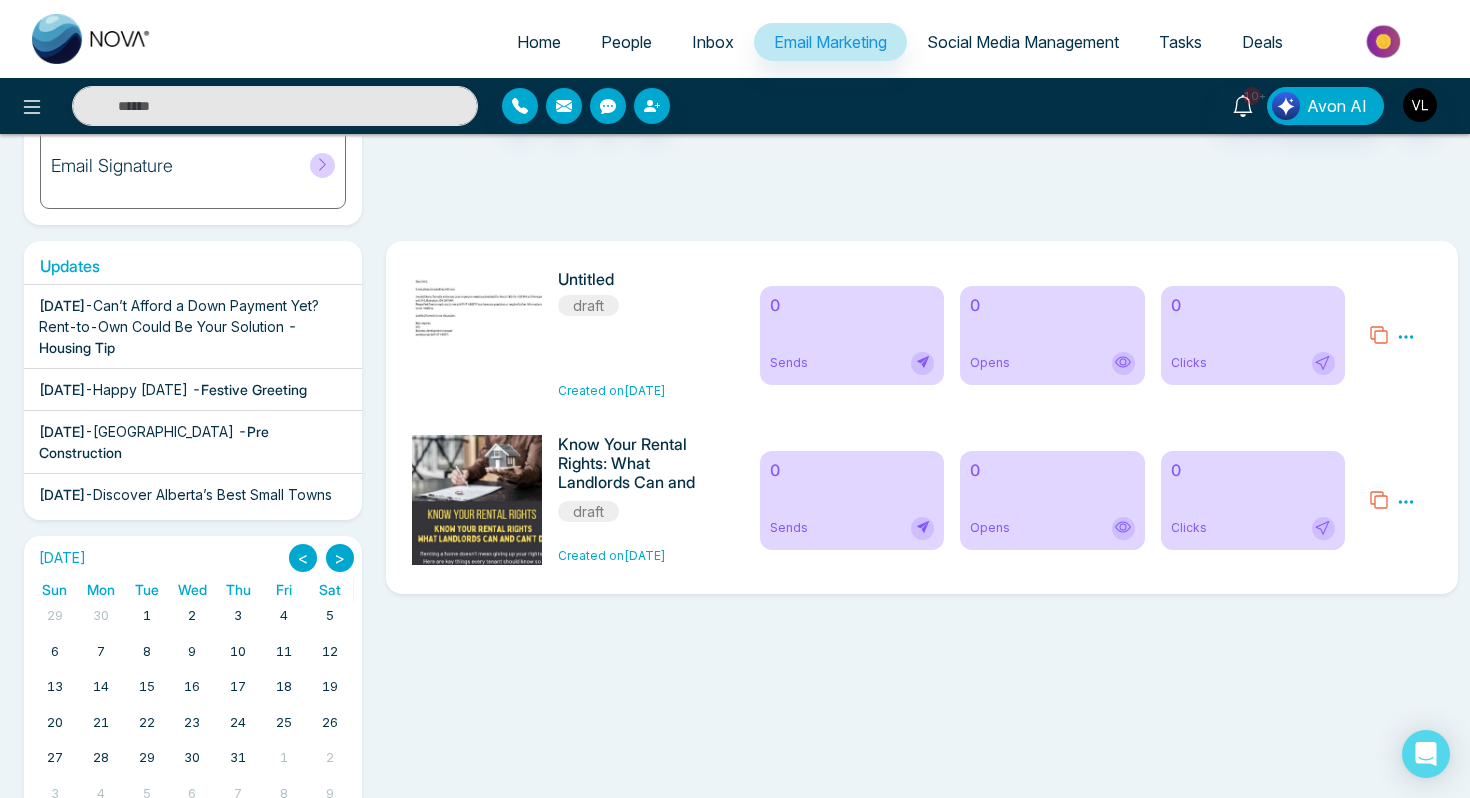 scroll, scrollTop: 331, scrollLeft: 0, axis: vertical 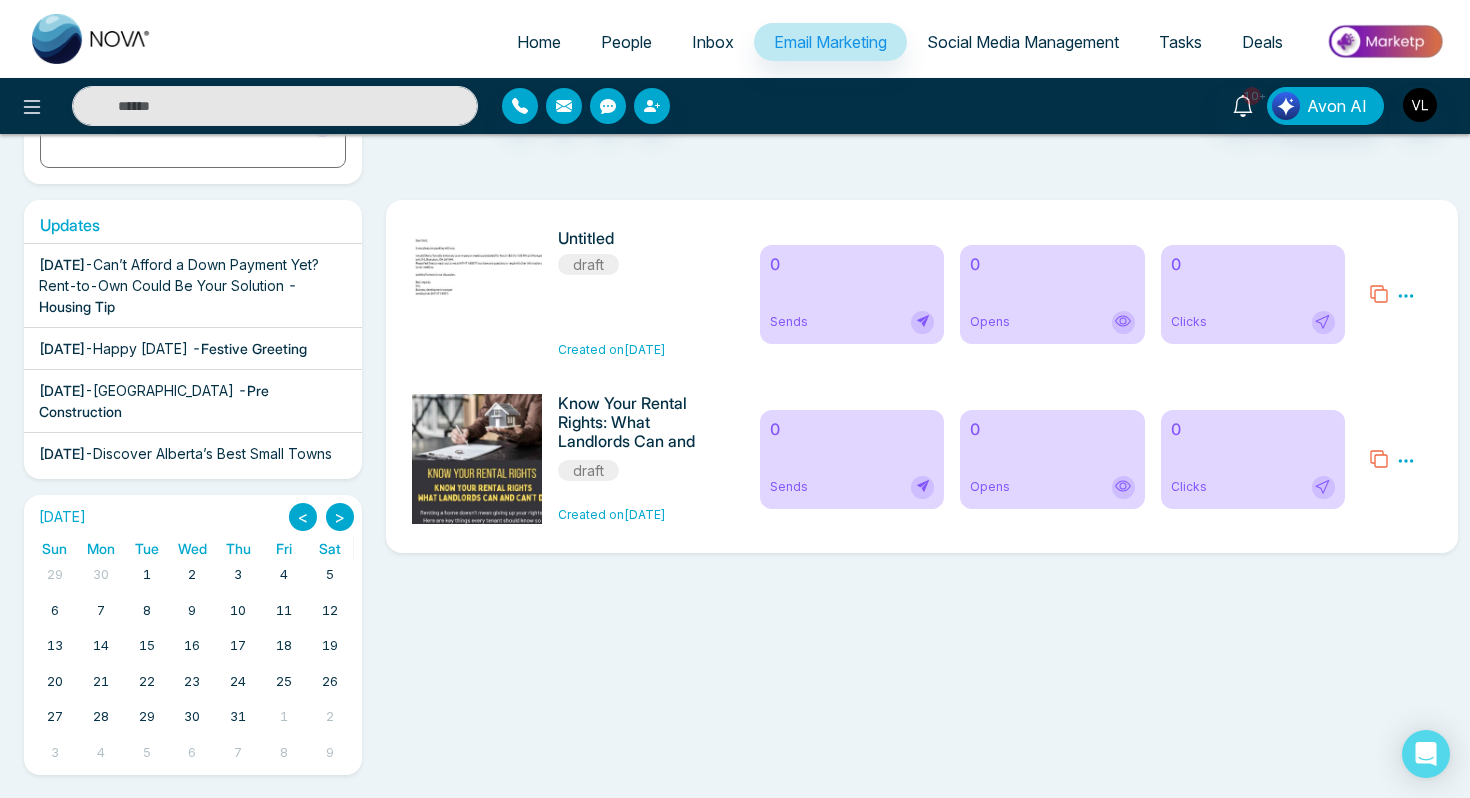 click on "Social Media Management" at bounding box center (1023, 42) 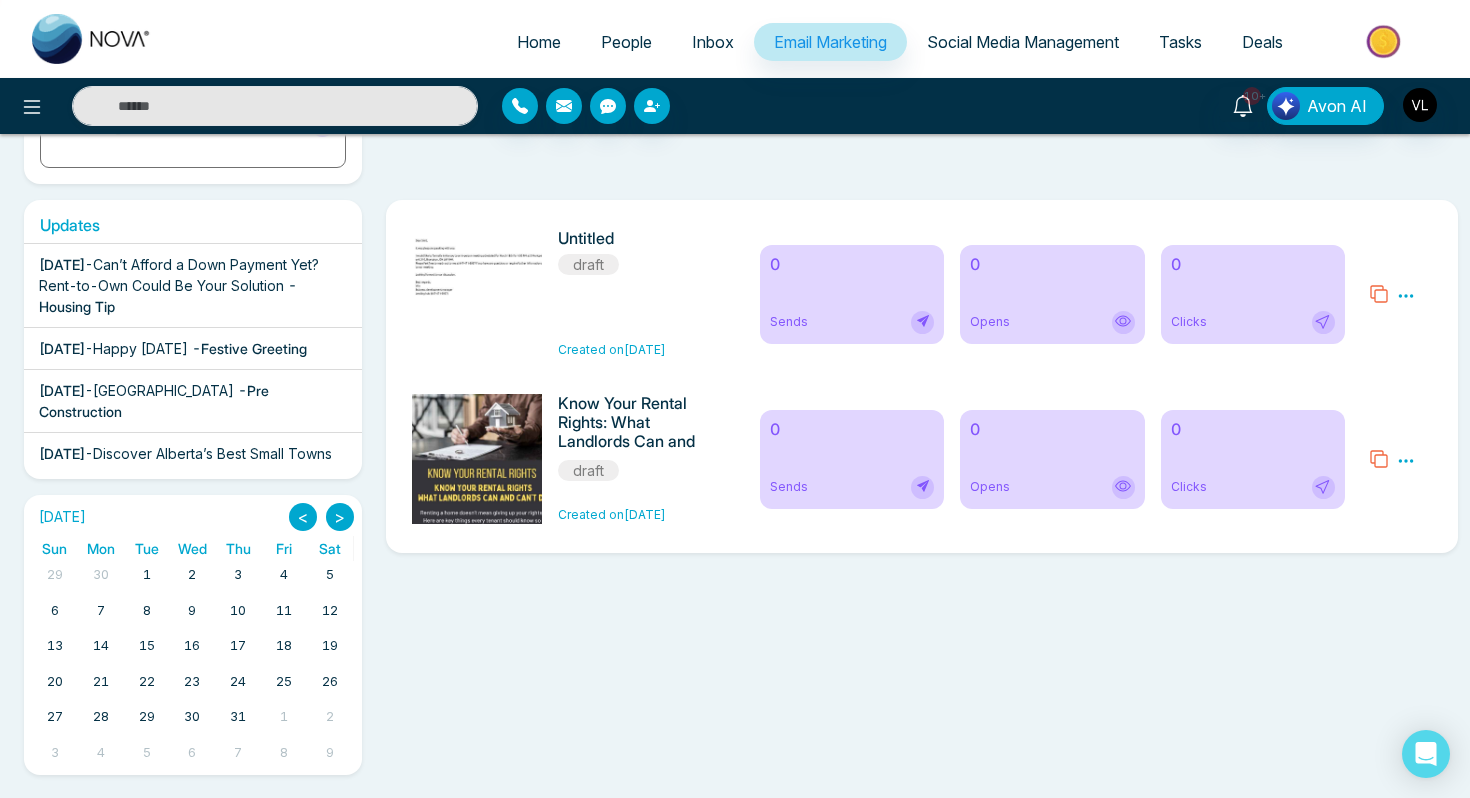 scroll, scrollTop: 0, scrollLeft: 0, axis: both 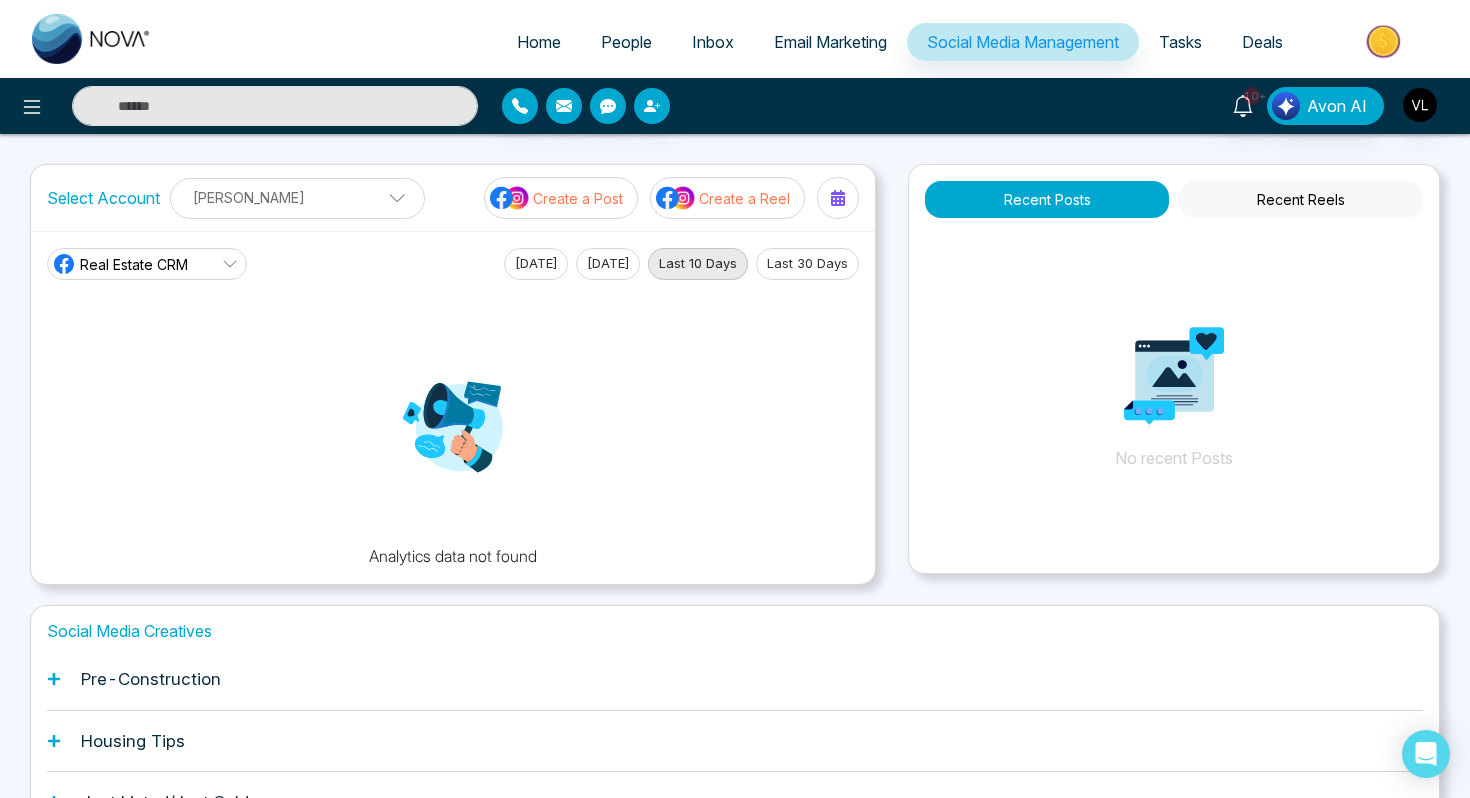 click on "Tasks" at bounding box center (1180, 42) 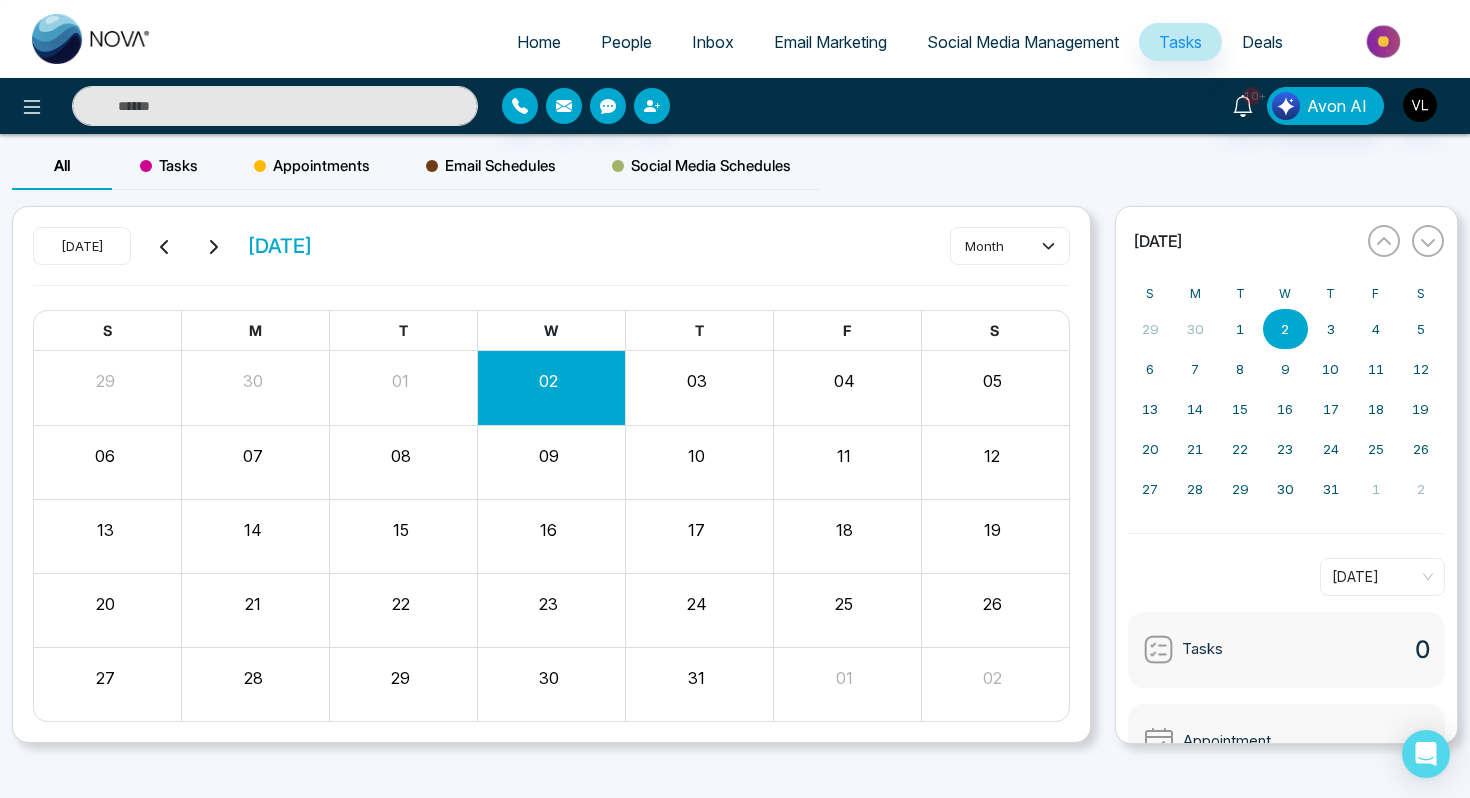 click on "Deals" at bounding box center (1262, 42) 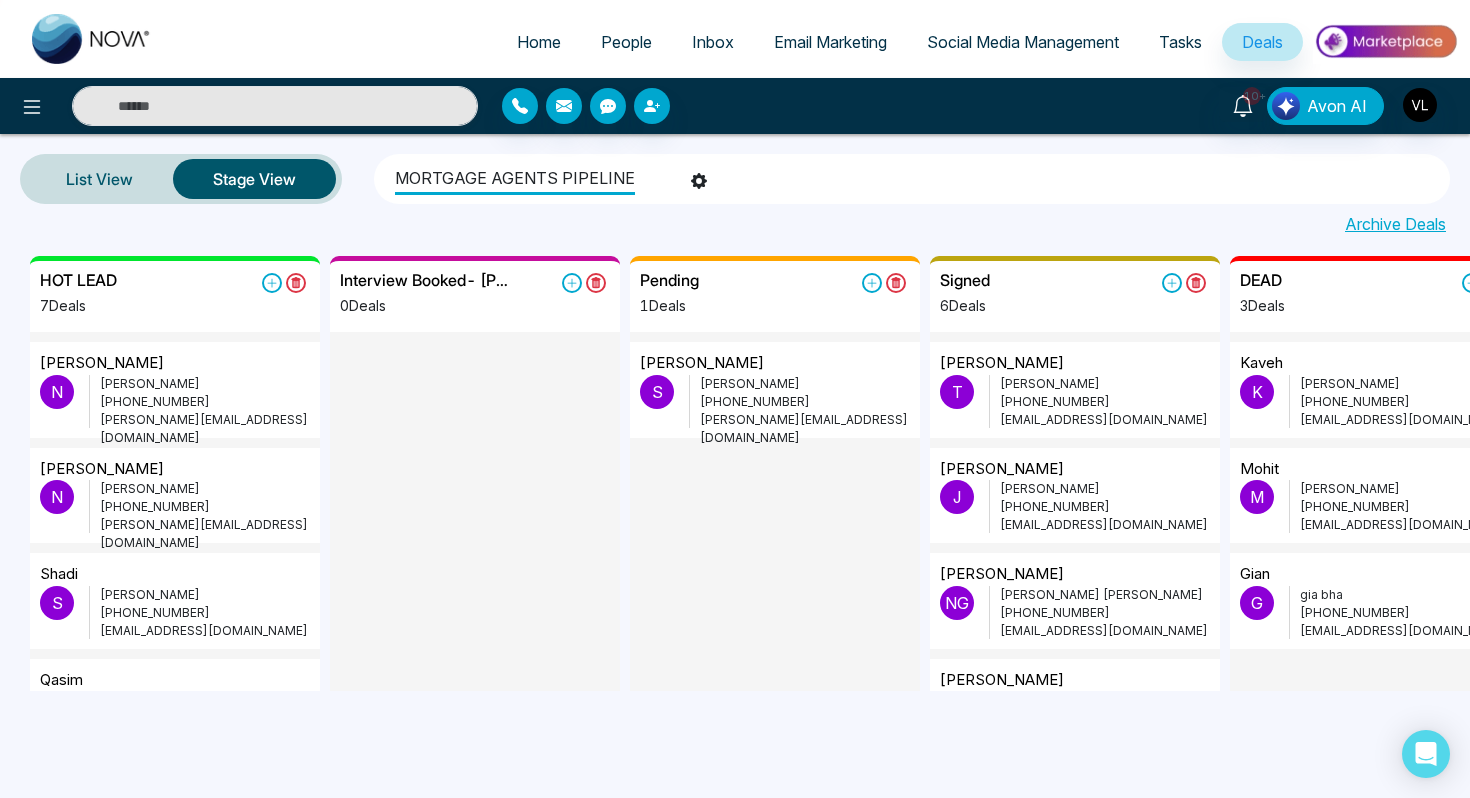 click on "Inbox" at bounding box center (713, 42) 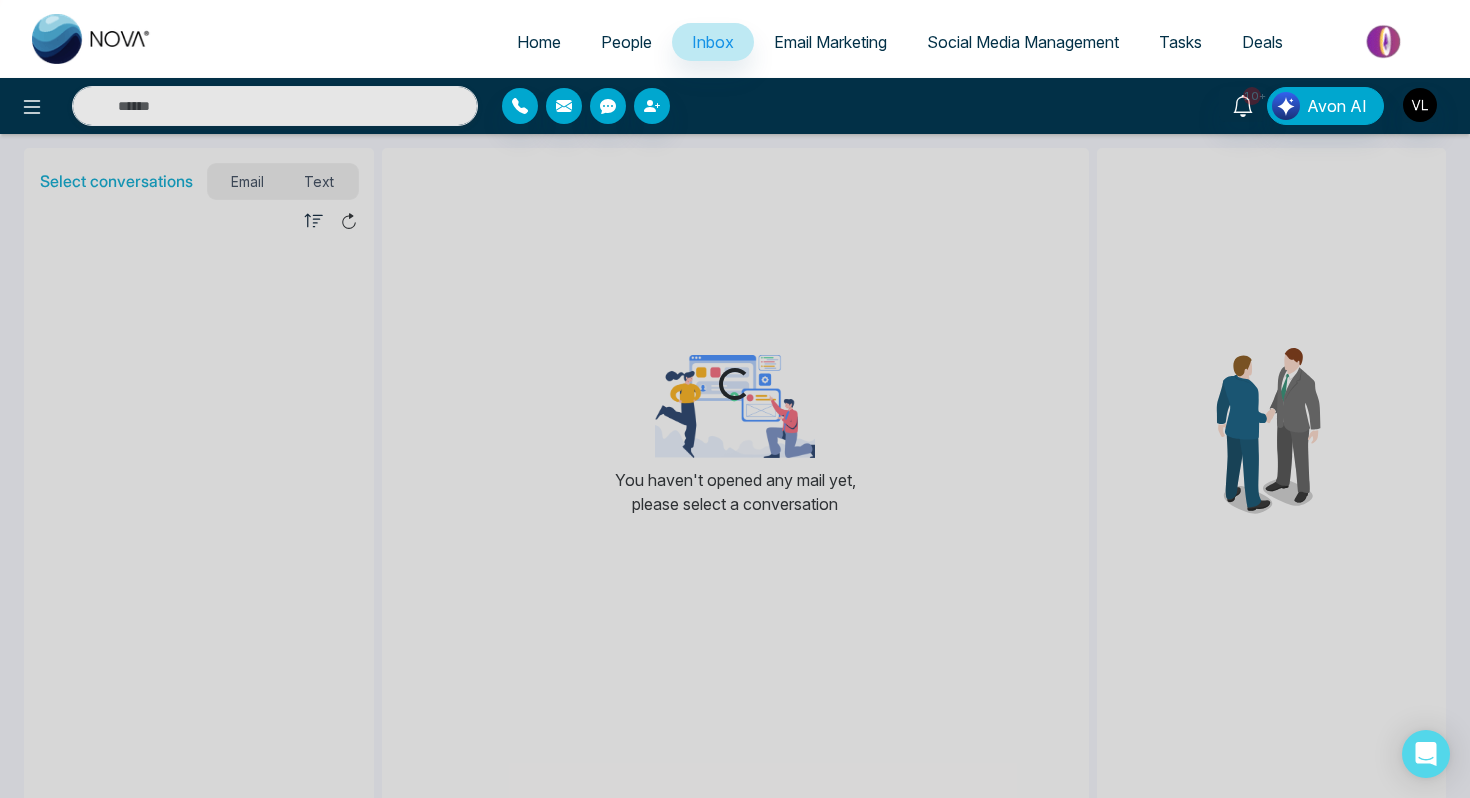 click on "Email Marketing" at bounding box center (830, 42) 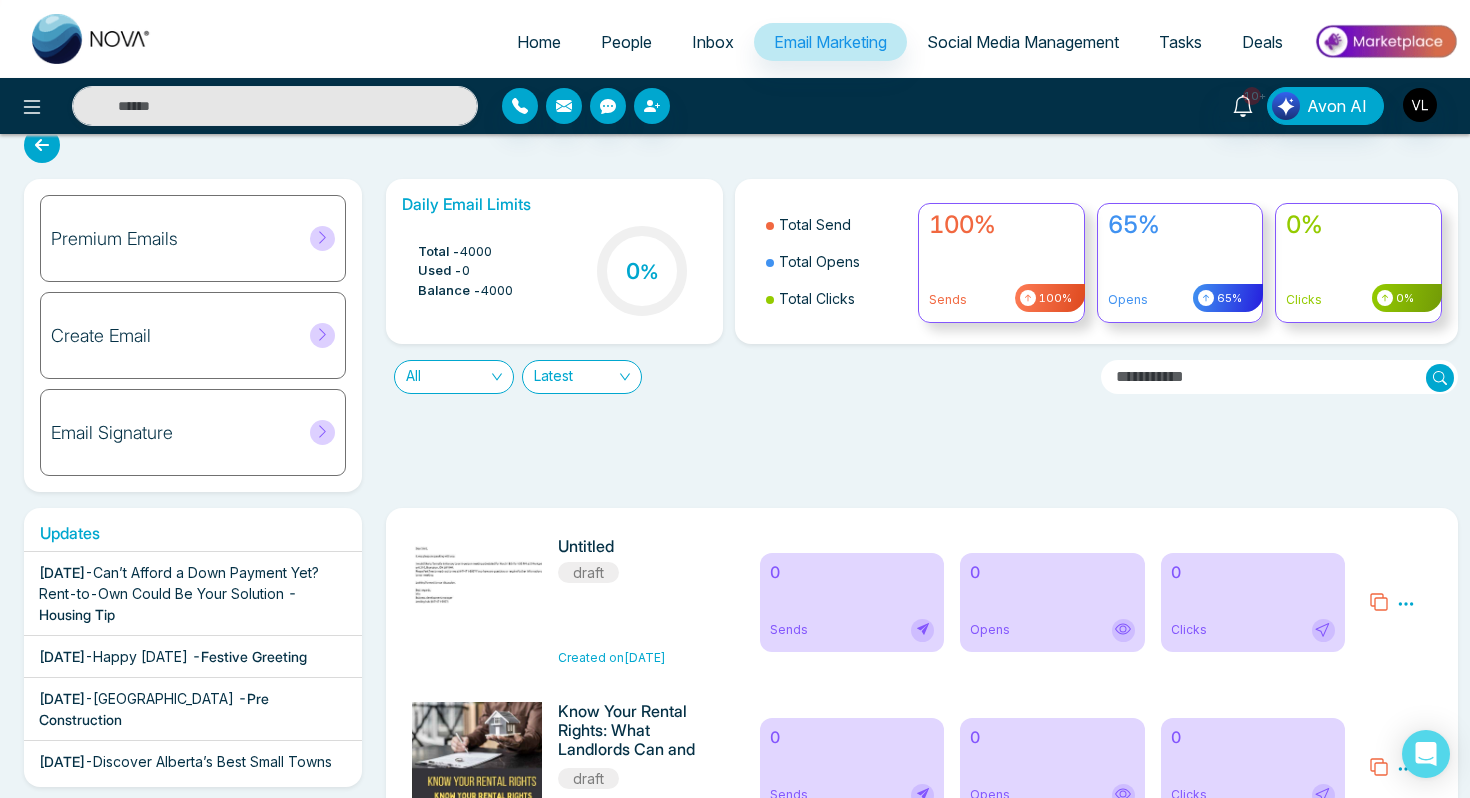 scroll, scrollTop: 0, scrollLeft: 0, axis: both 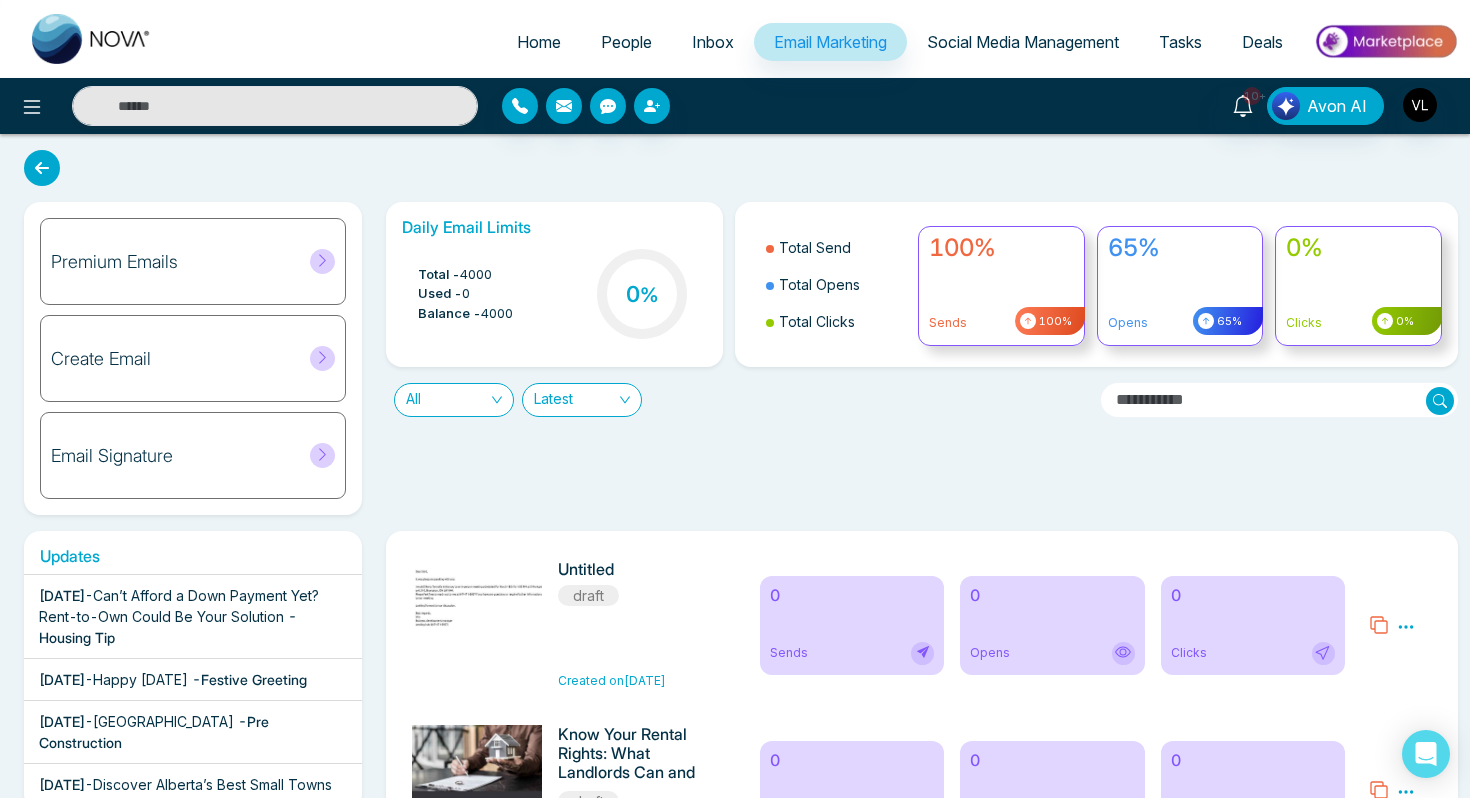 click on "Social Media Management" at bounding box center [1023, 42] 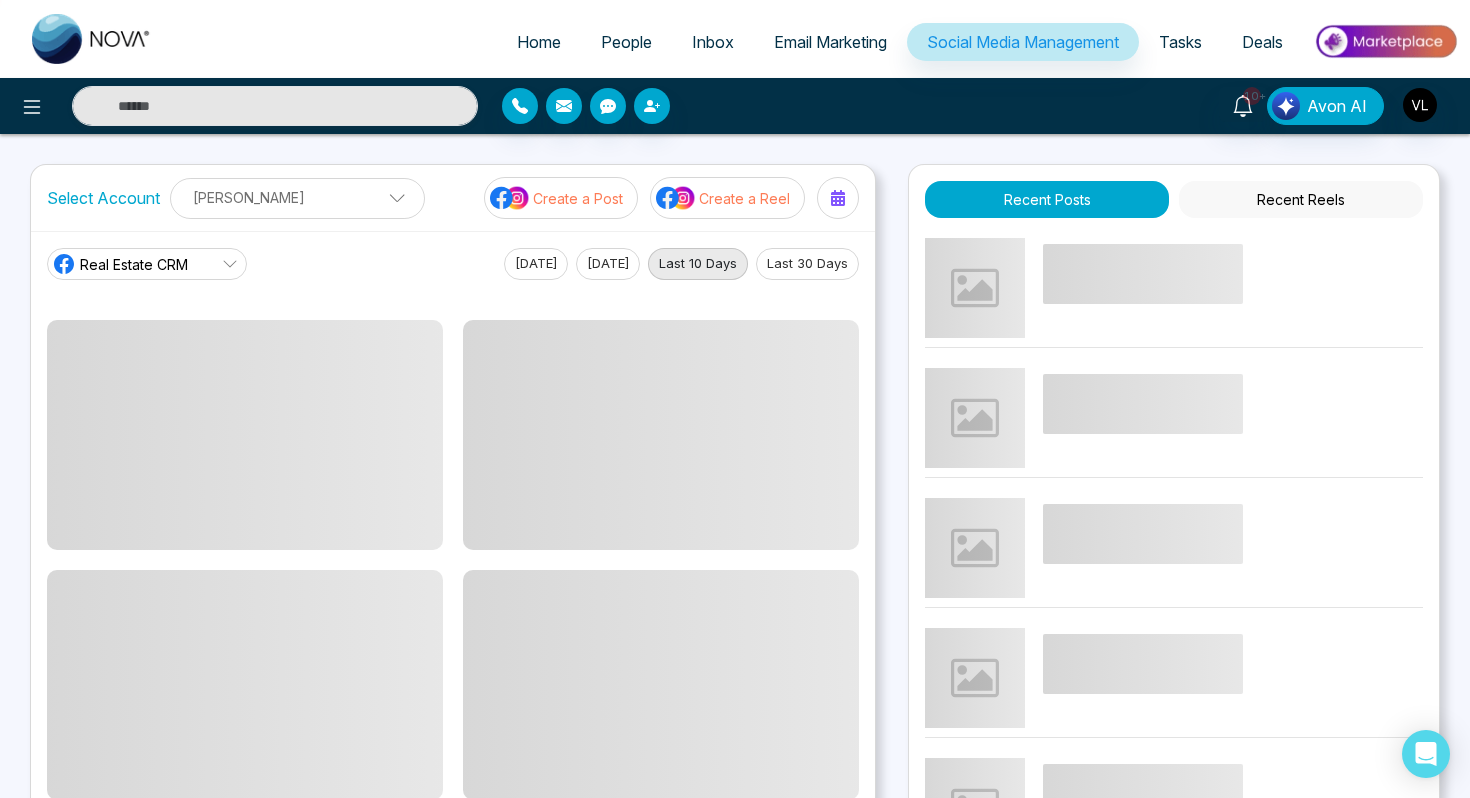 click on "[PERSON_NAME]" at bounding box center (297, 197) 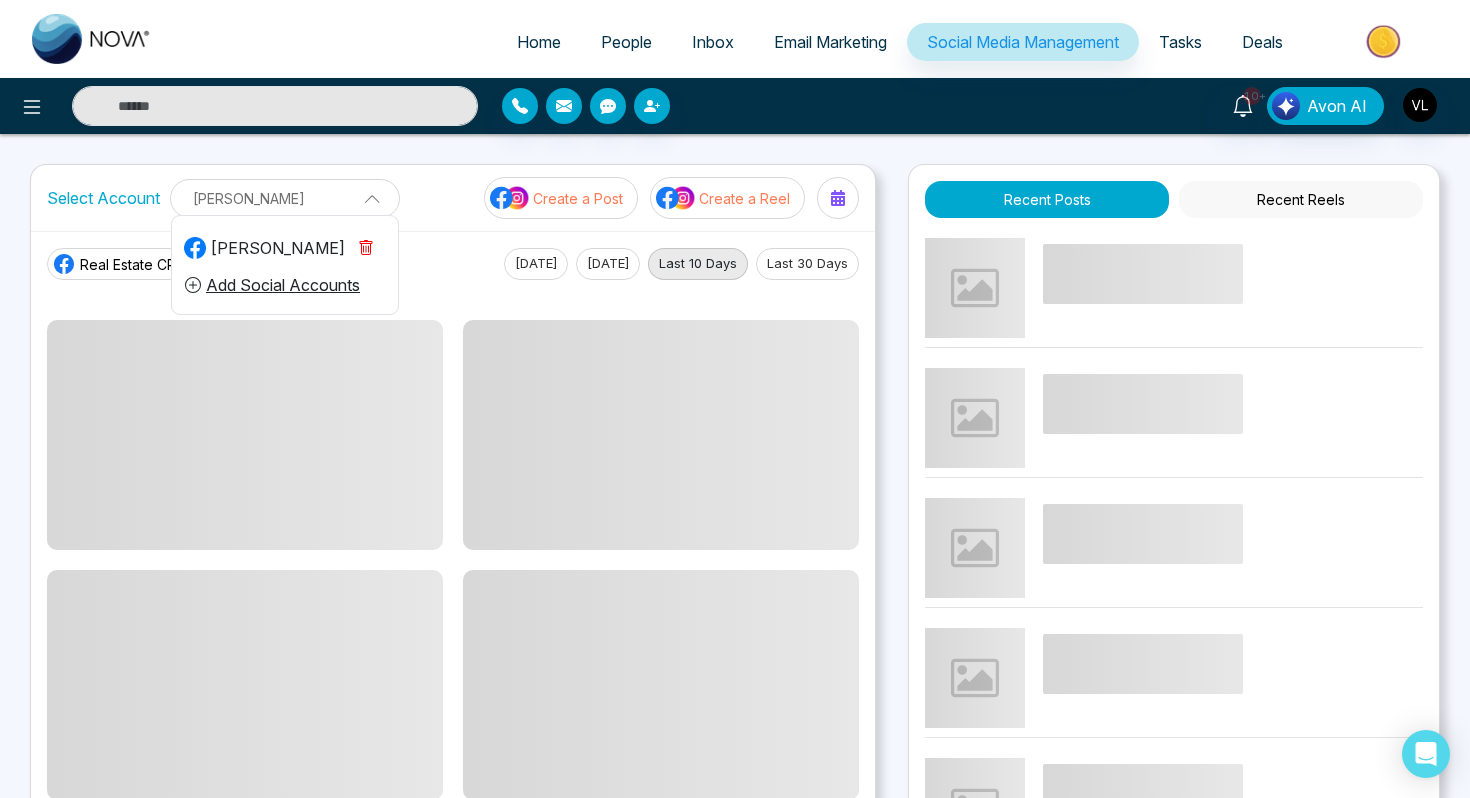 click on "[PERSON_NAME]" at bounding box center [285, 198] 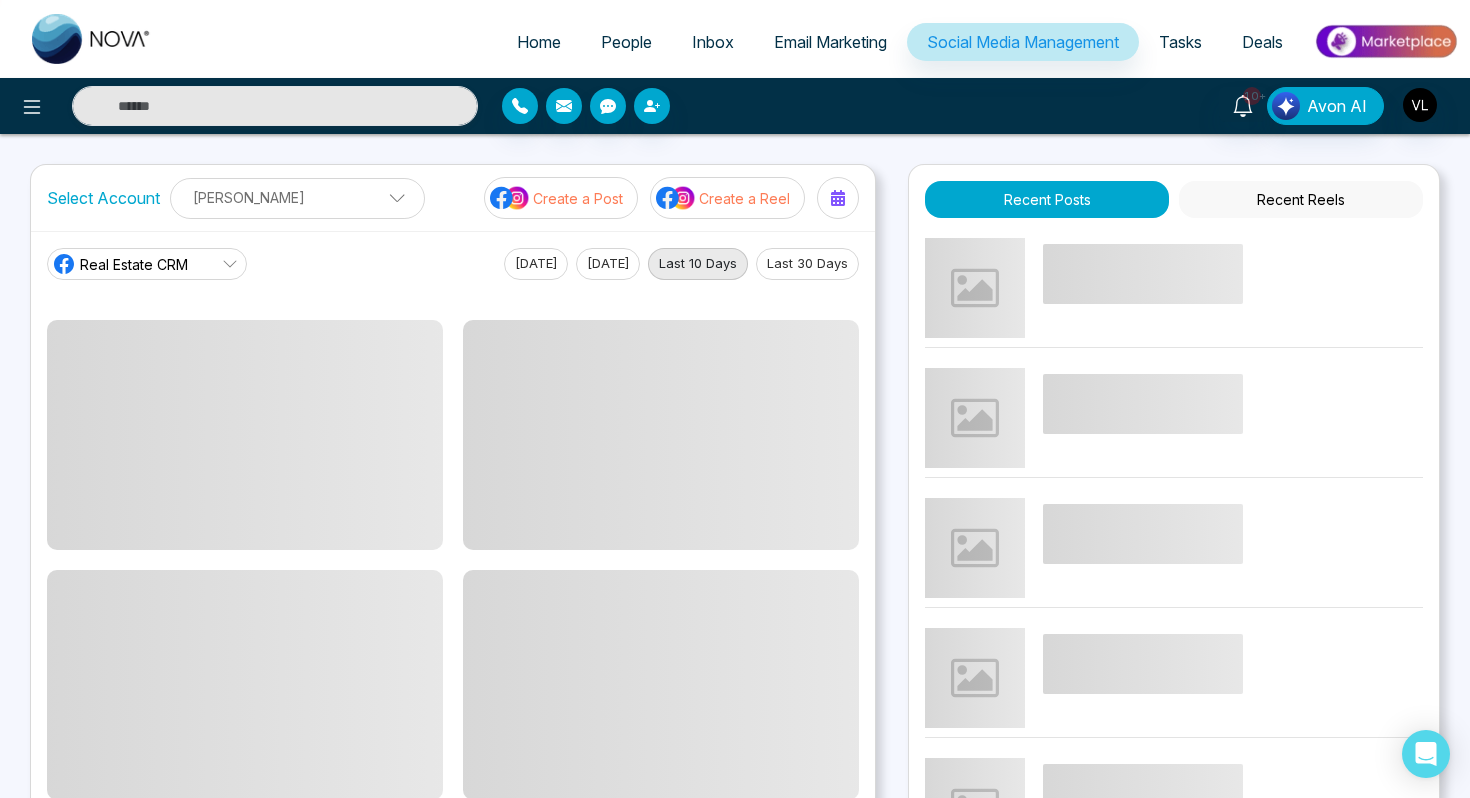 click on "Email Marketing" at bounding box center (830, 42) 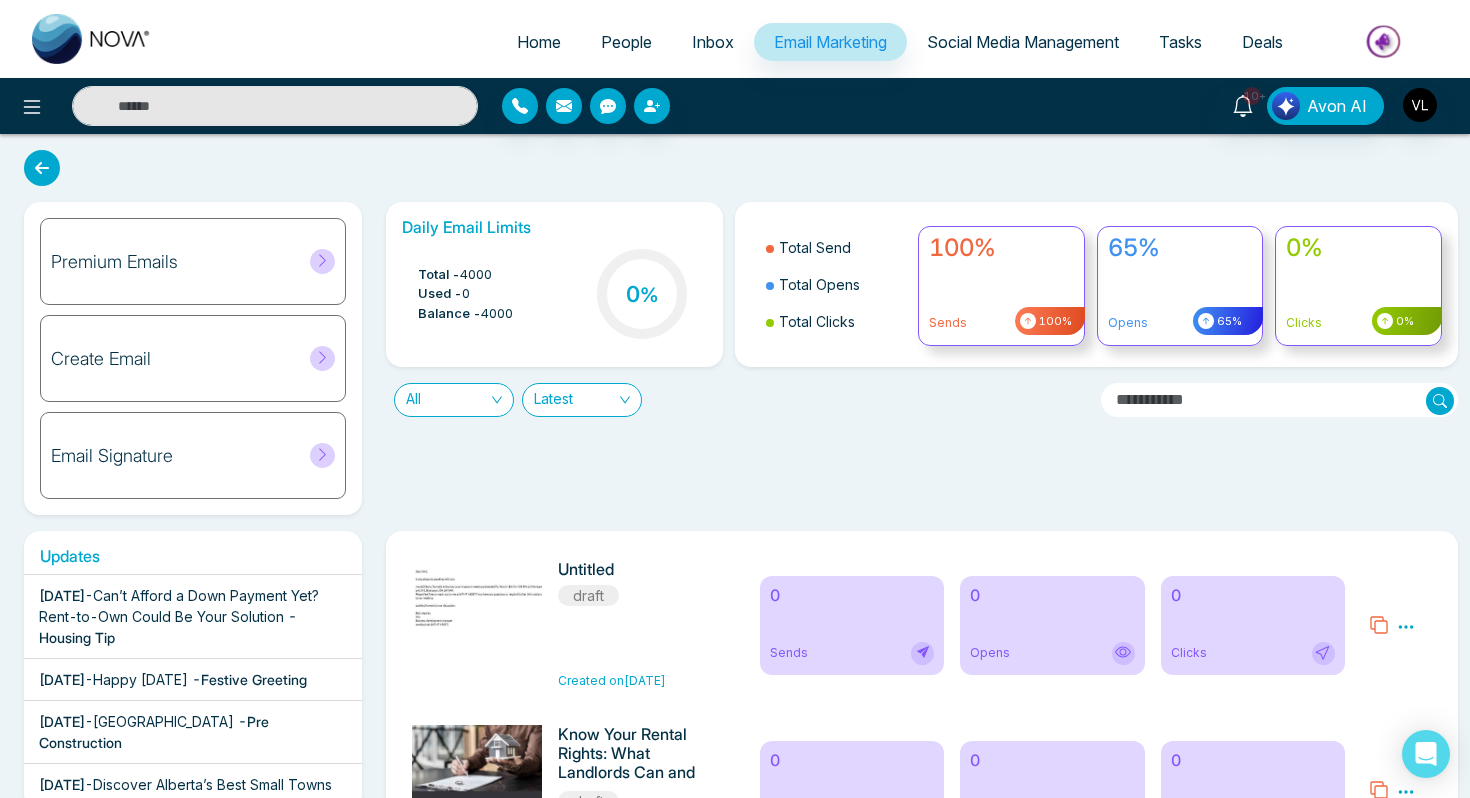 click on "Premium Emails" at bounding box center [193, 261] 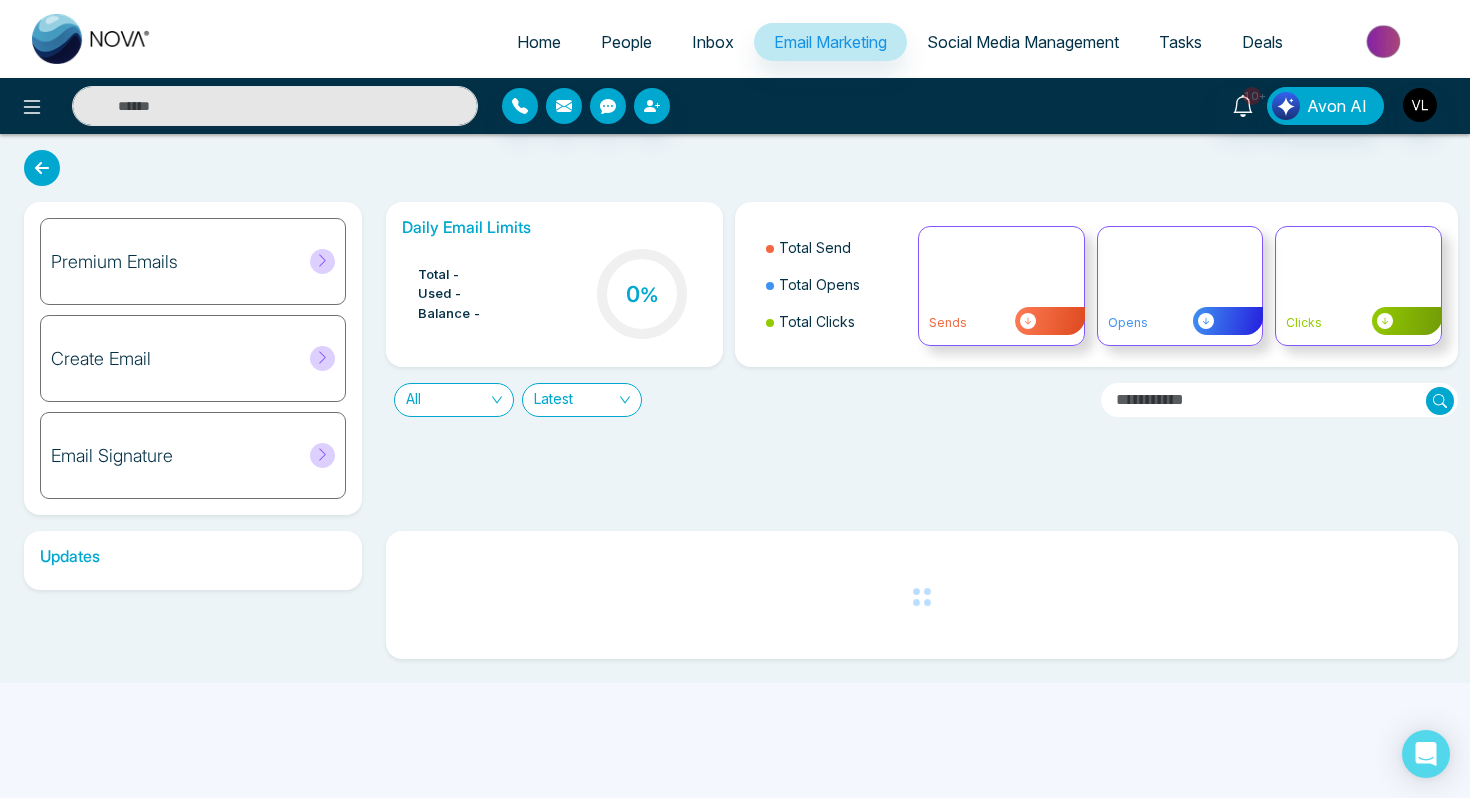 click on "Email Signature" at bounding box center [193, 455] 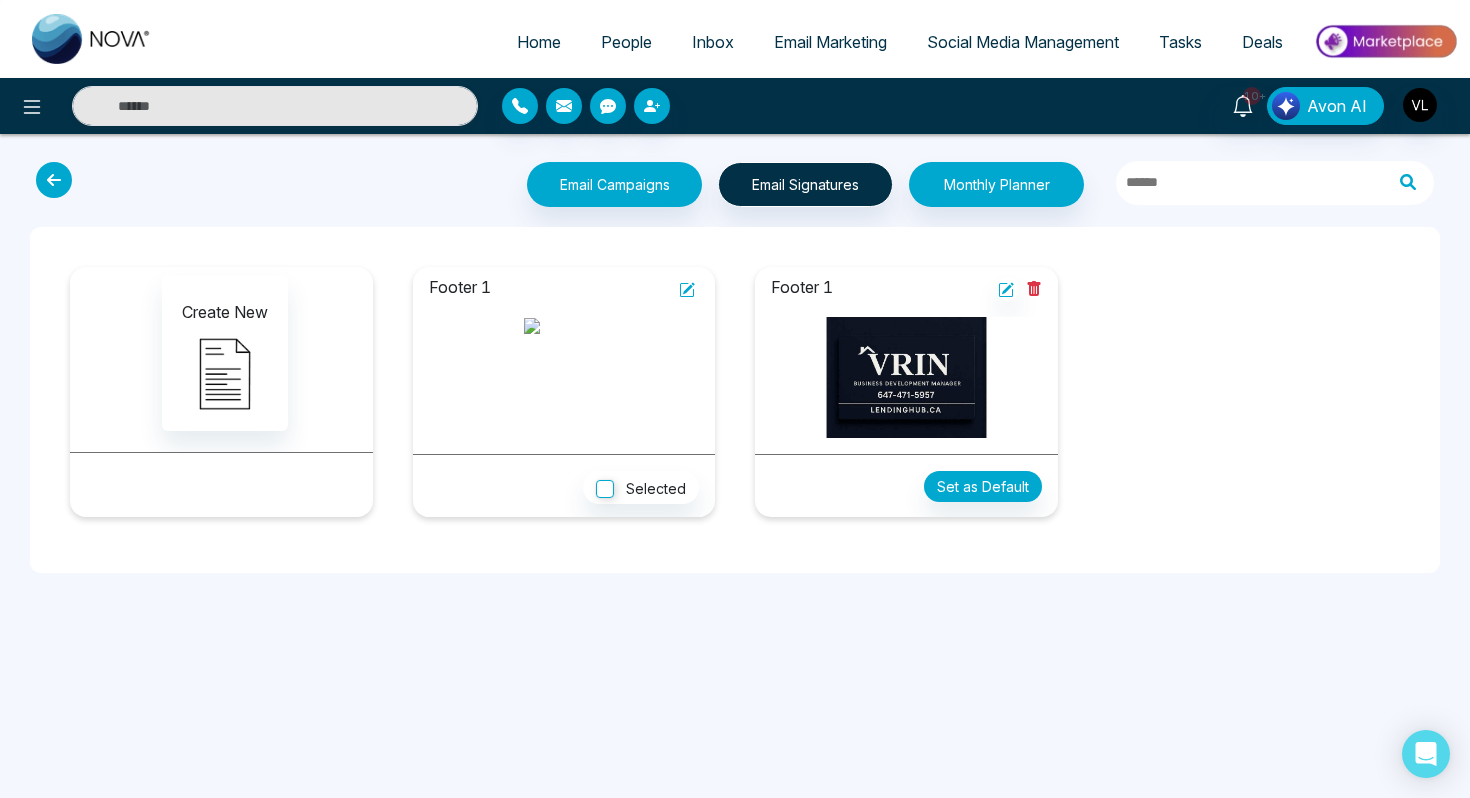click 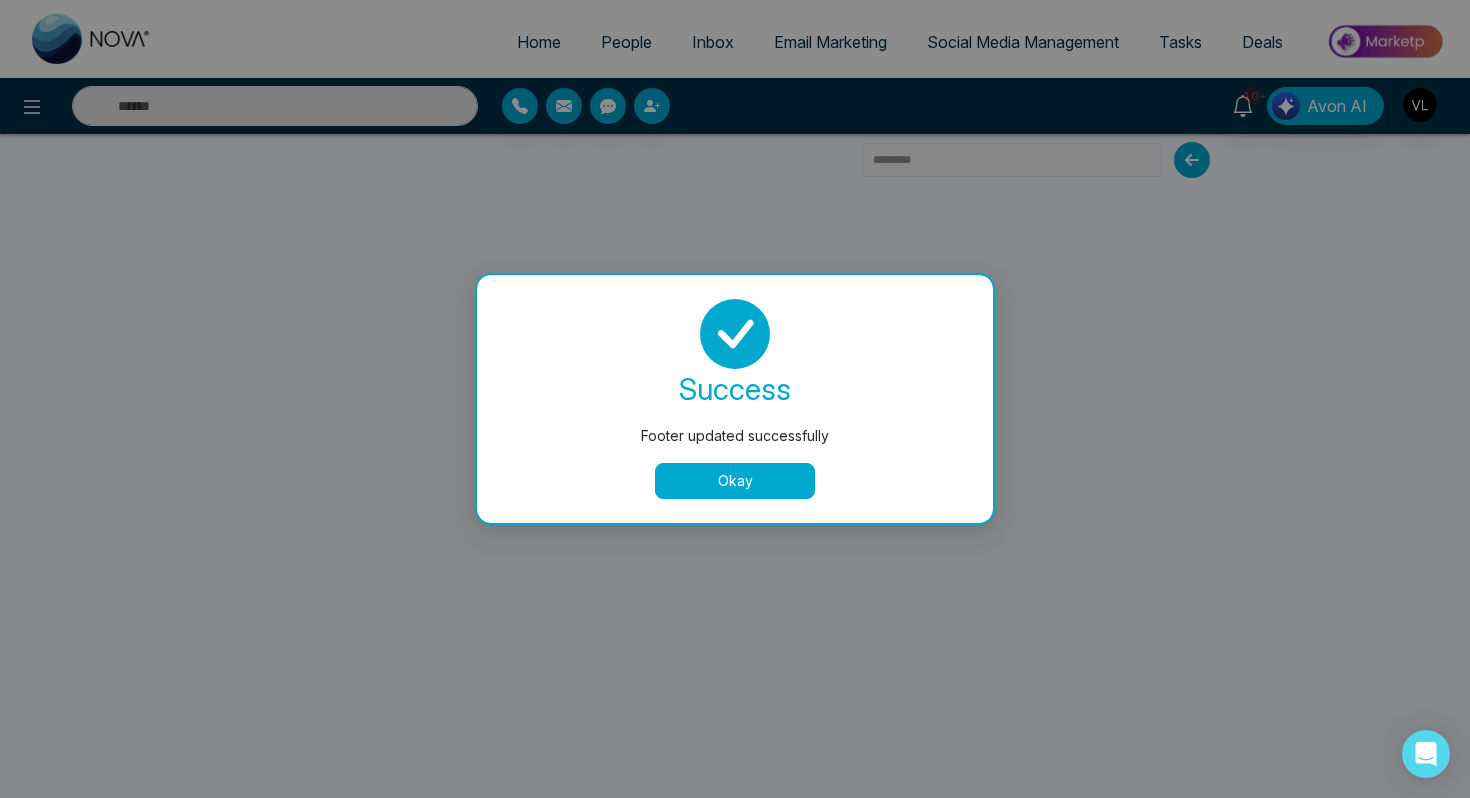 click on "Okay" at bounding box center (735, 481) 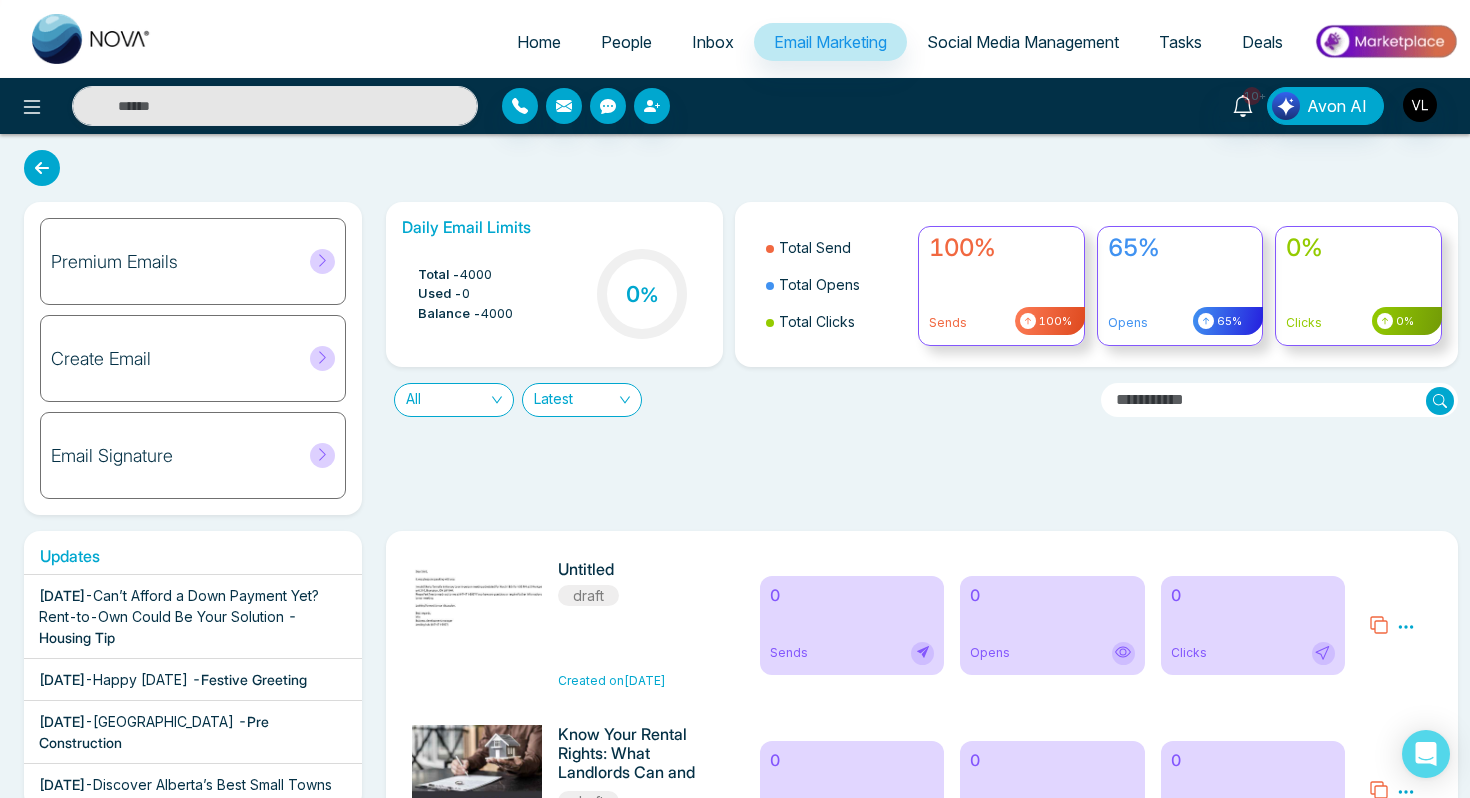 click on "People" at bounding box center [626, 42] 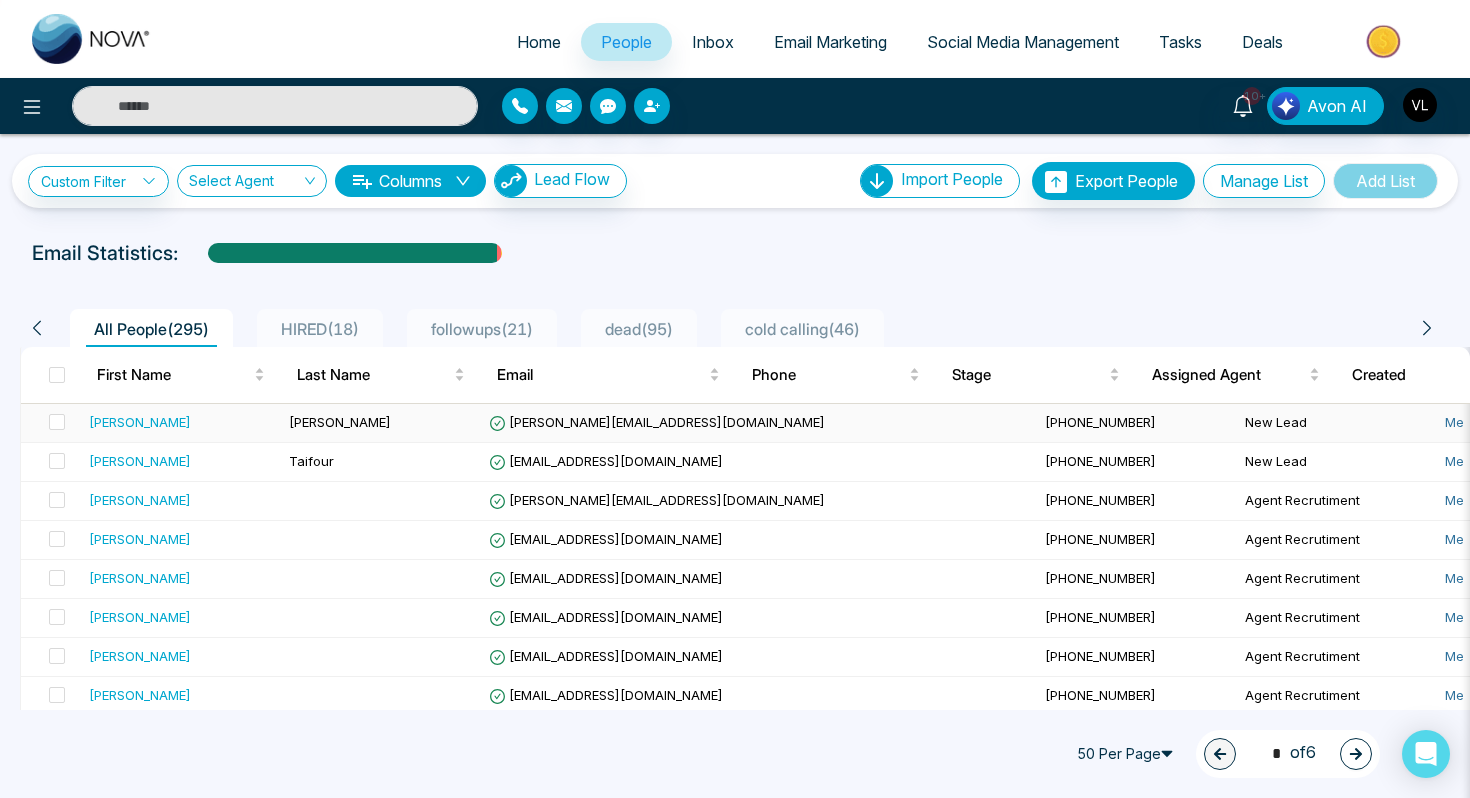 click on "[PERSON_NAME]" at bounding box center (181, 422) 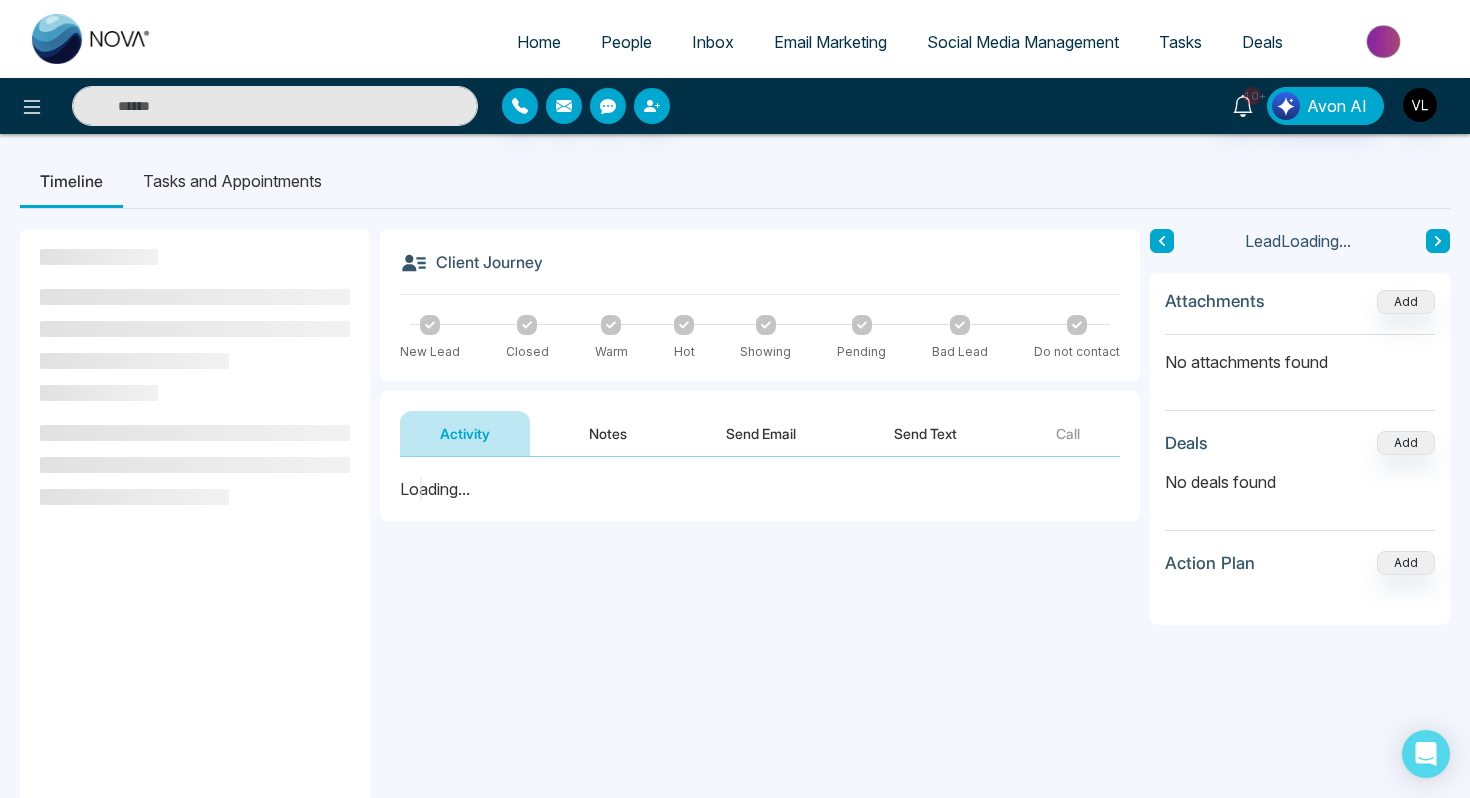 click on "Send Email" at bounding box center [761, 433] 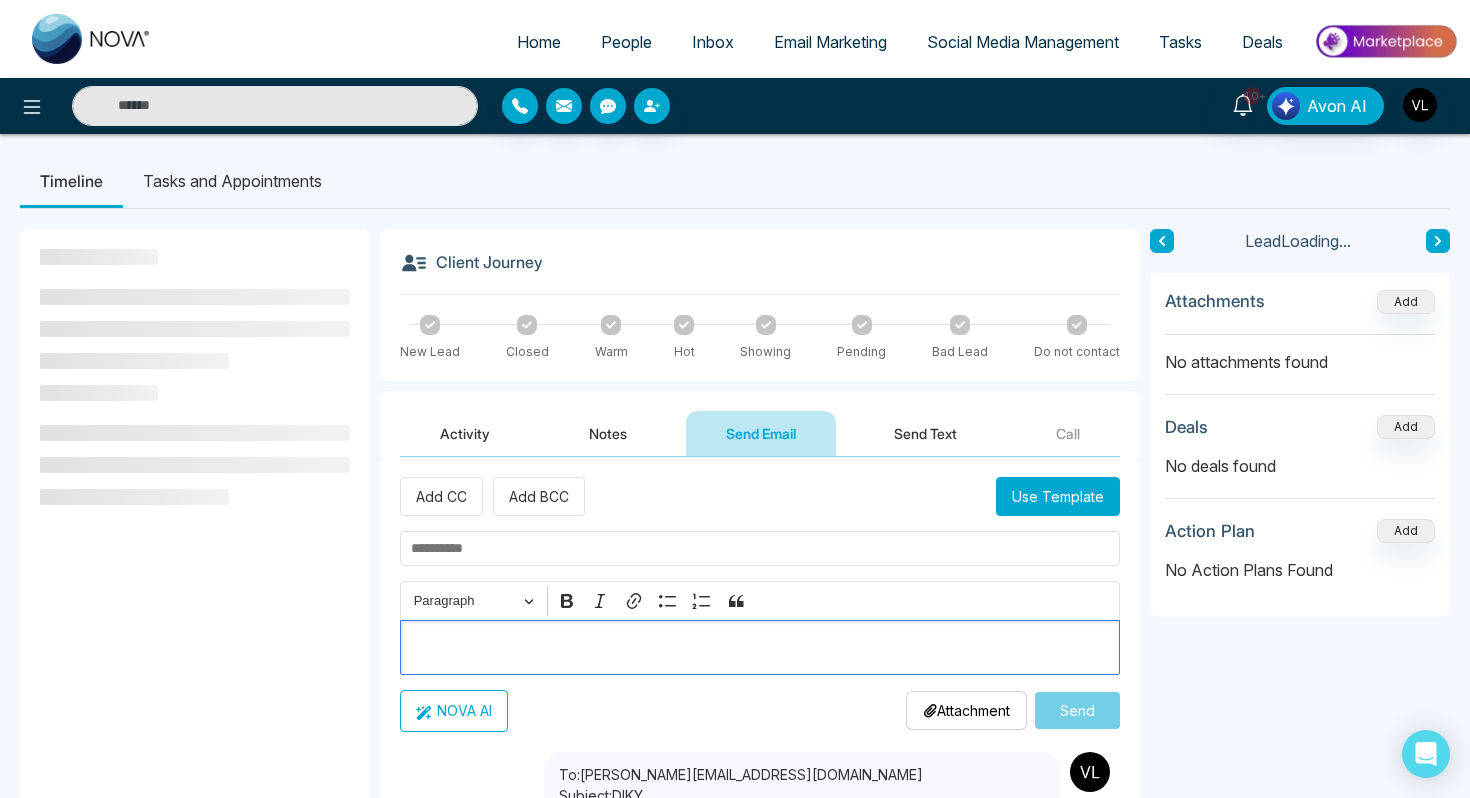 click at bounding box center (760, 647) 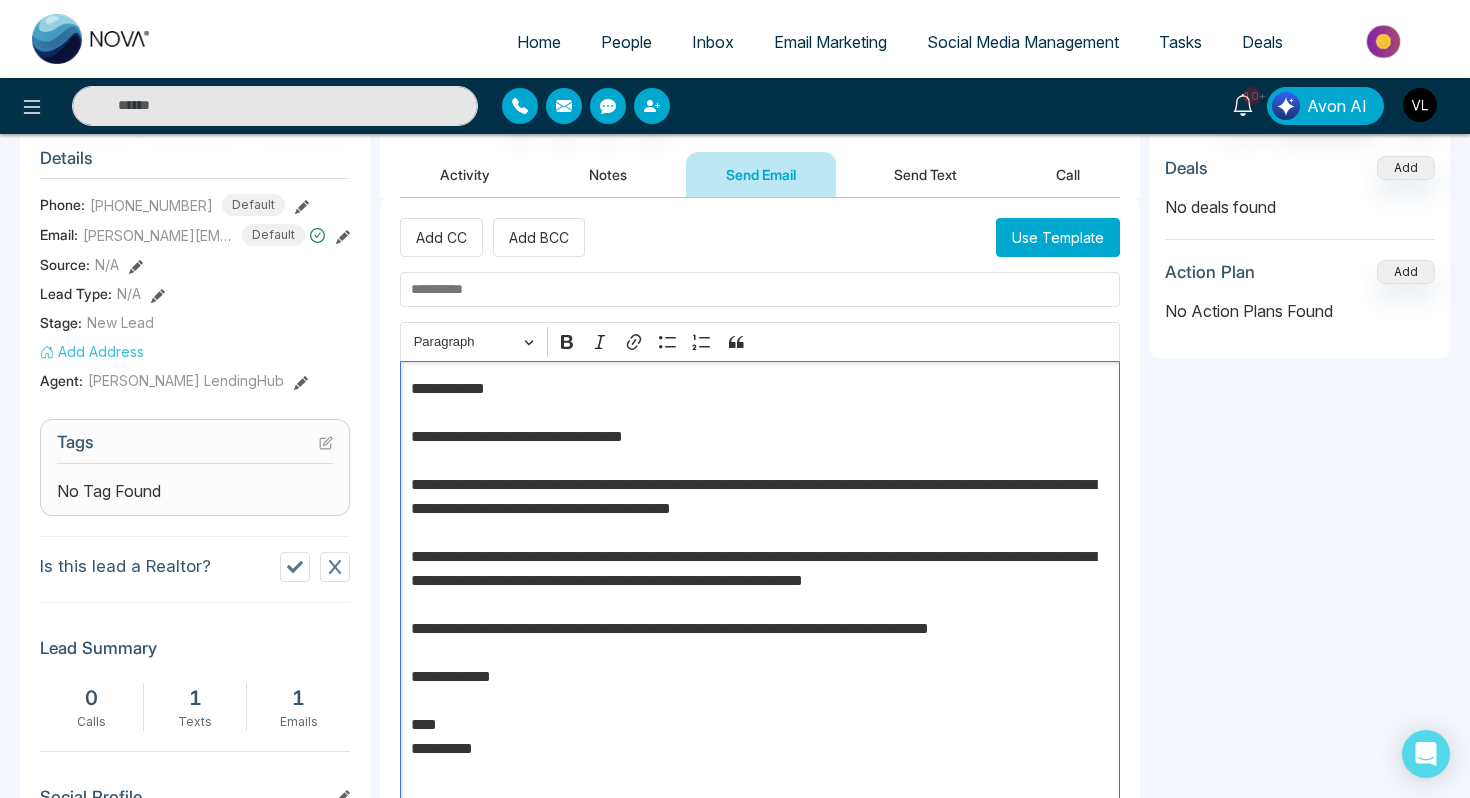 scroll, scrollTop: 263, scrollLeft: 0, axis: vertical 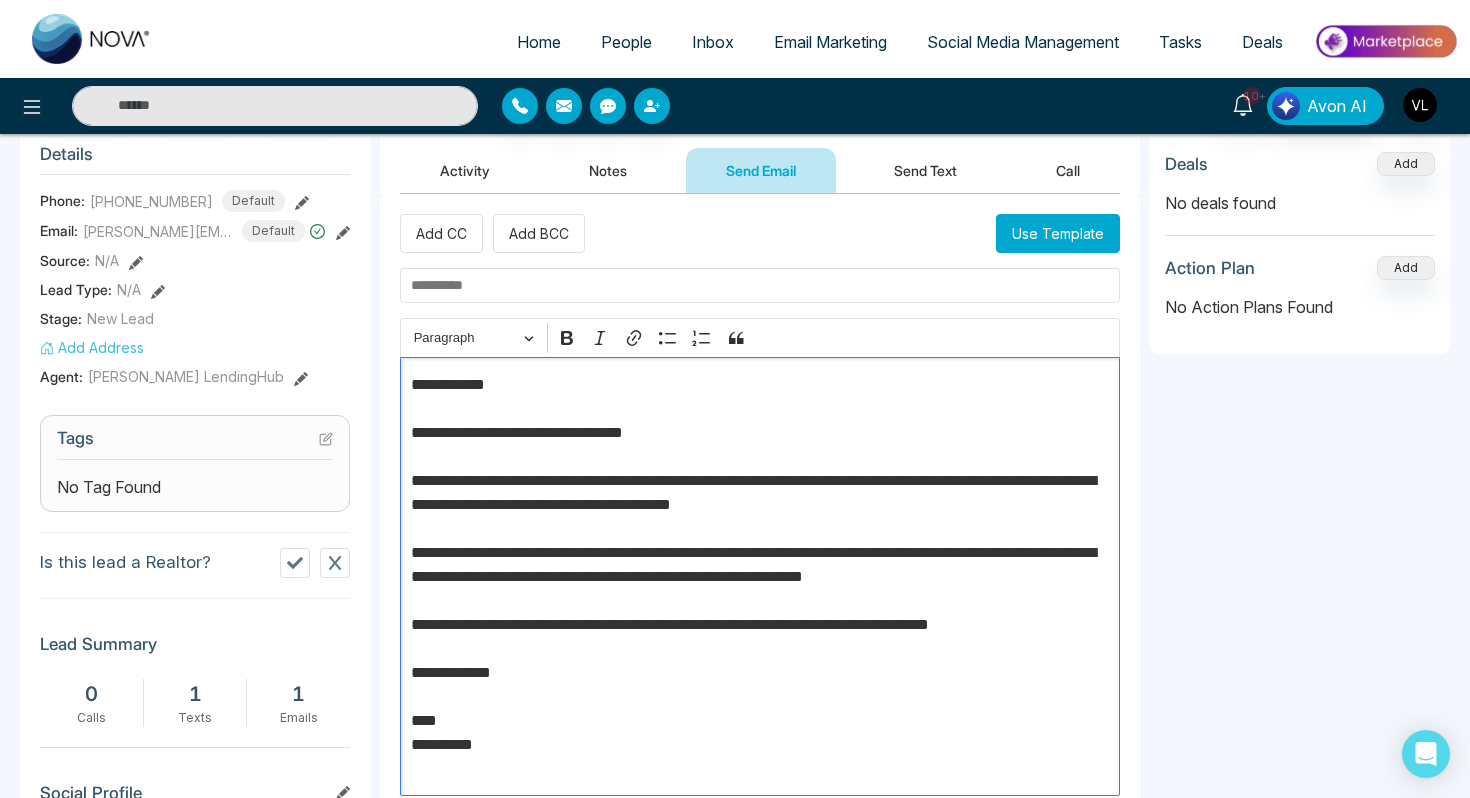 click at bounding box center (760, 285) 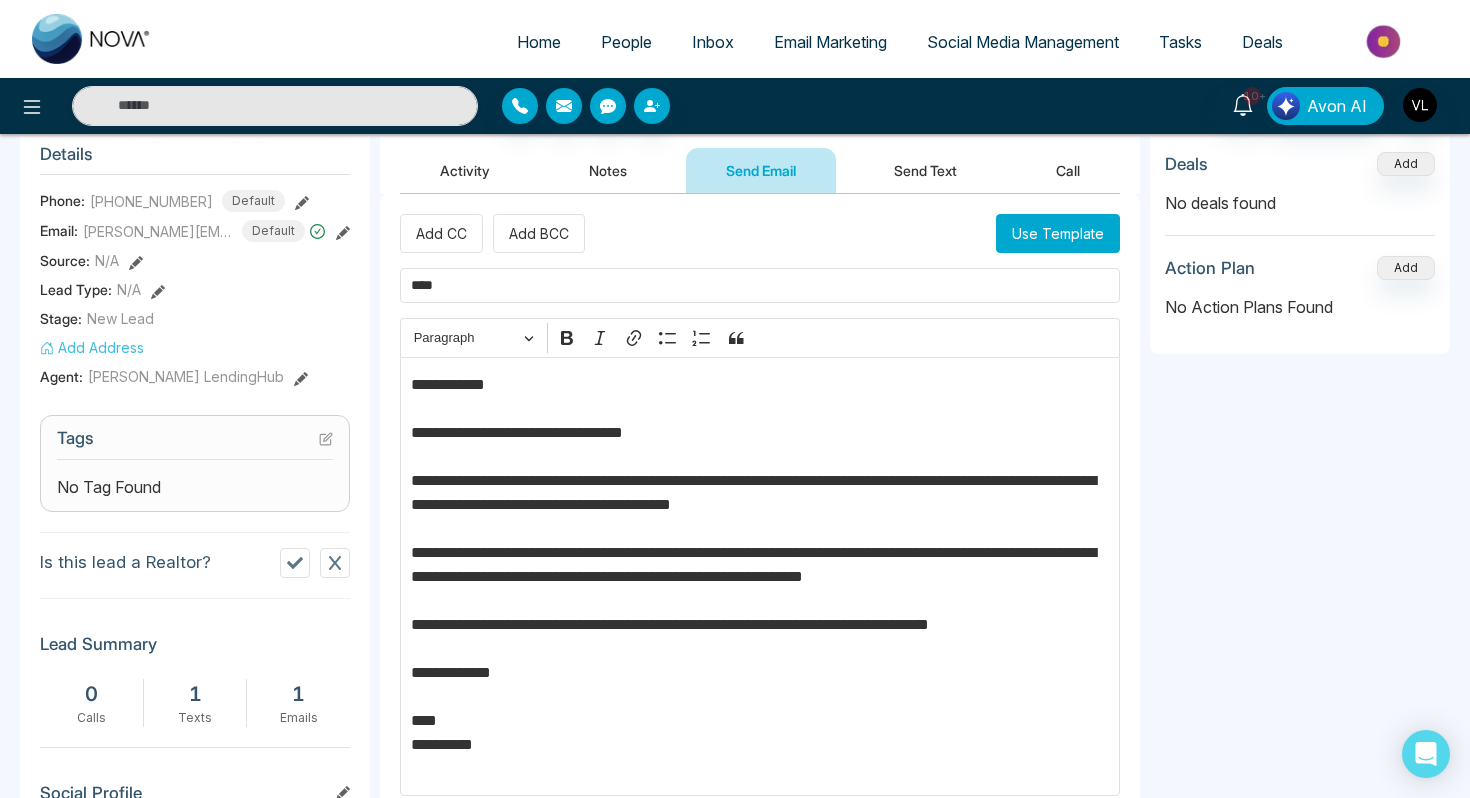 scroll, scrollTop: 133, scrollLeft: 0, axis: vertical 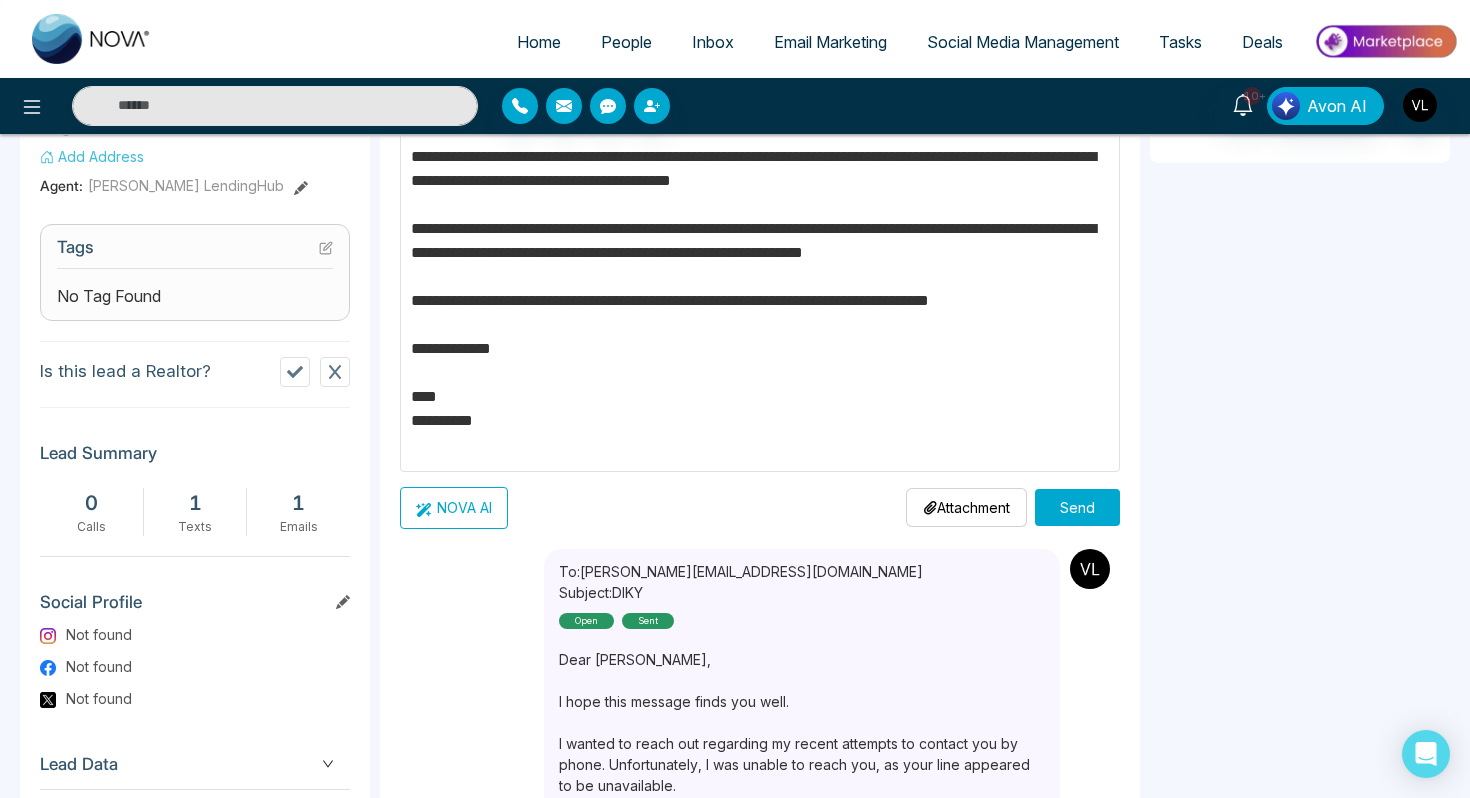type on "****" 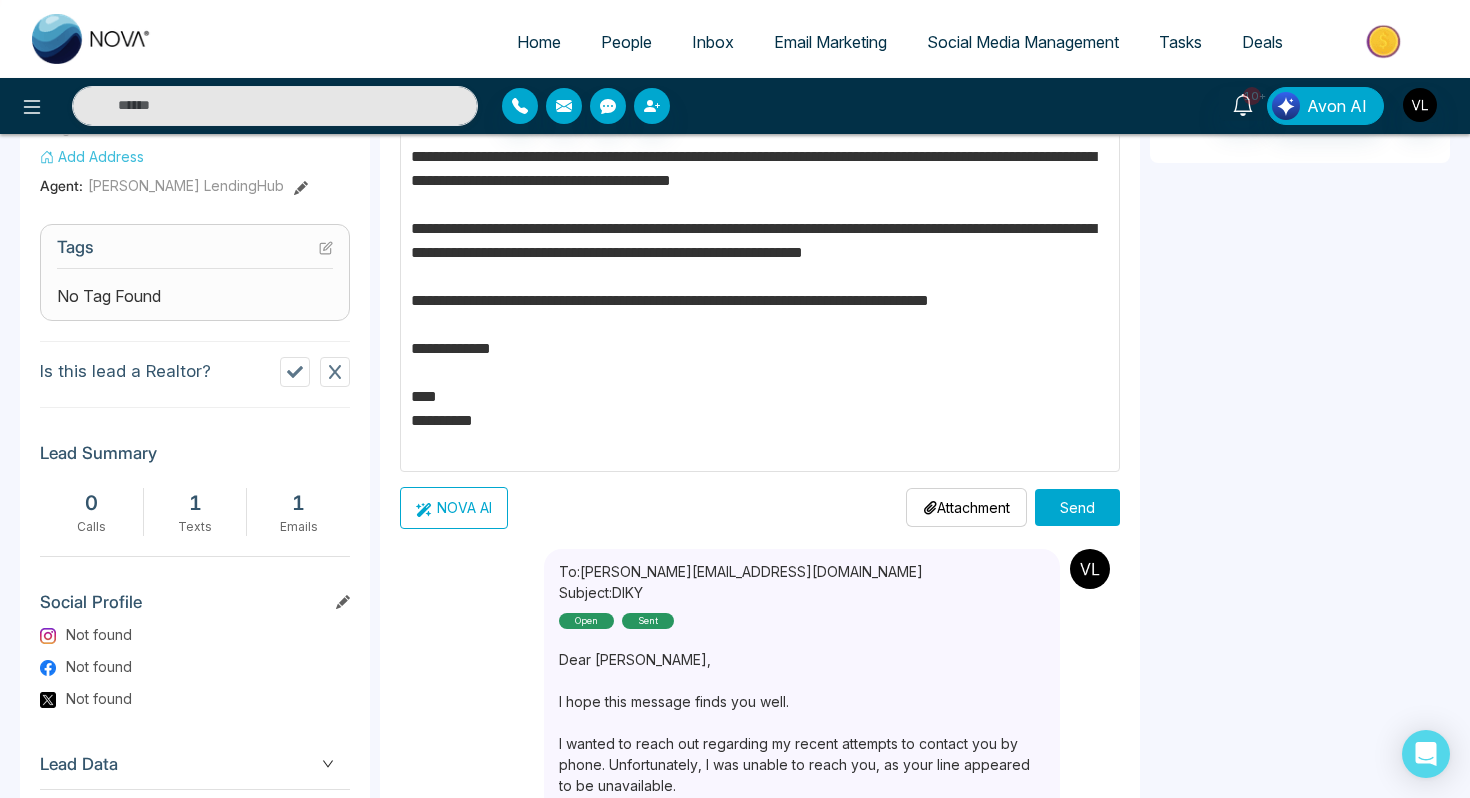 click on "Send" at bounding box center (1077, 507) 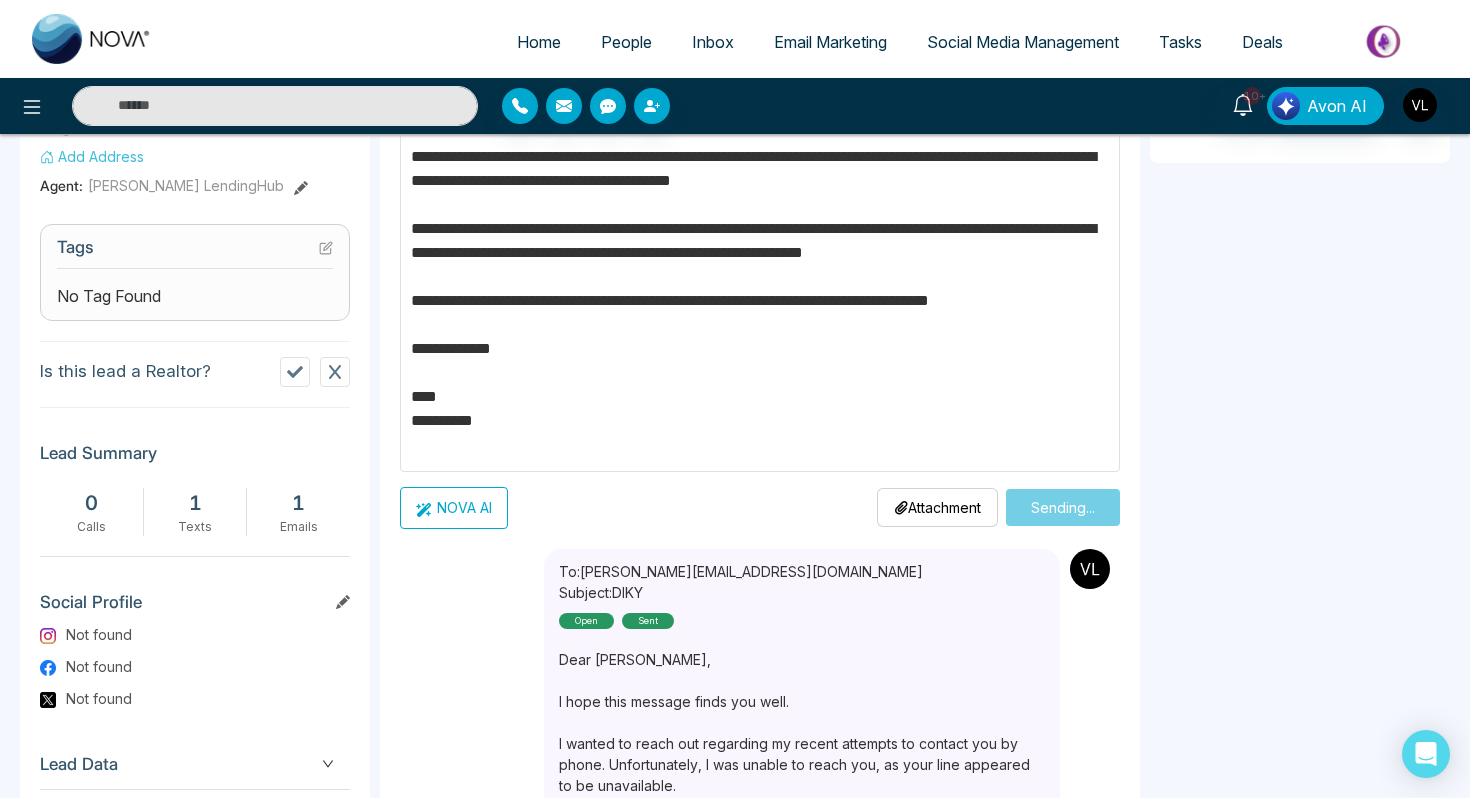 type 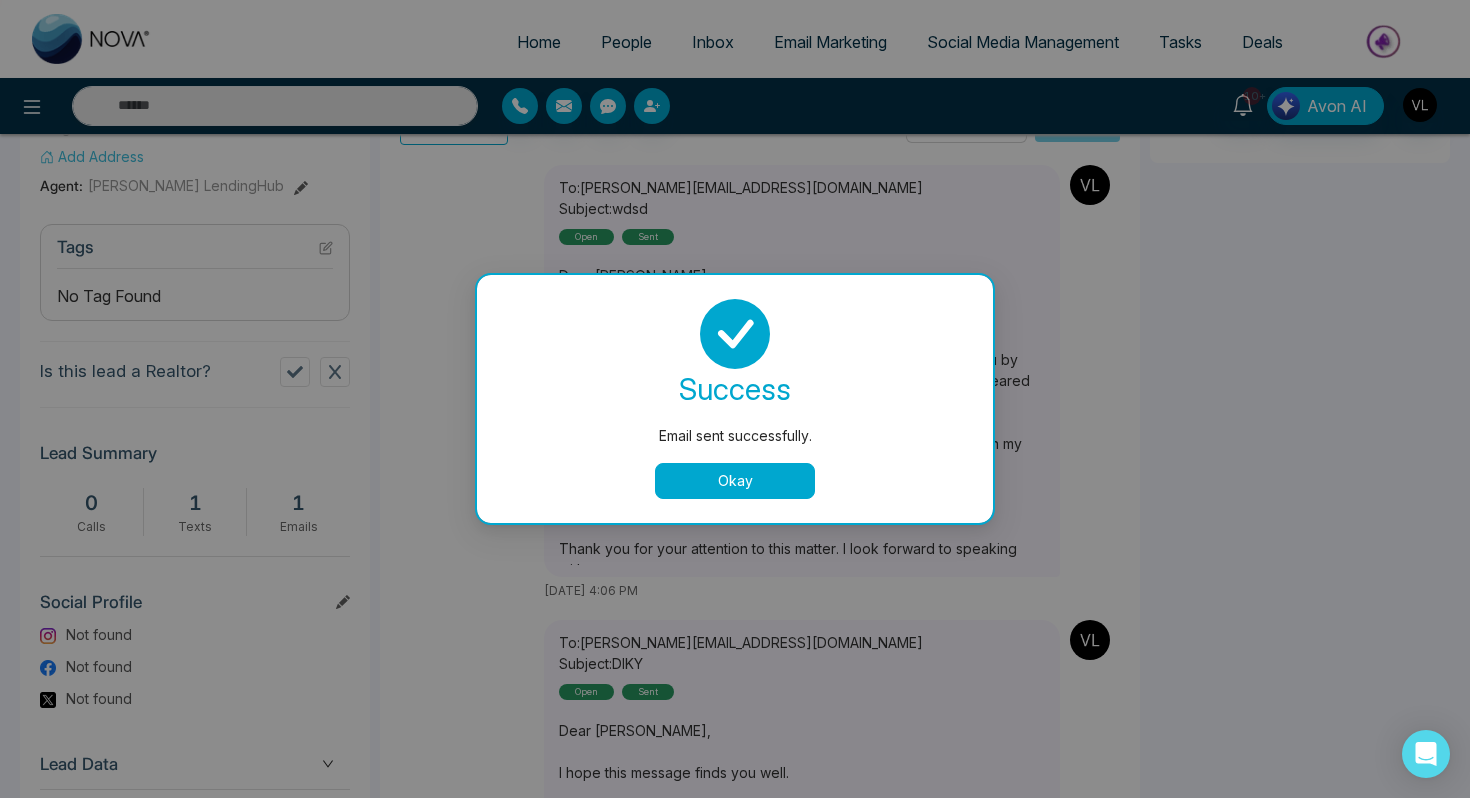 click on "Okay" at bounding box center (735, 481) 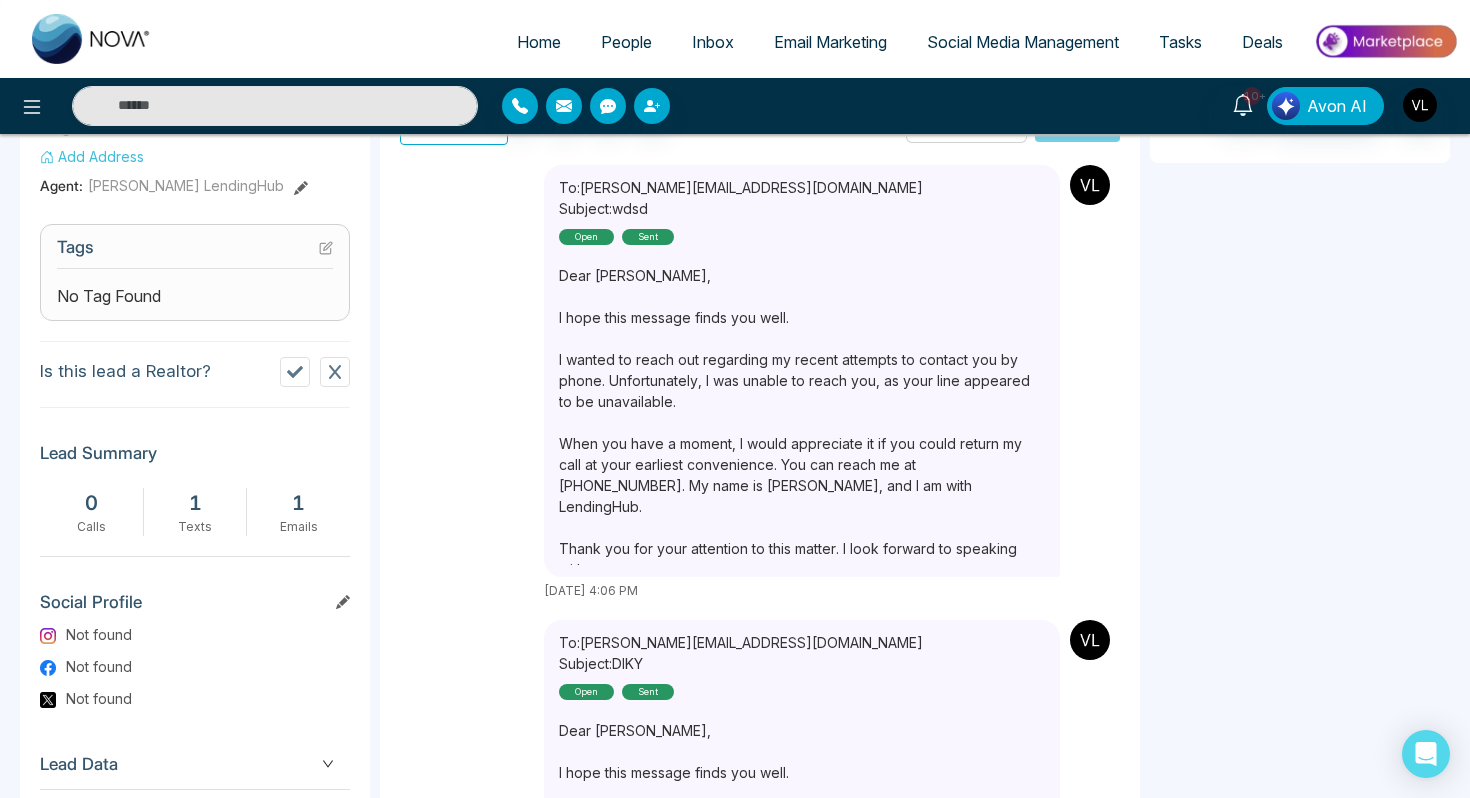 click on "People" at bounding box center [626, 42] 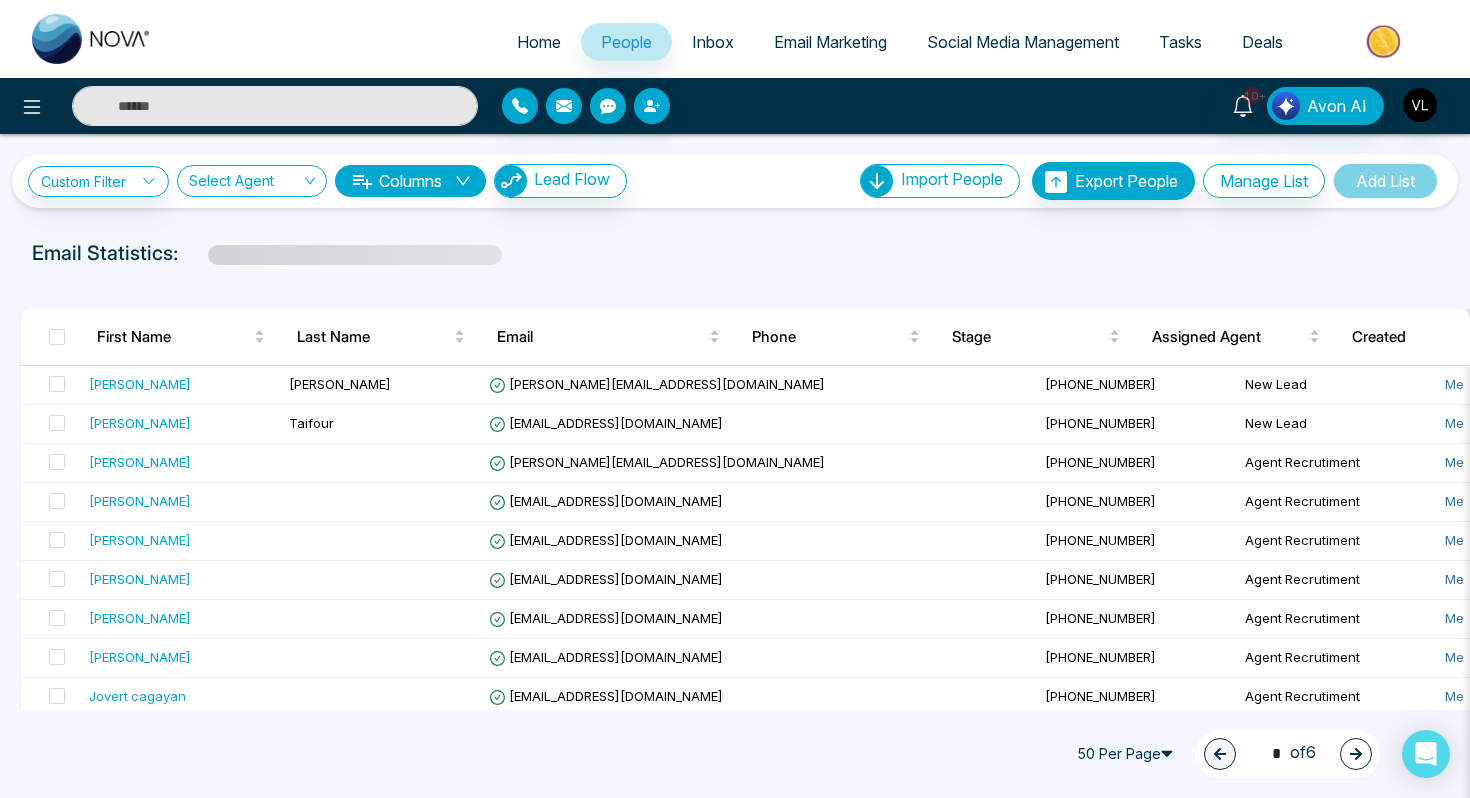 scroll, scrollTop: 6, scrollLeft: 0, axis: vertical 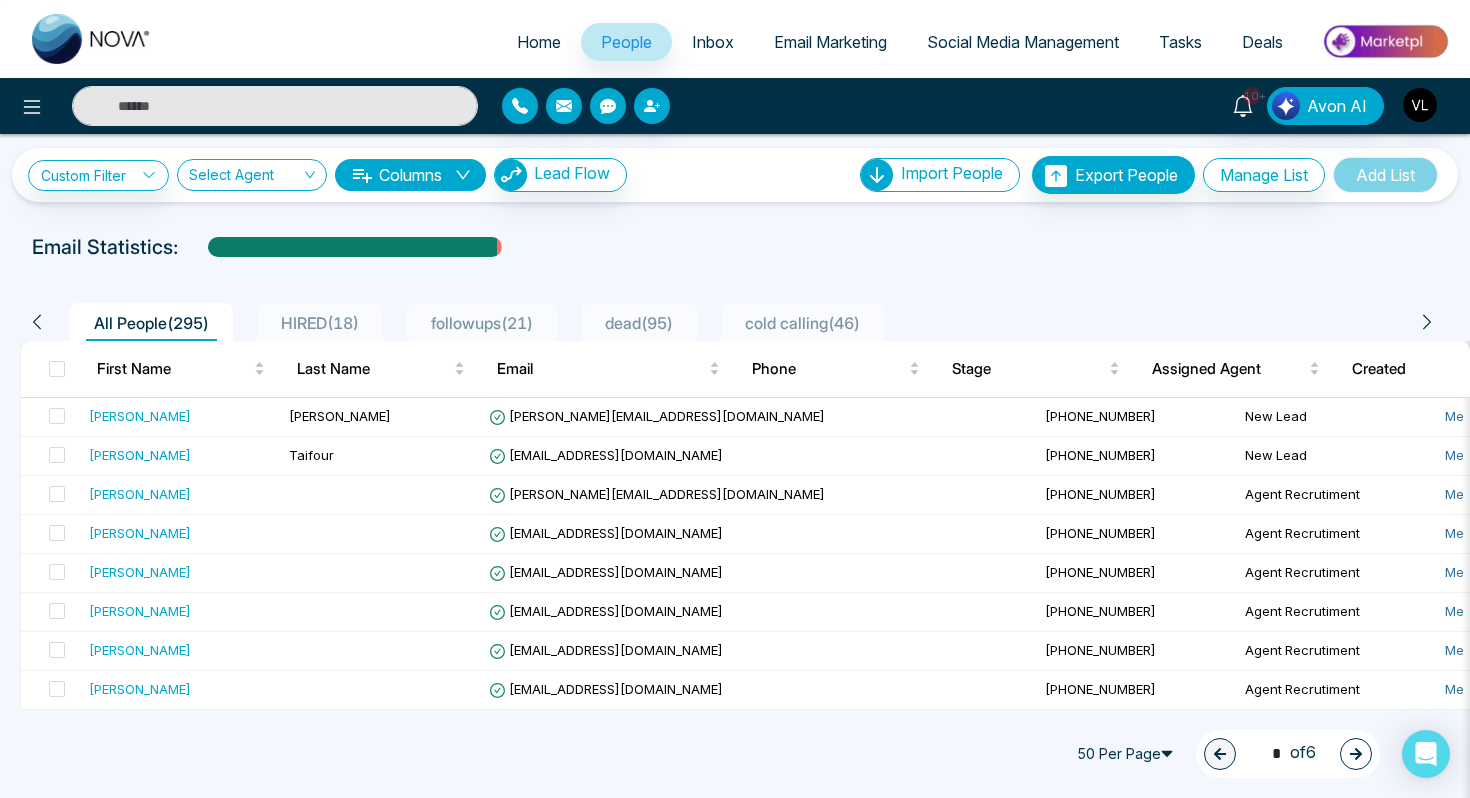click on "dead  ( 95 )" at bounding box center [639, 323] 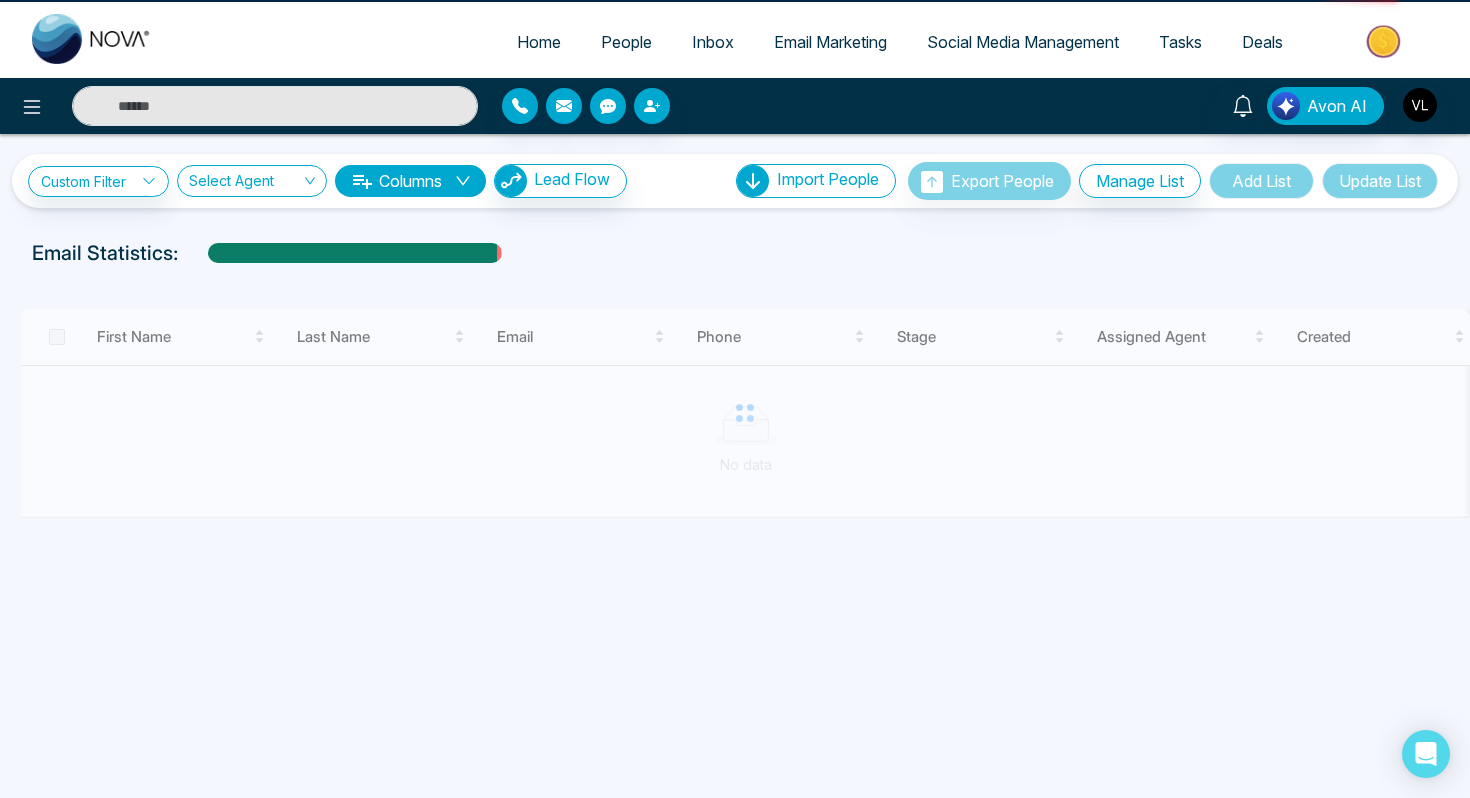 scroll, scrollTop: 0, scrollLeft: 0, axis: both 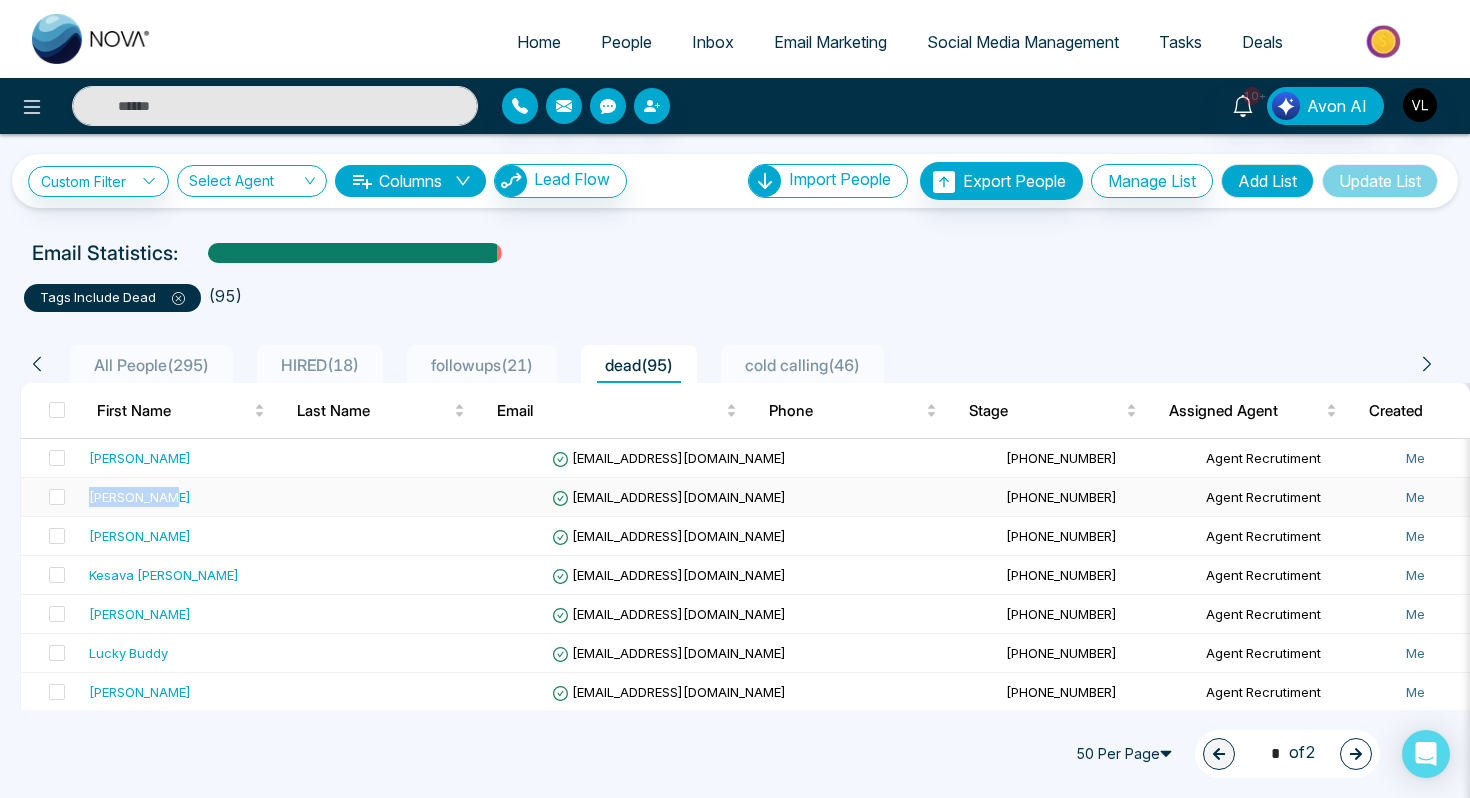 drag, startPoint x: 180, startPoint y: 506, endPoint x: 92, endPoint y: 504, distance: 88.02273 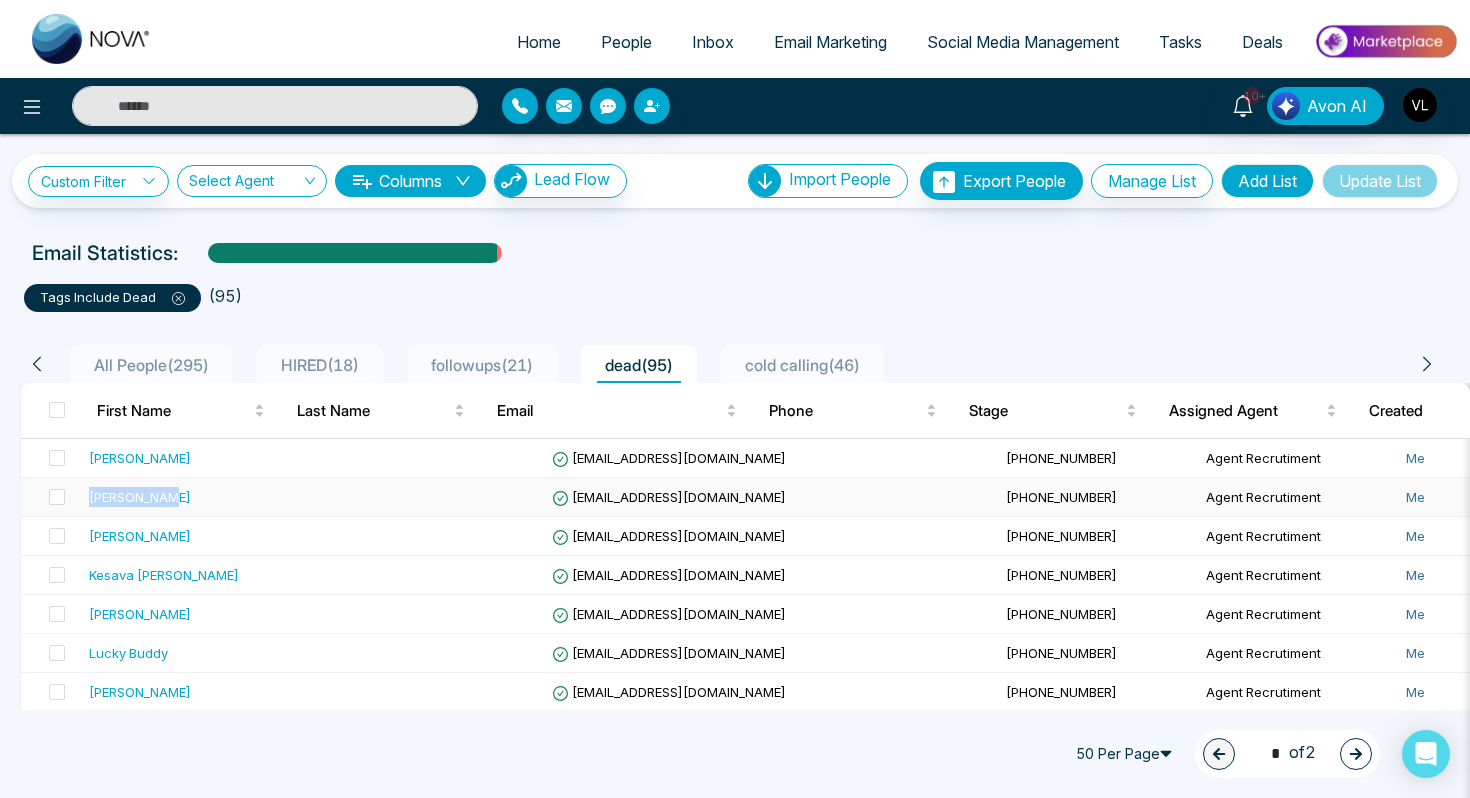 click on "[PERSON_NAME]" at bounding box center [201, 497] 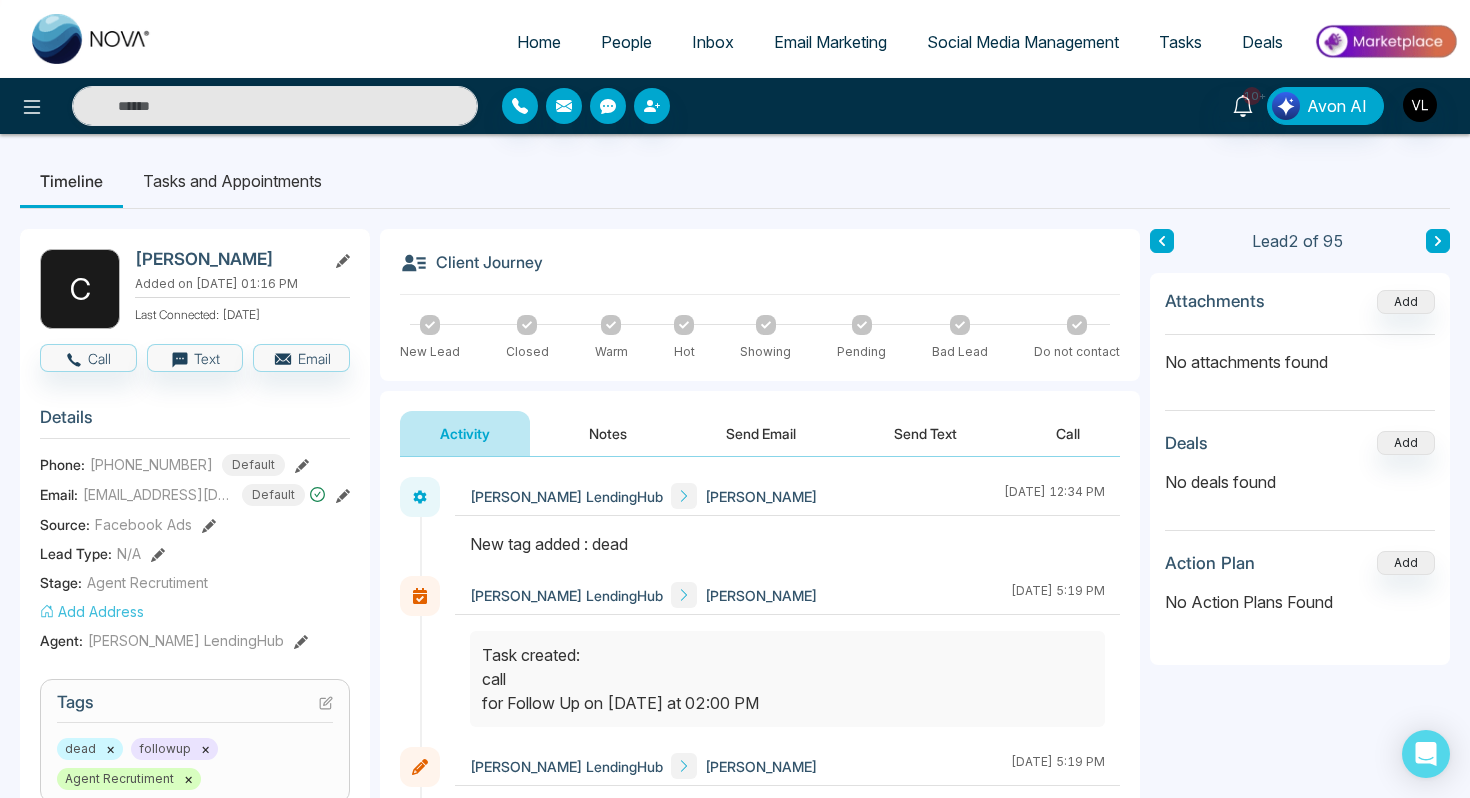 click on "People" at bounding box center [626, 42] 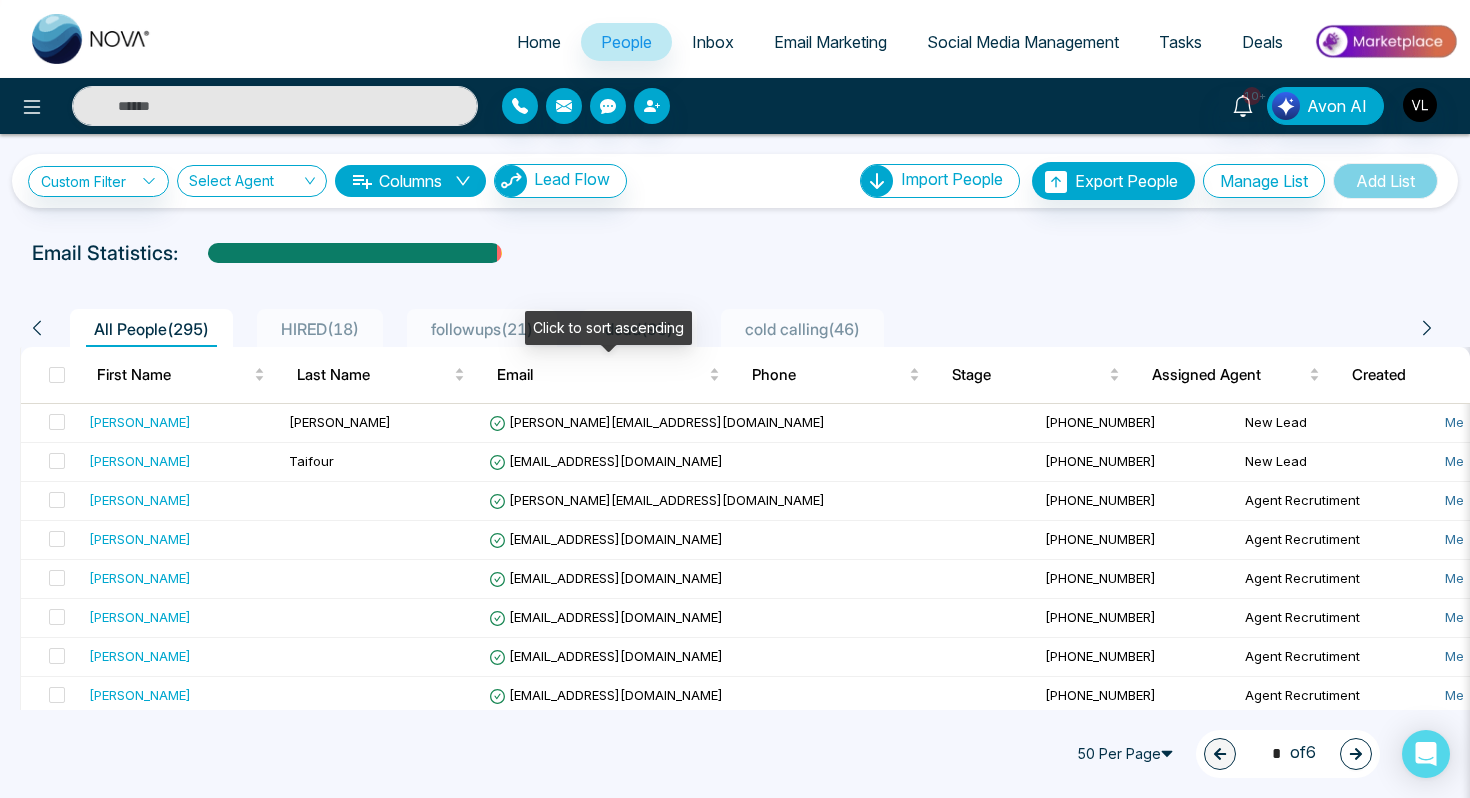 click on "Click to sort ascending" at bounding box center [608, 328] 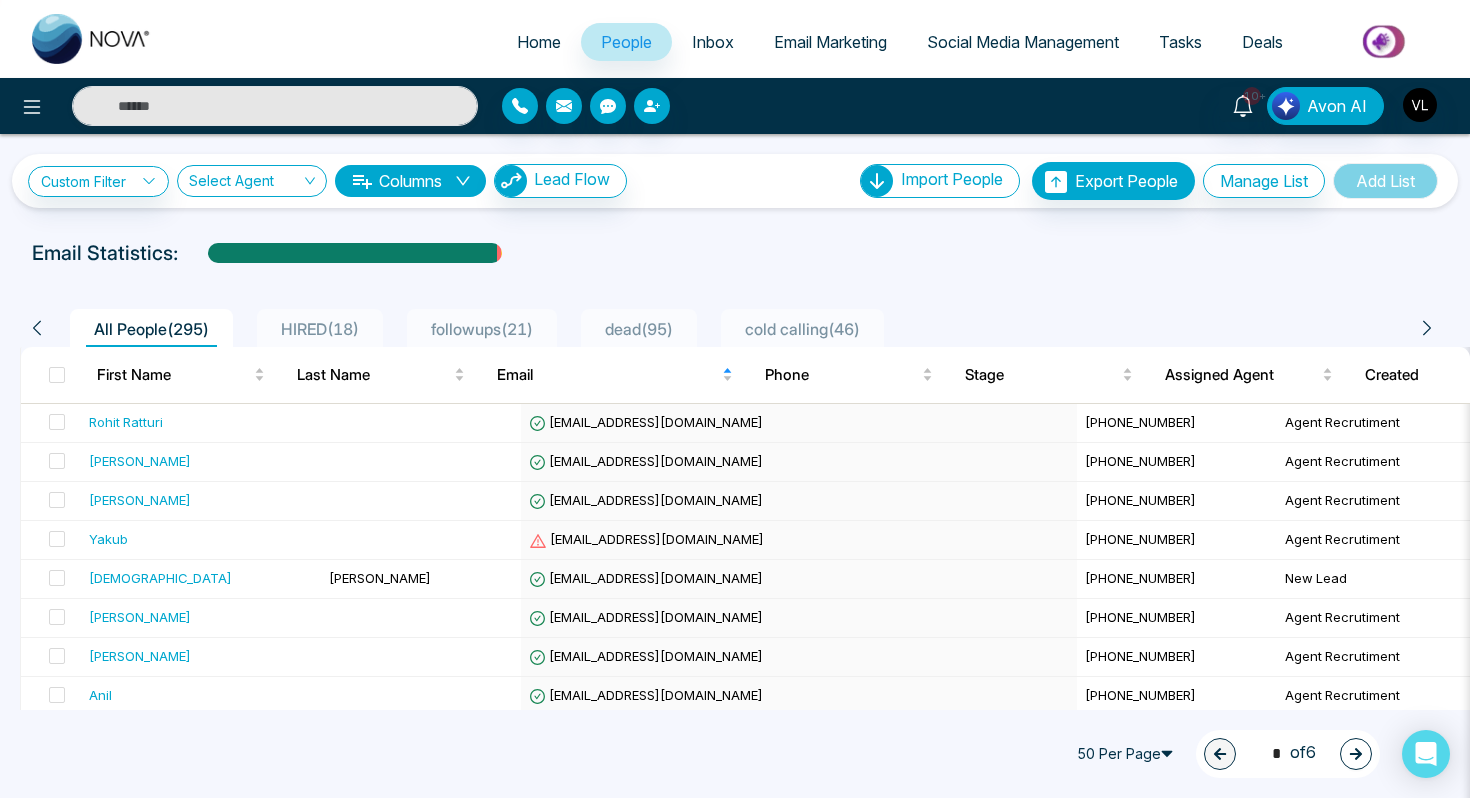 click on "dead  ( 95 )" at bounding box center [639, 329] 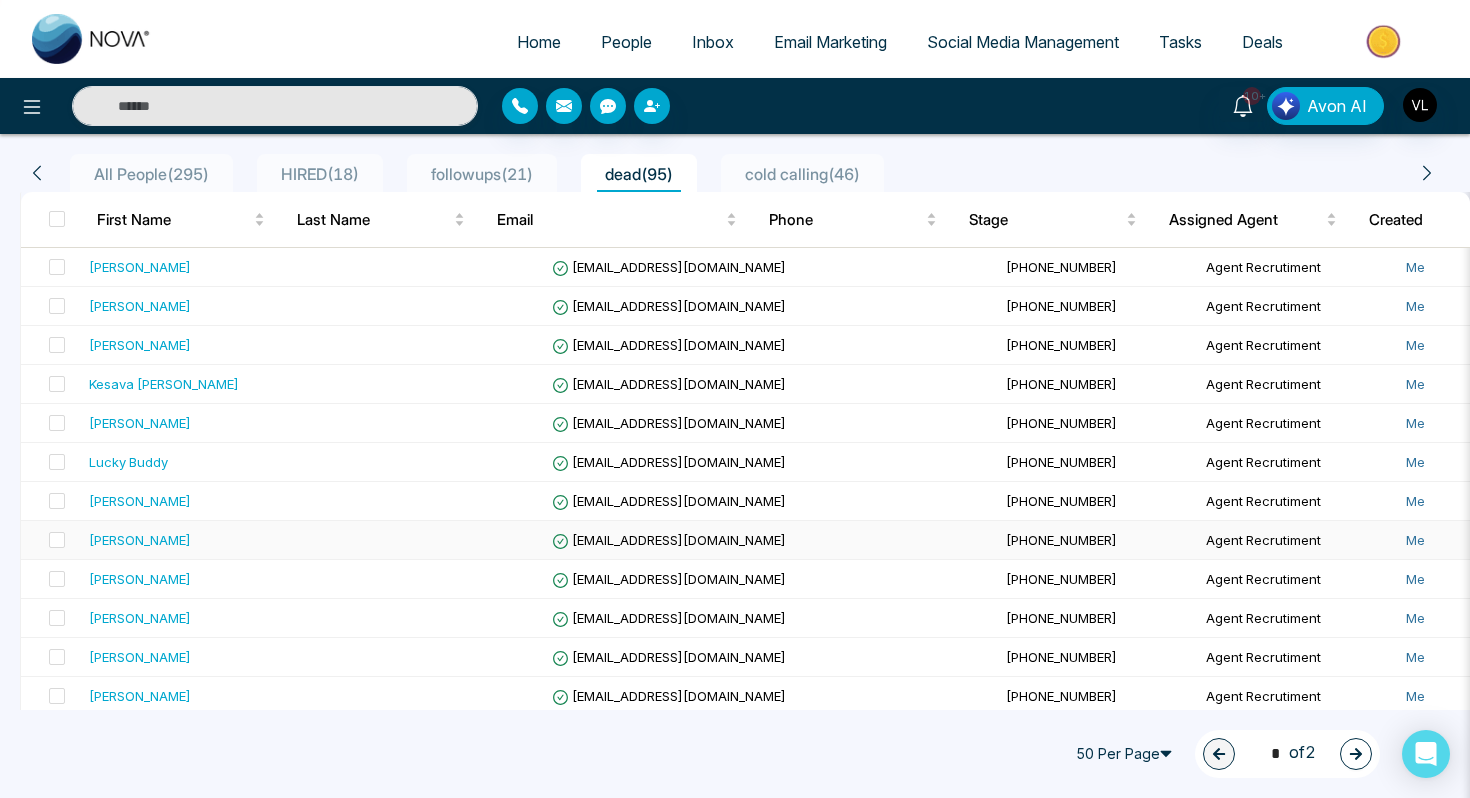 scroll, scrollTop: 0, scrollLeft: 0, axis: both 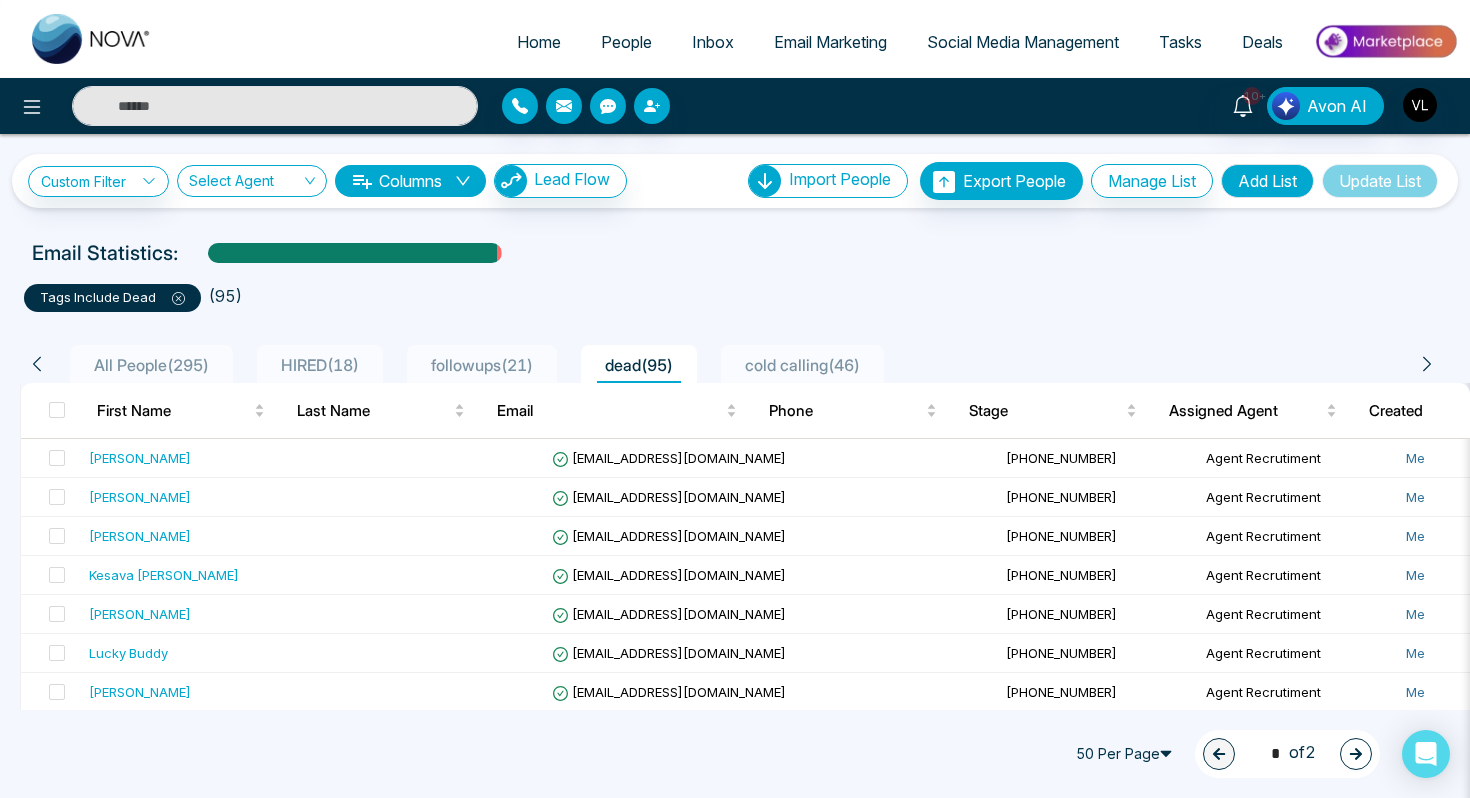 click 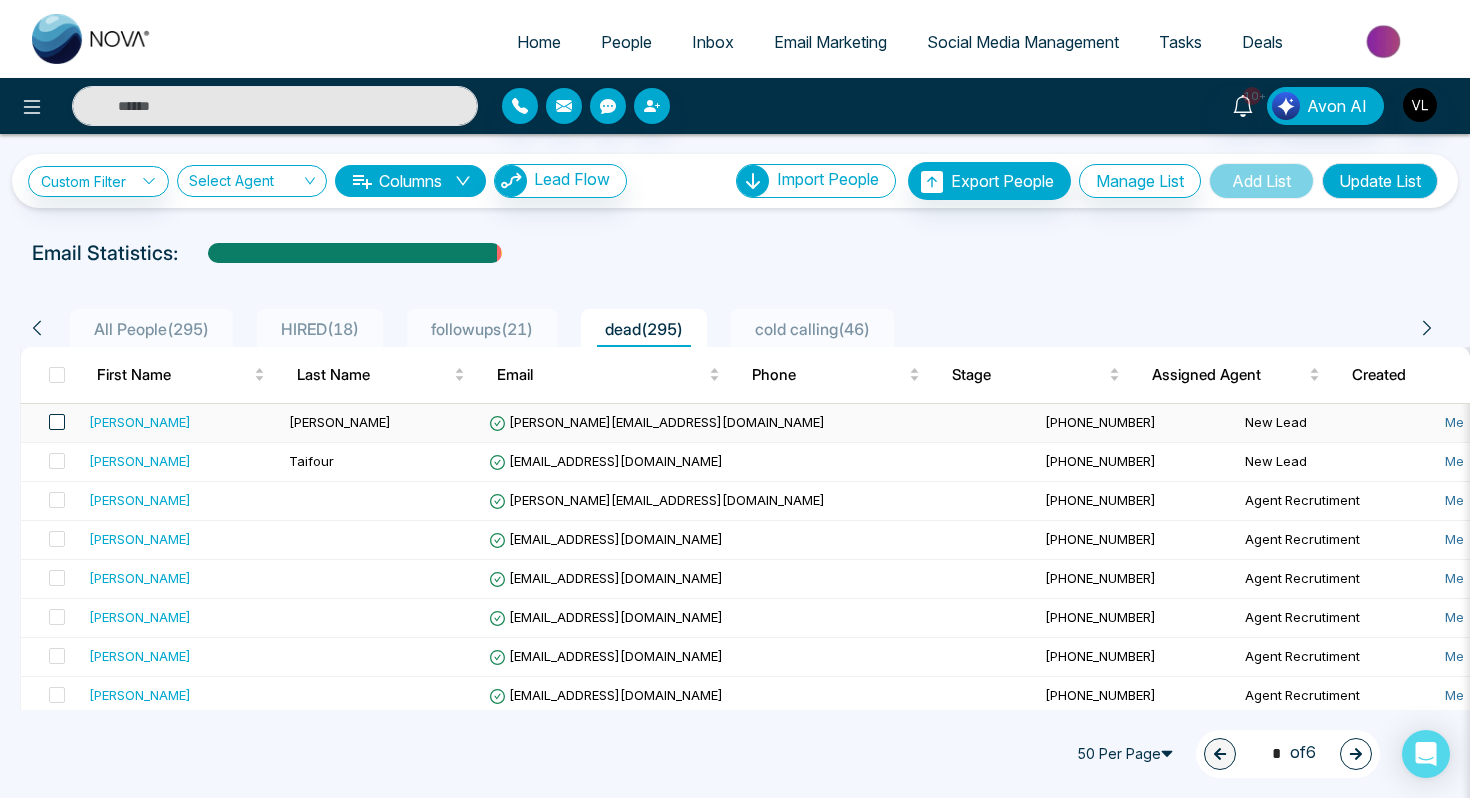 click at bounding box center (57, 422) 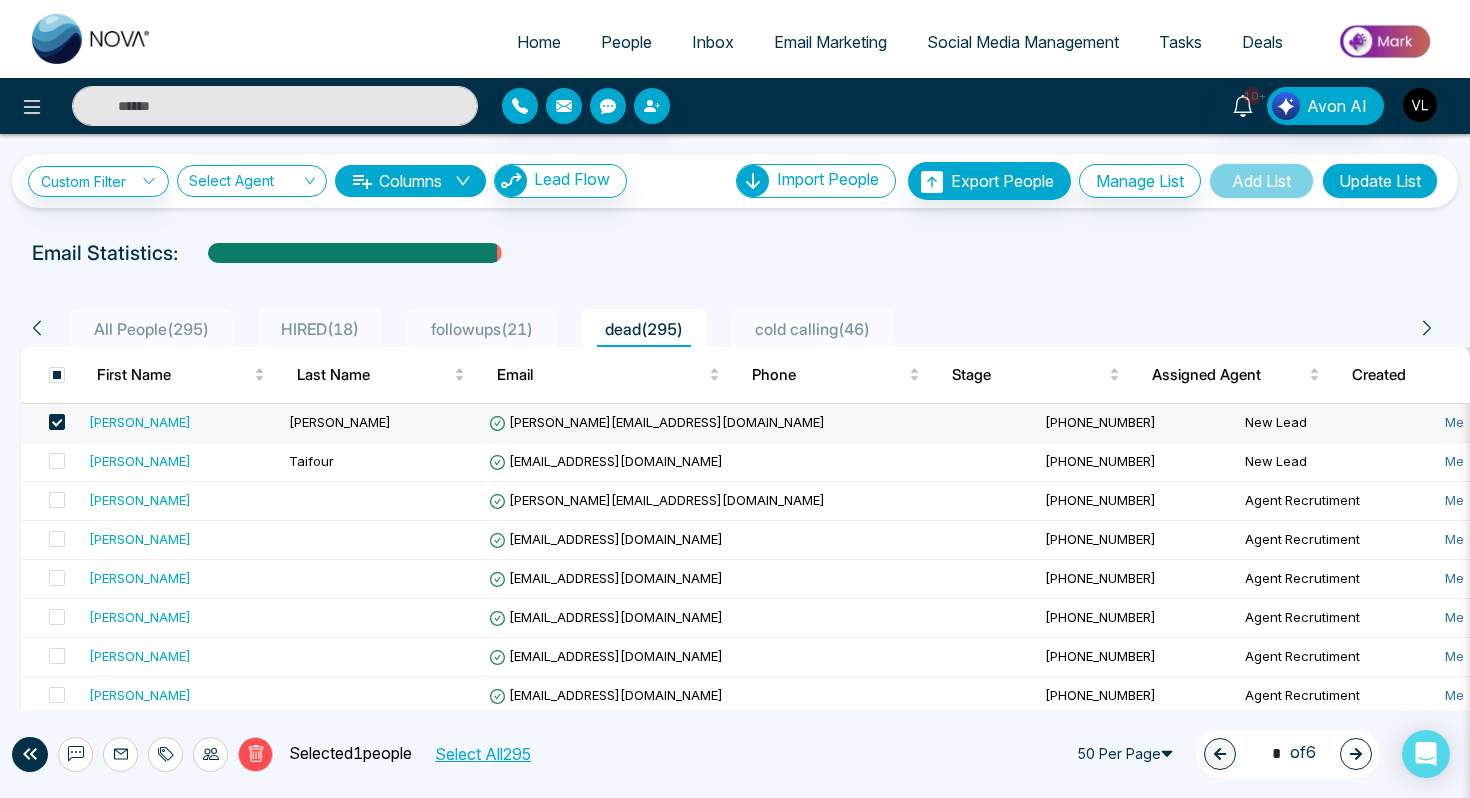 click on "Selected  1  people" at bounding box center [342, 754] 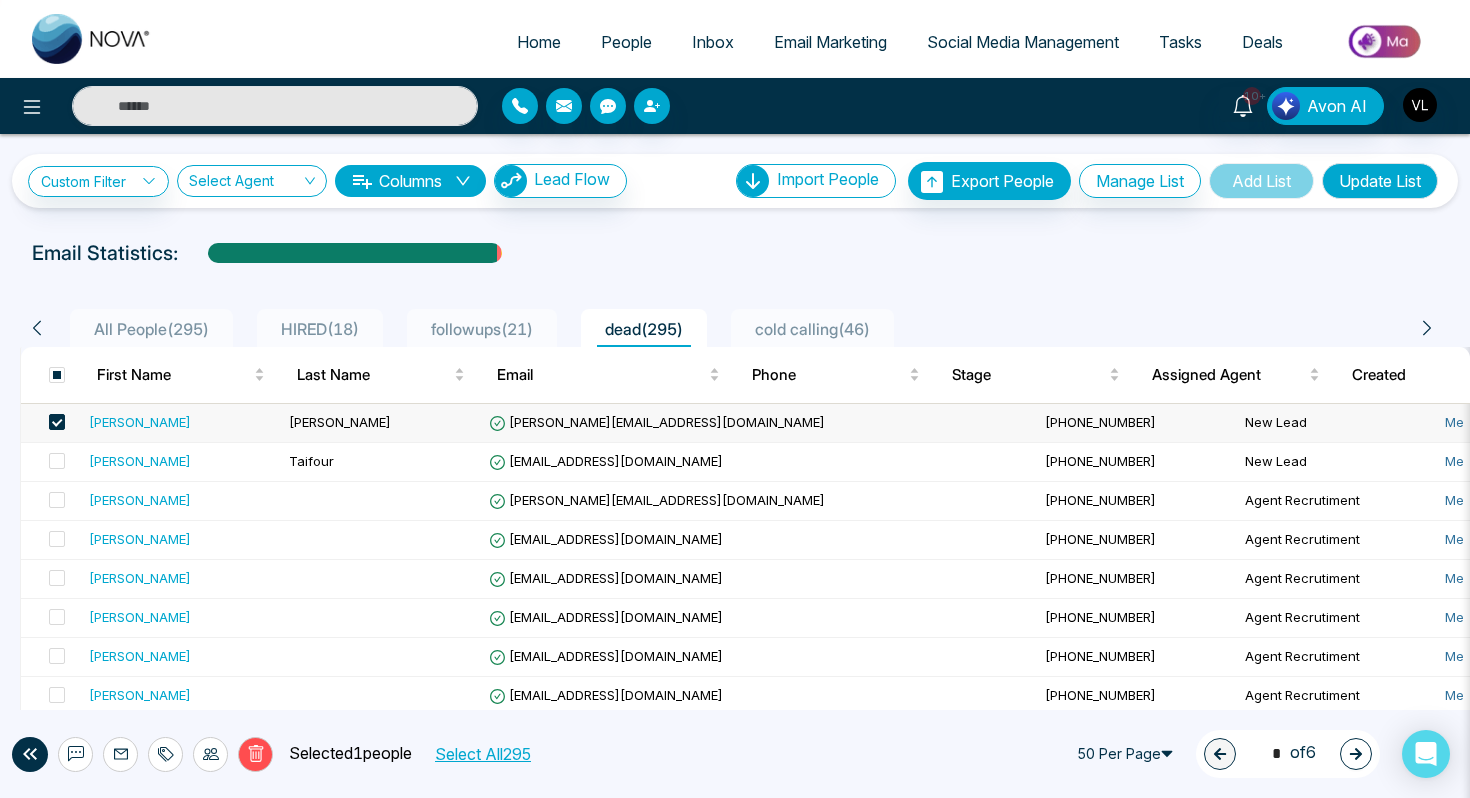 click on "Selected  1  people" at bounding box center (342, 754) 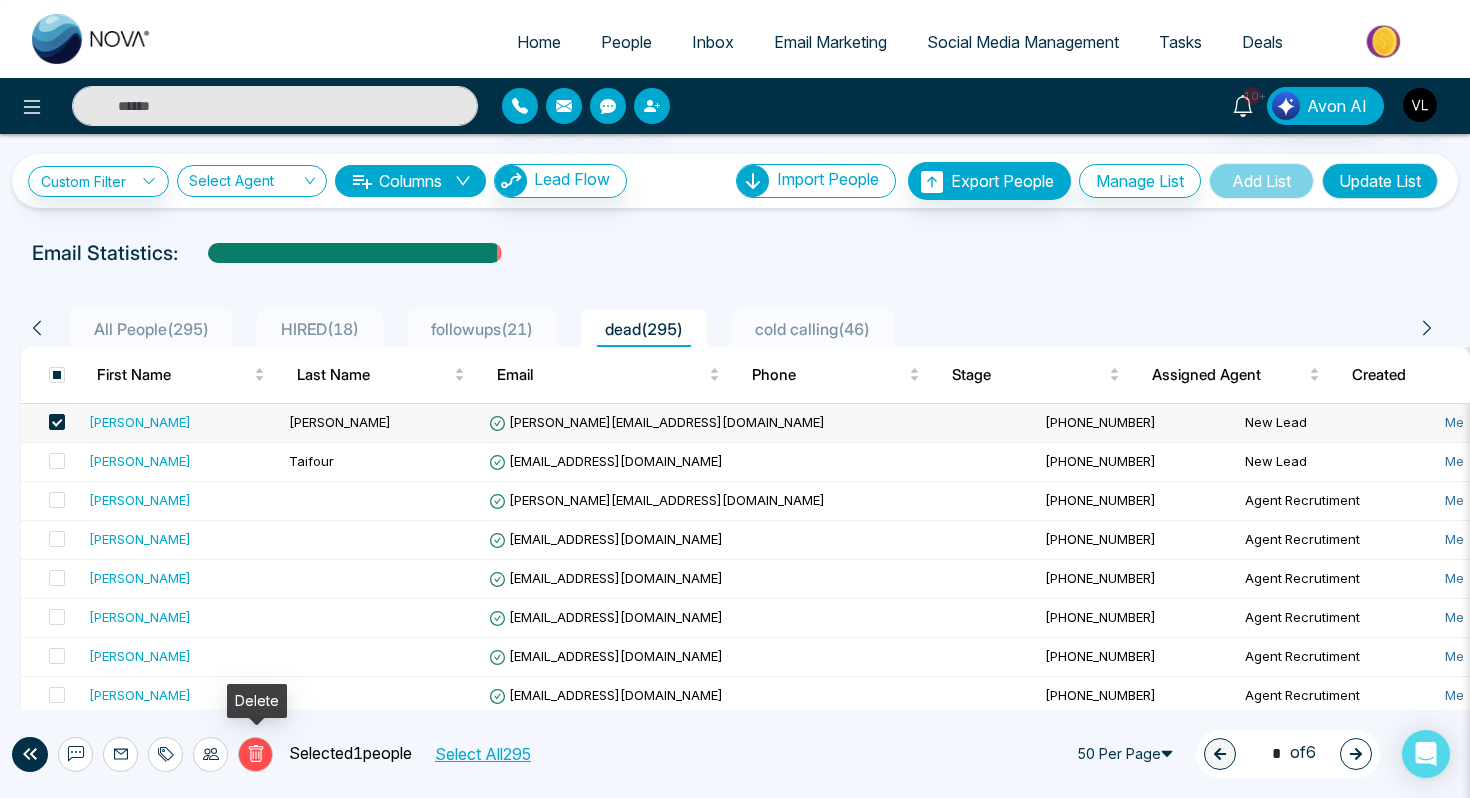click on "Delete" at bounding box center (255, 754) 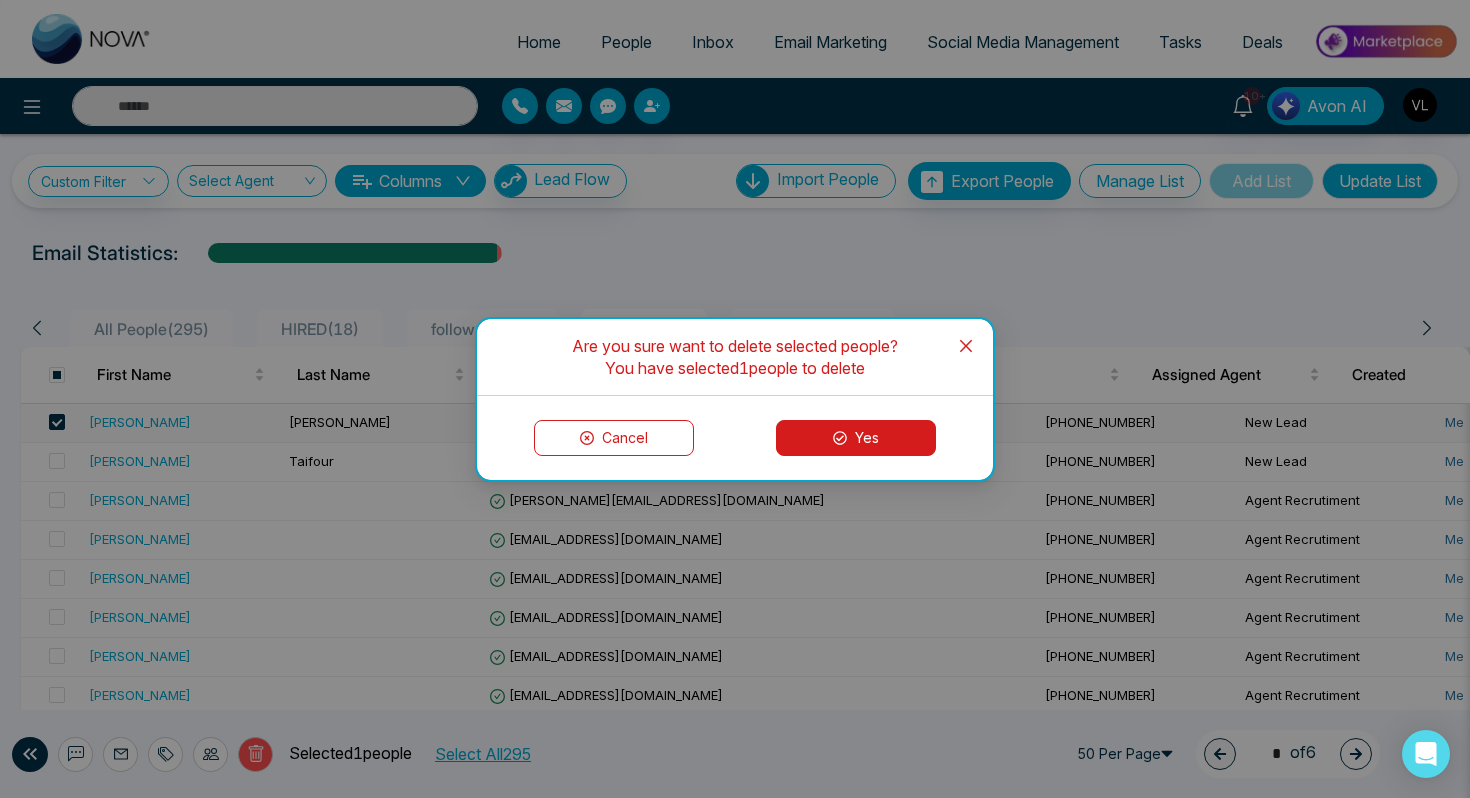 click on "Yes" at bounding box center (856, 438) 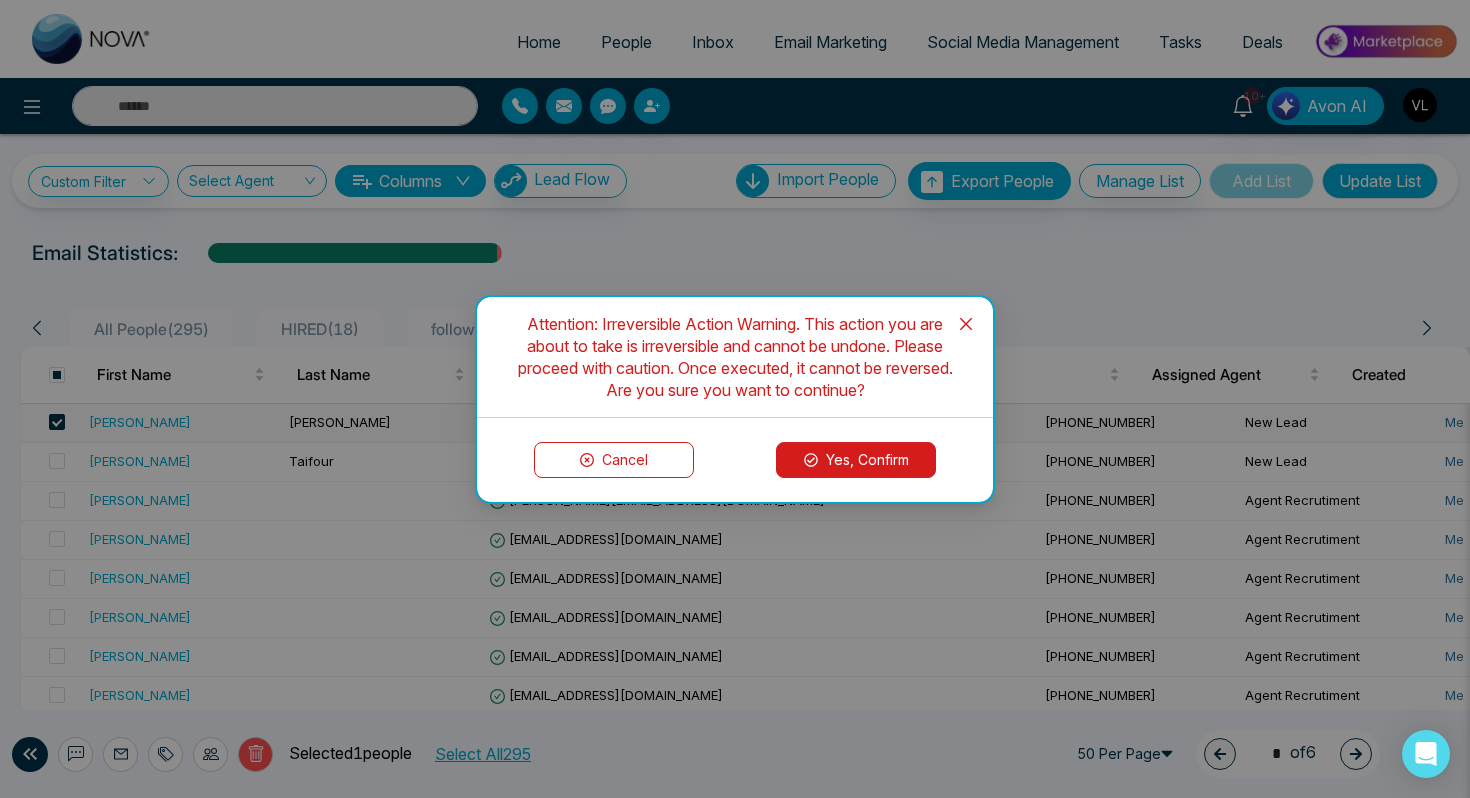 click on "Yes, Confirm" at bounding box center [856, 460] 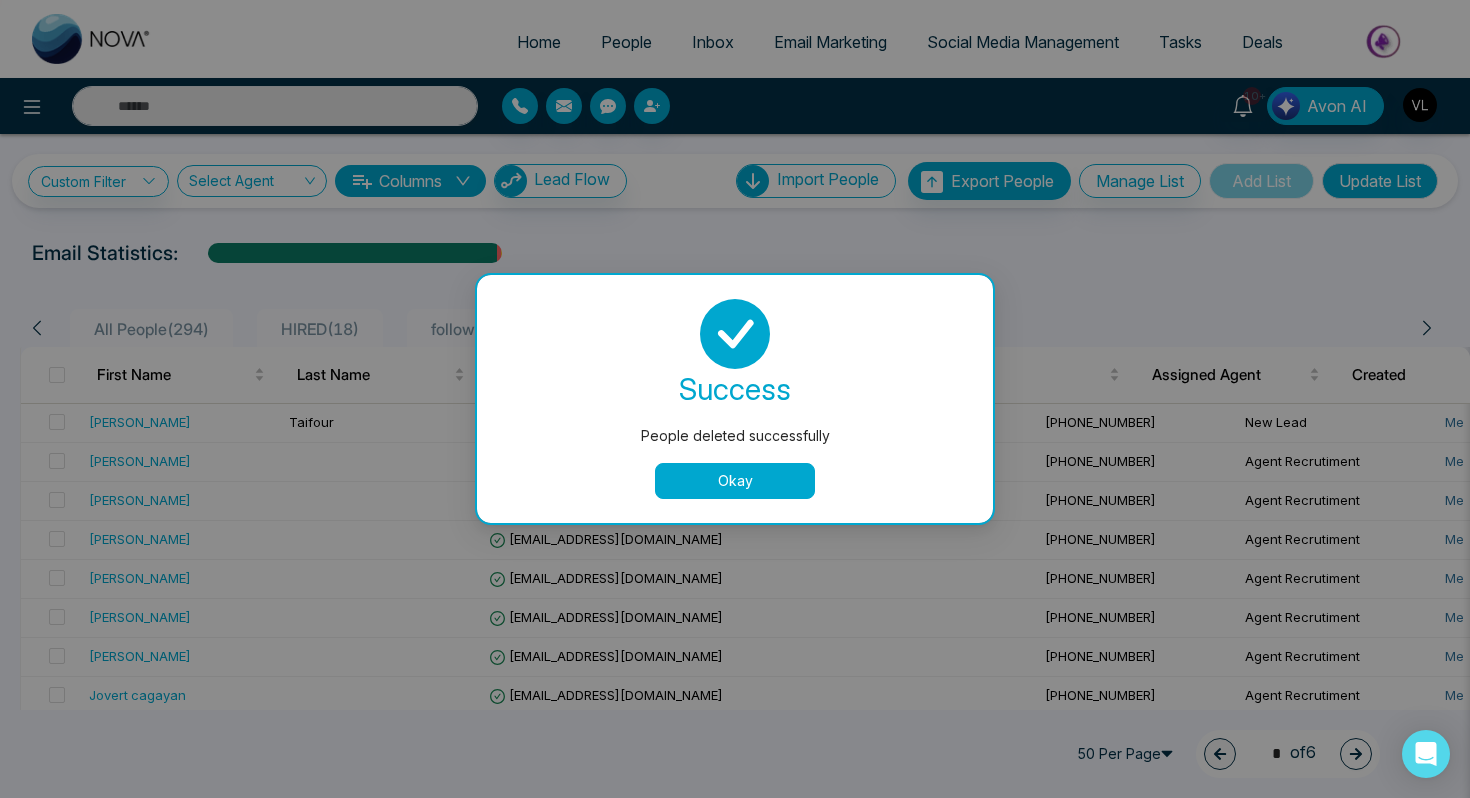 click on "Okay" at bounding box center (735, 481) 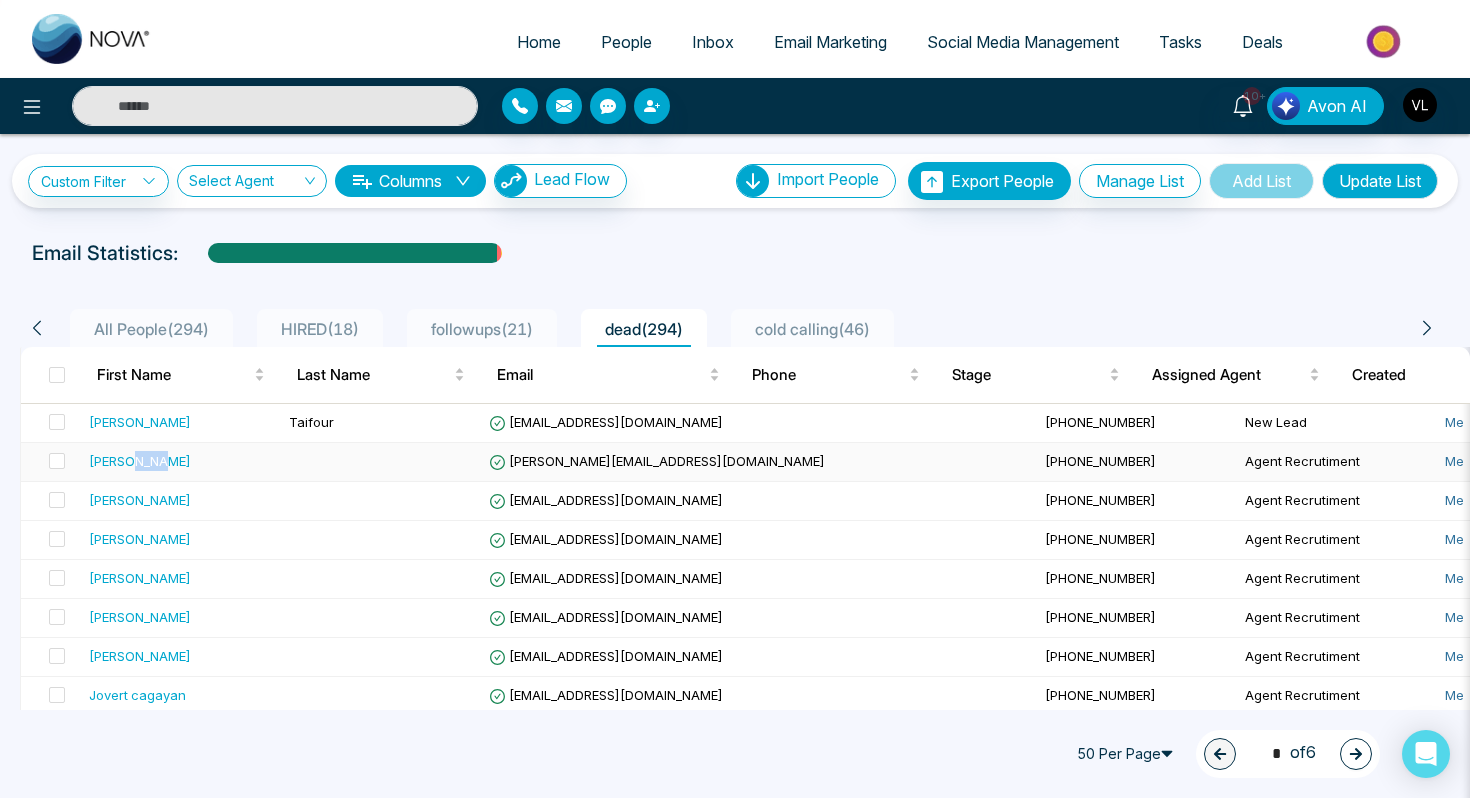 click on "[PERSON_NAME]" at bounding box center (181, 462) 